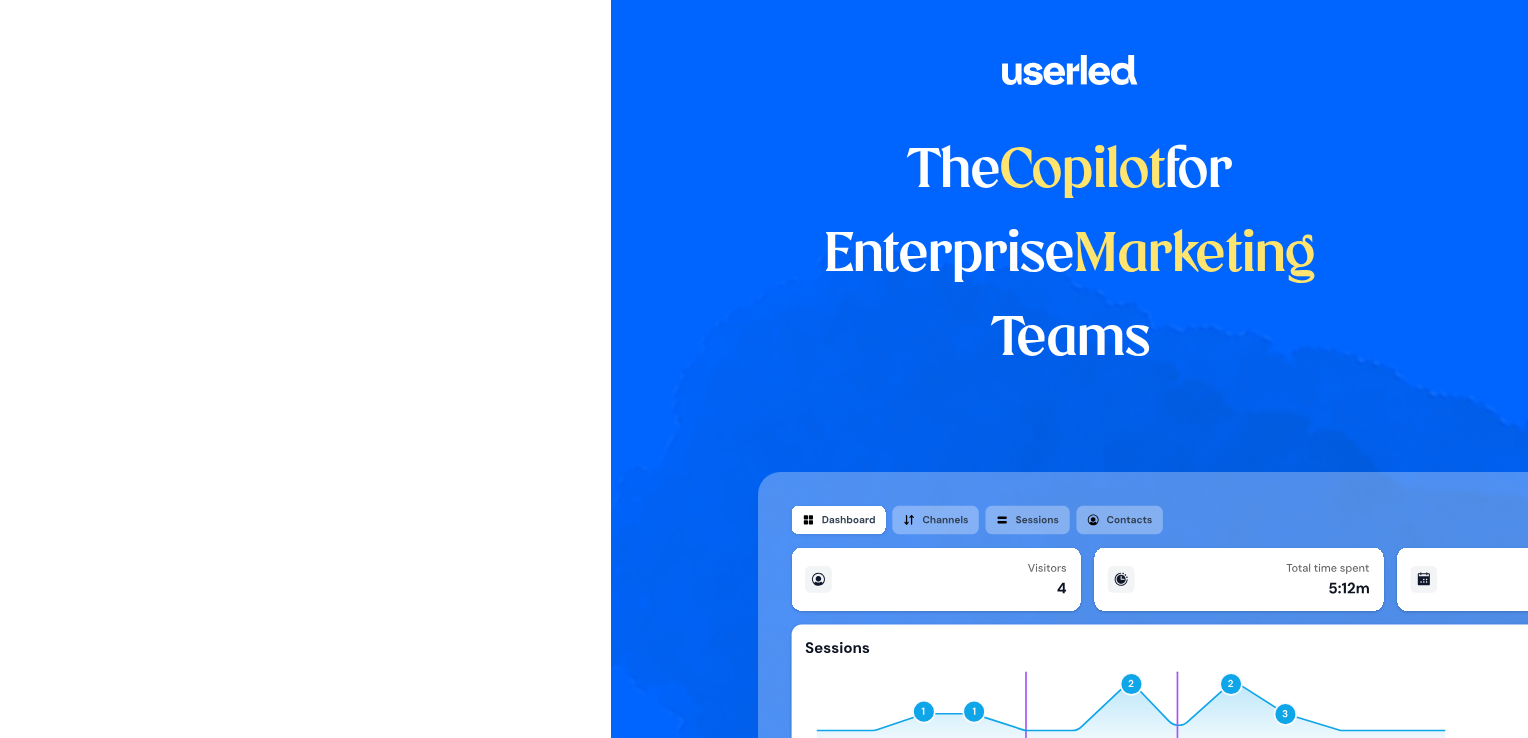 scroll, scrollTop: 0, scrollLeft: 0, axis: both 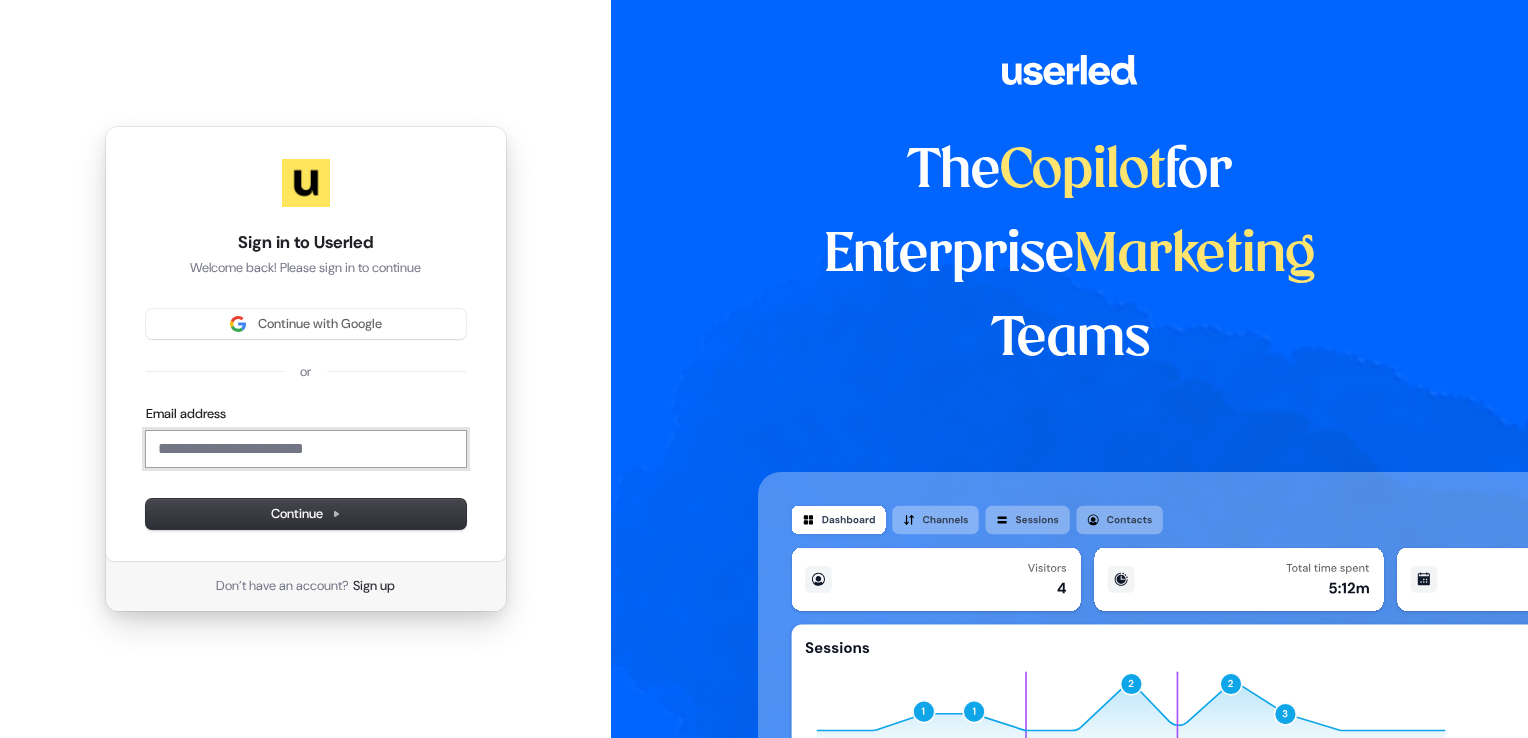 click on "Email address" at bounding box center (306, 449) 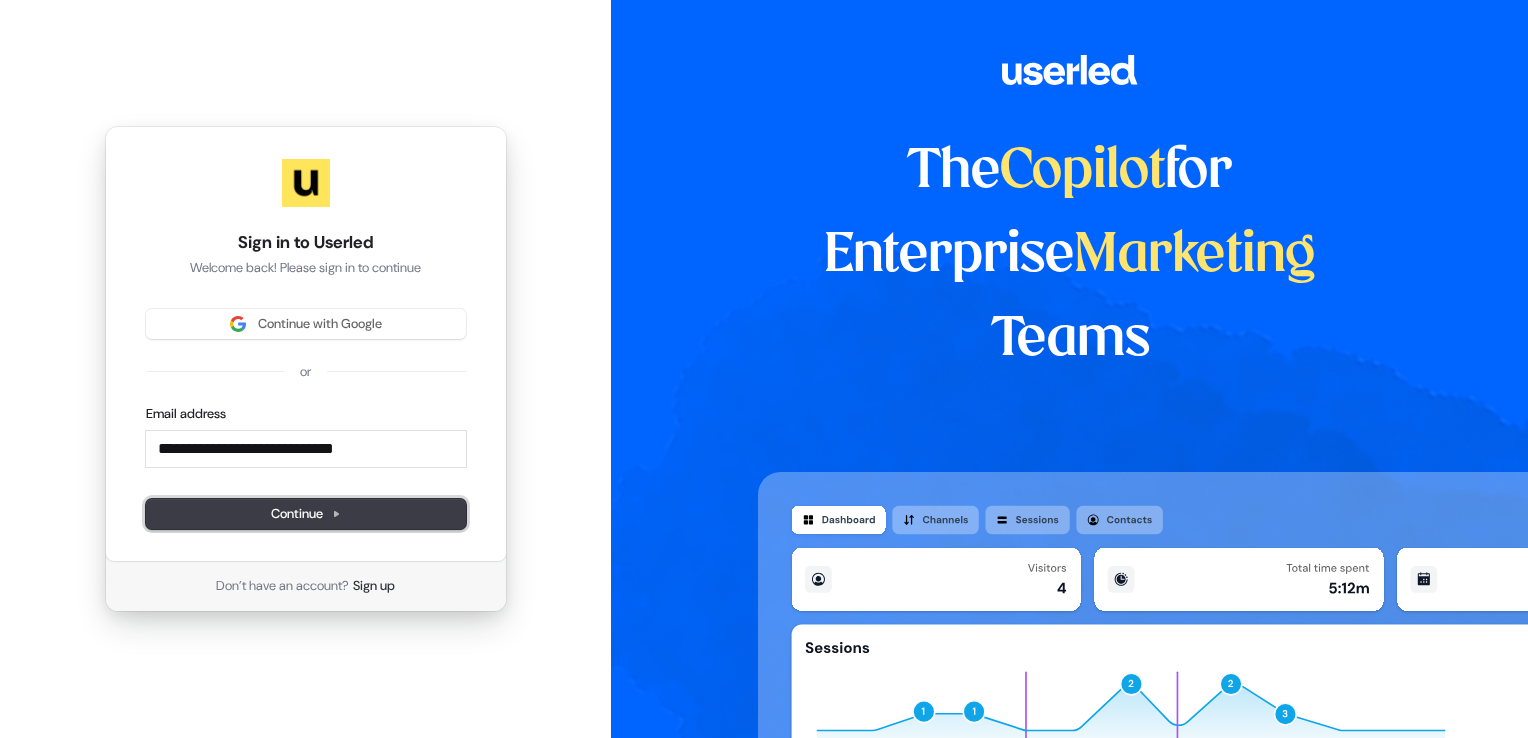 click on "Continue" at bounding box center [306, 514] 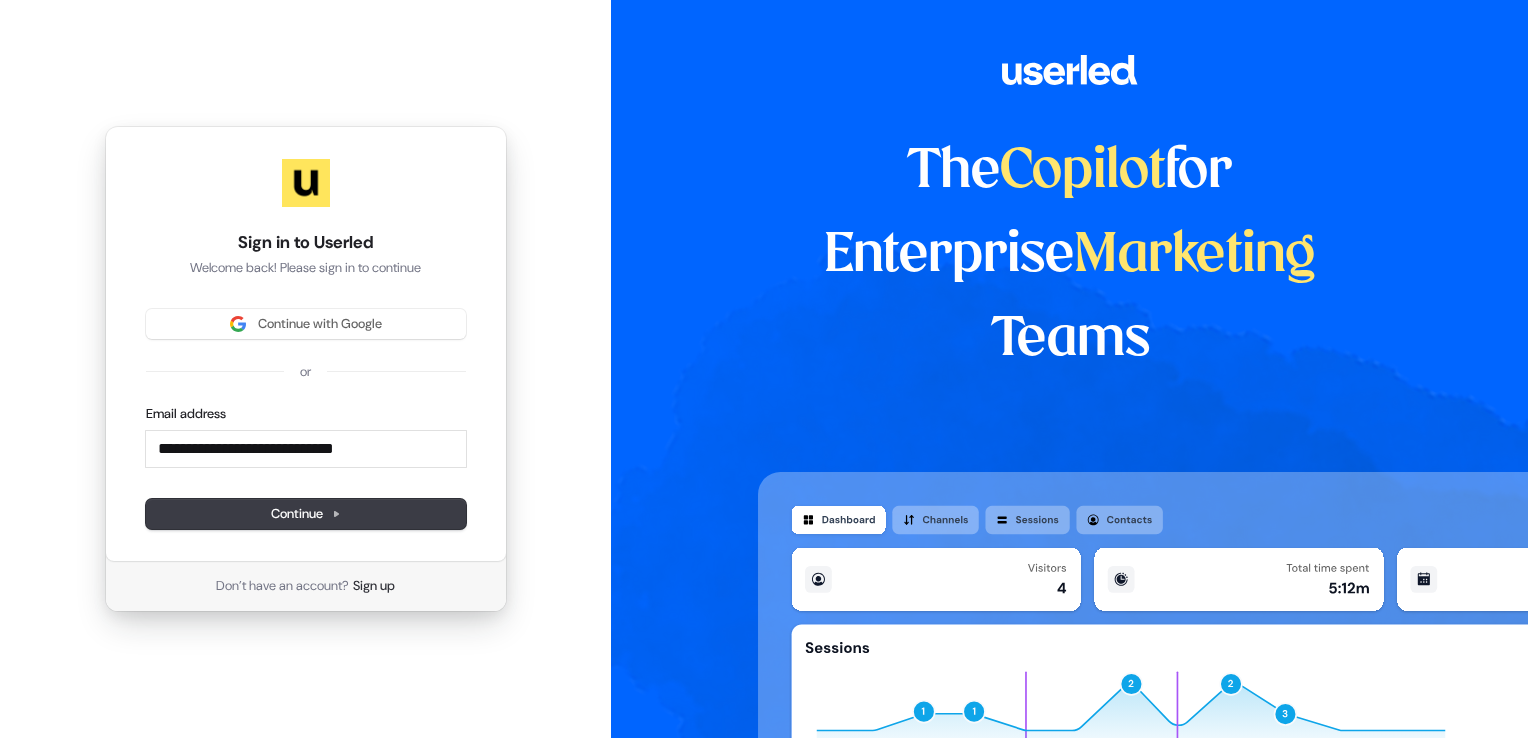 type on "**********" 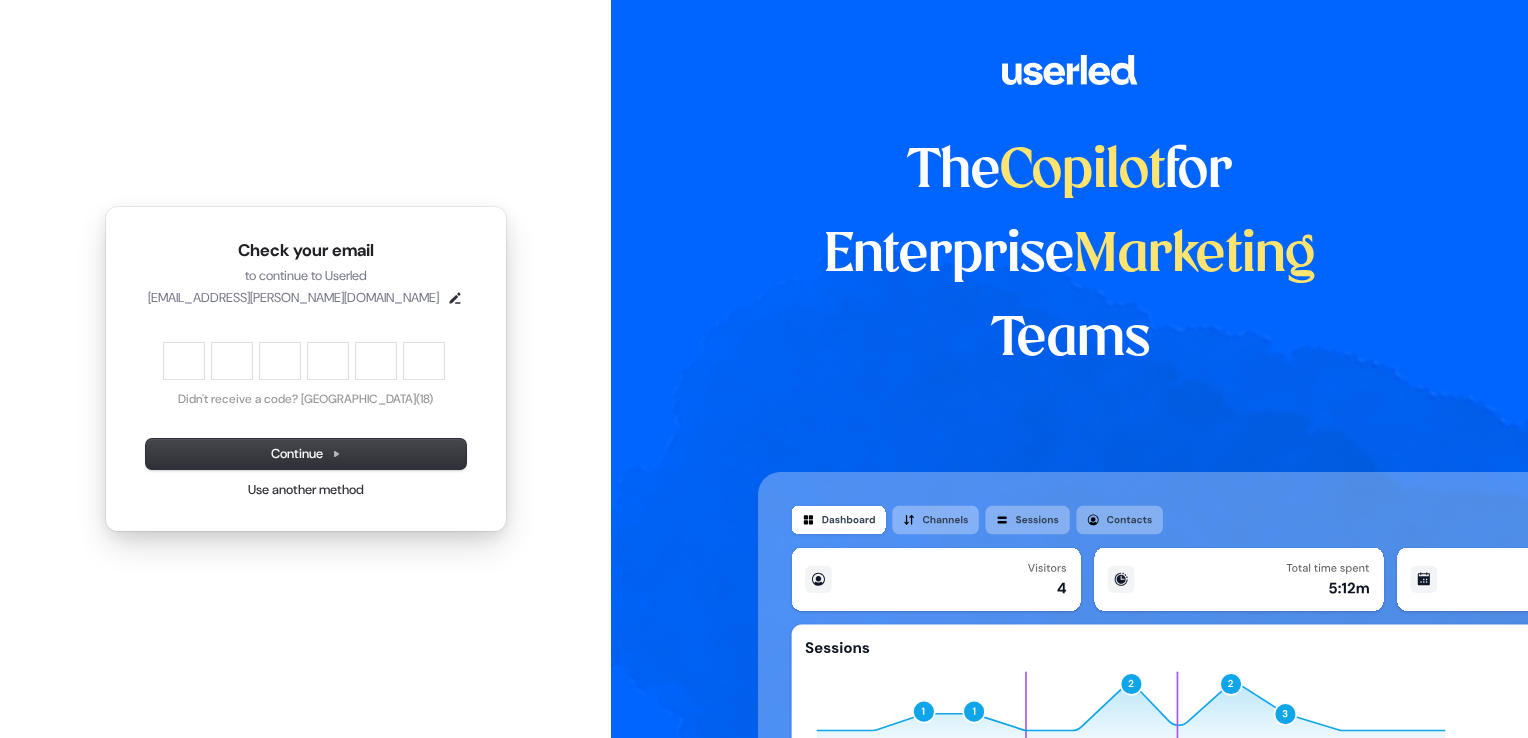 type on "*" 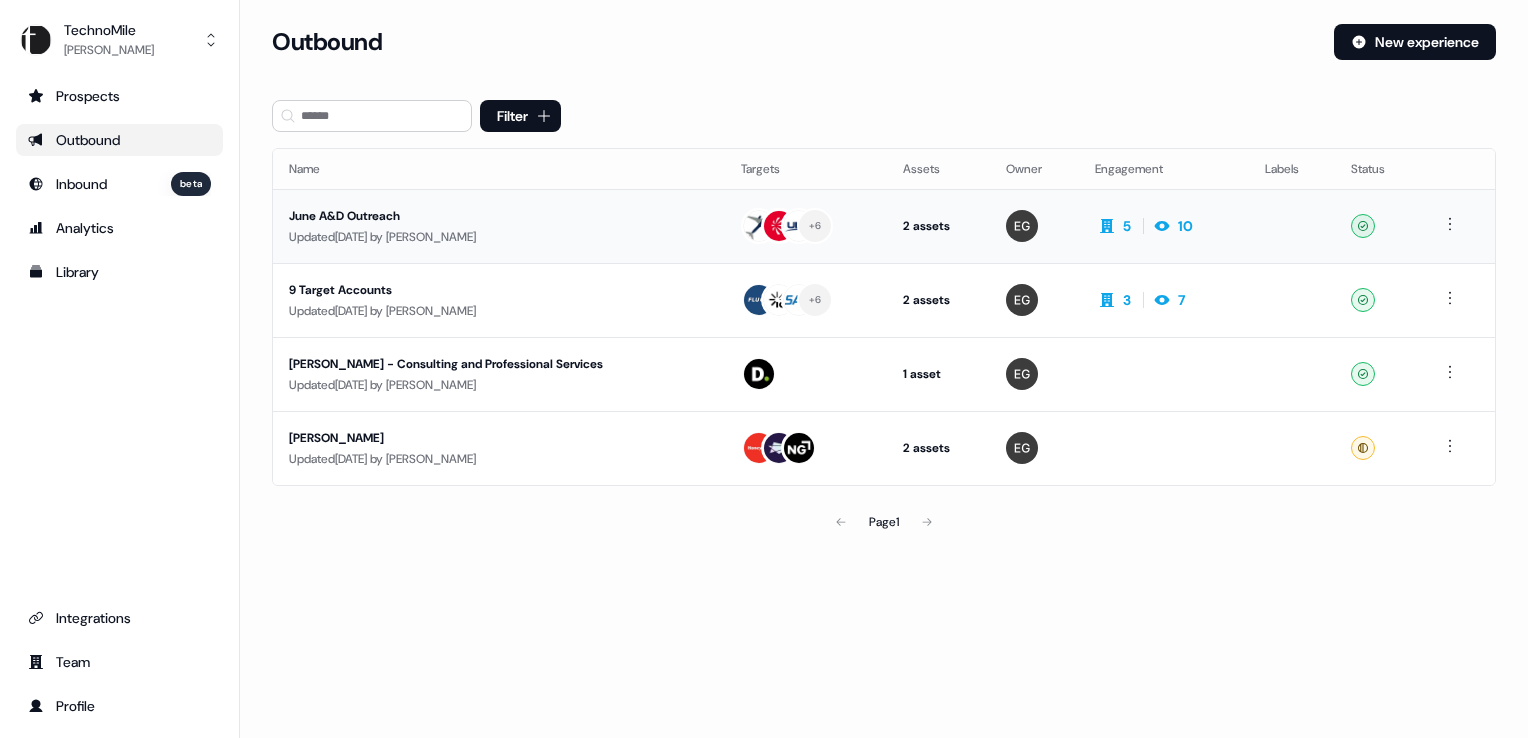 click on "June A&D Outreach" at bounding box center (480, 216) 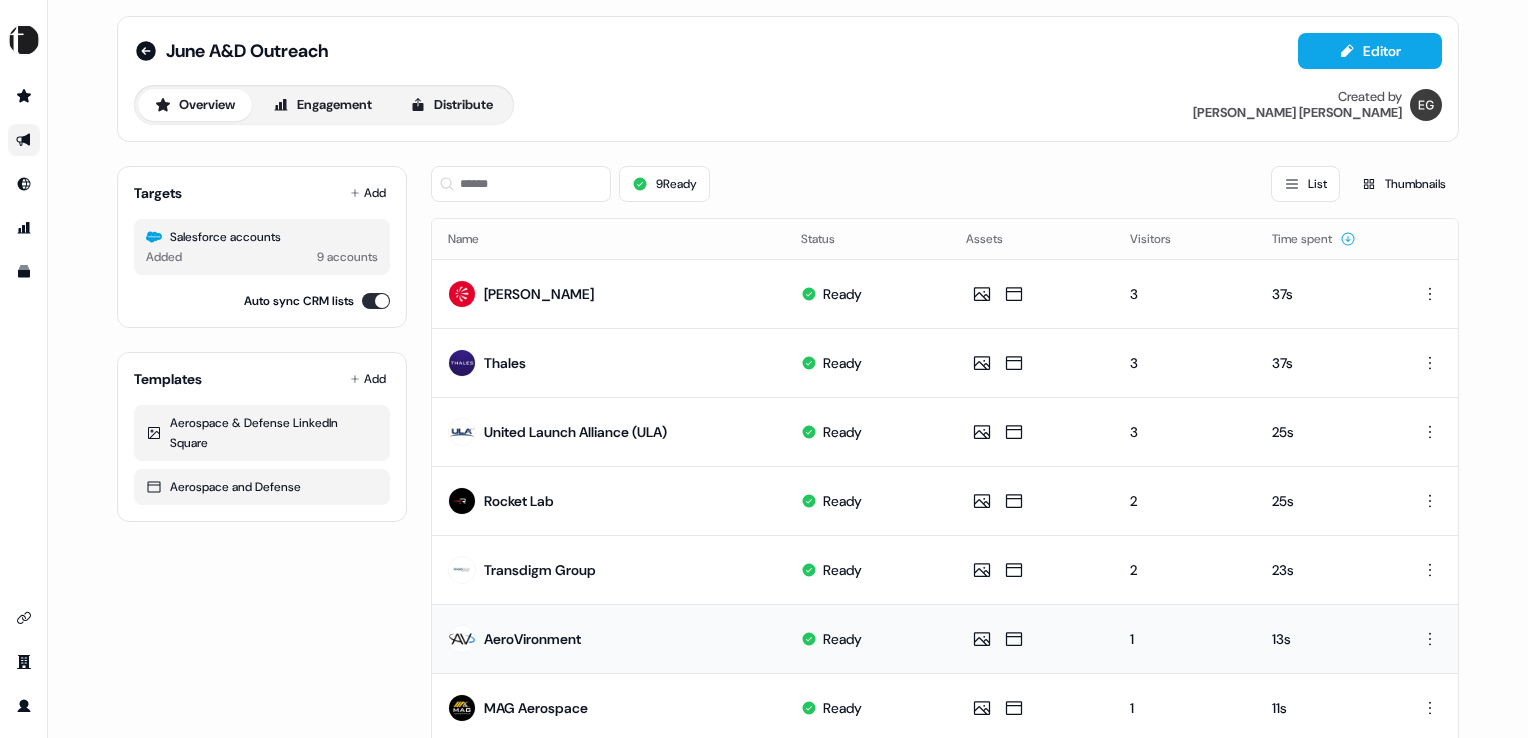 scroll, scrollTop: 0, scrollLeft: 0, axis: both 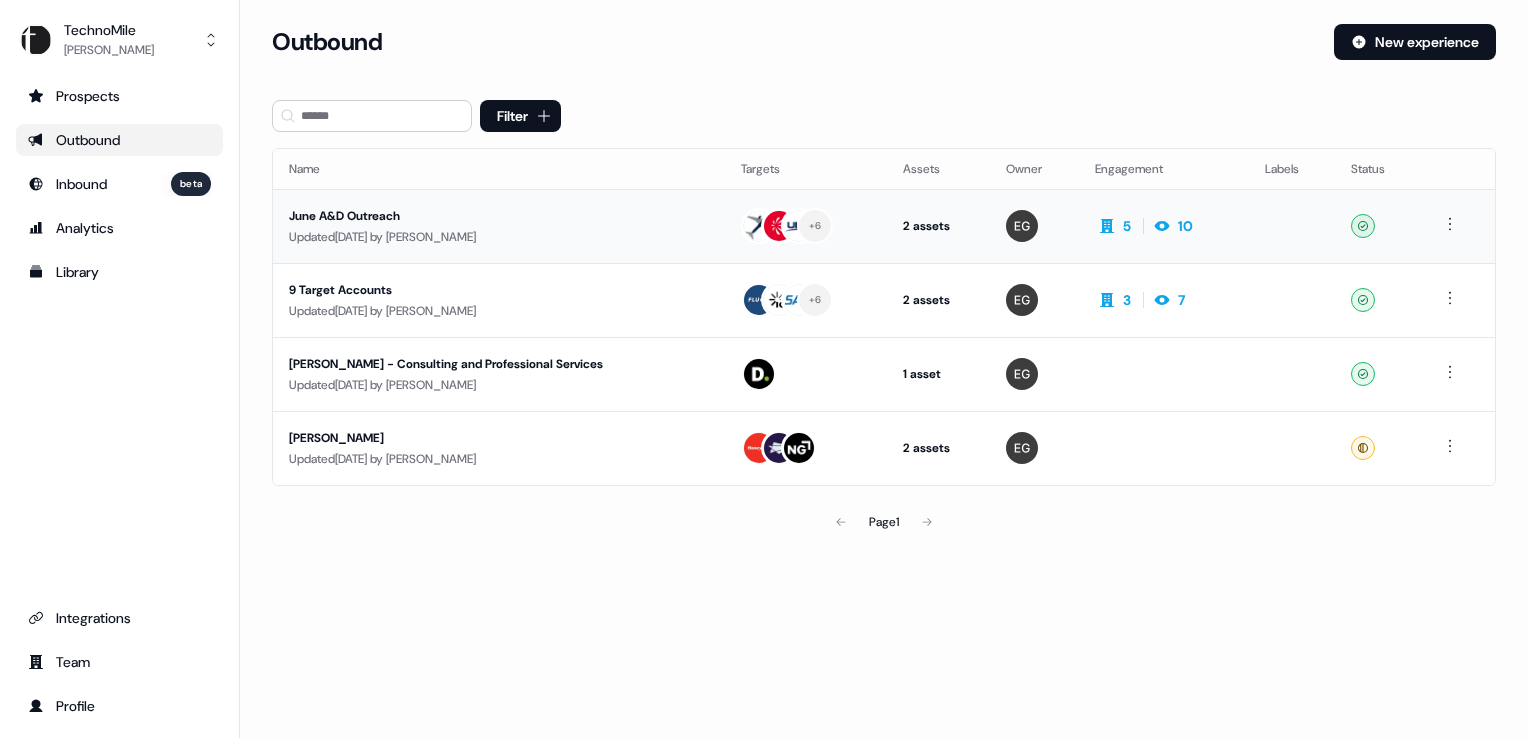 click on "June A&D Outreach" at bounding box center (480, 216) 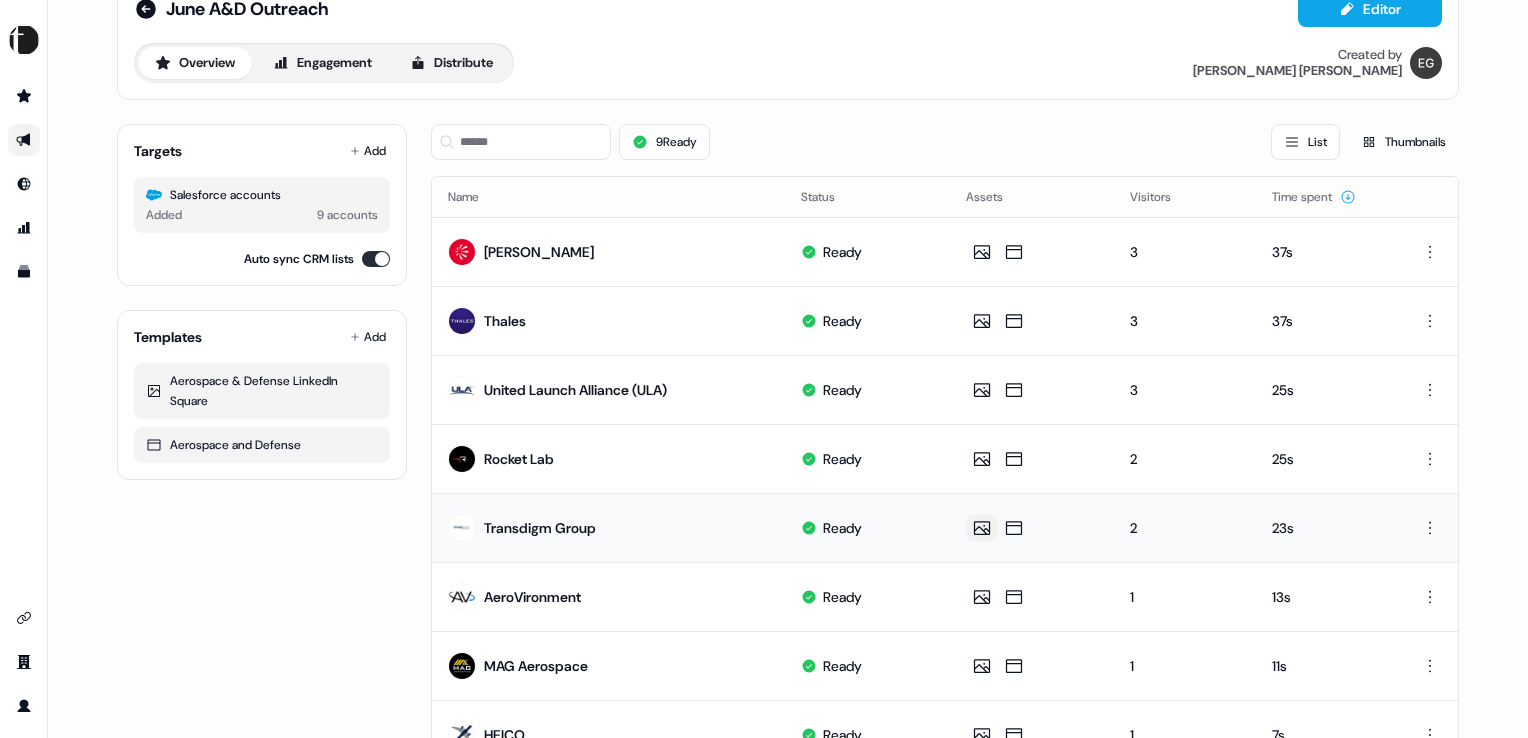 scroll, scrollTop: 0, scrollLeft: 0, axis: both 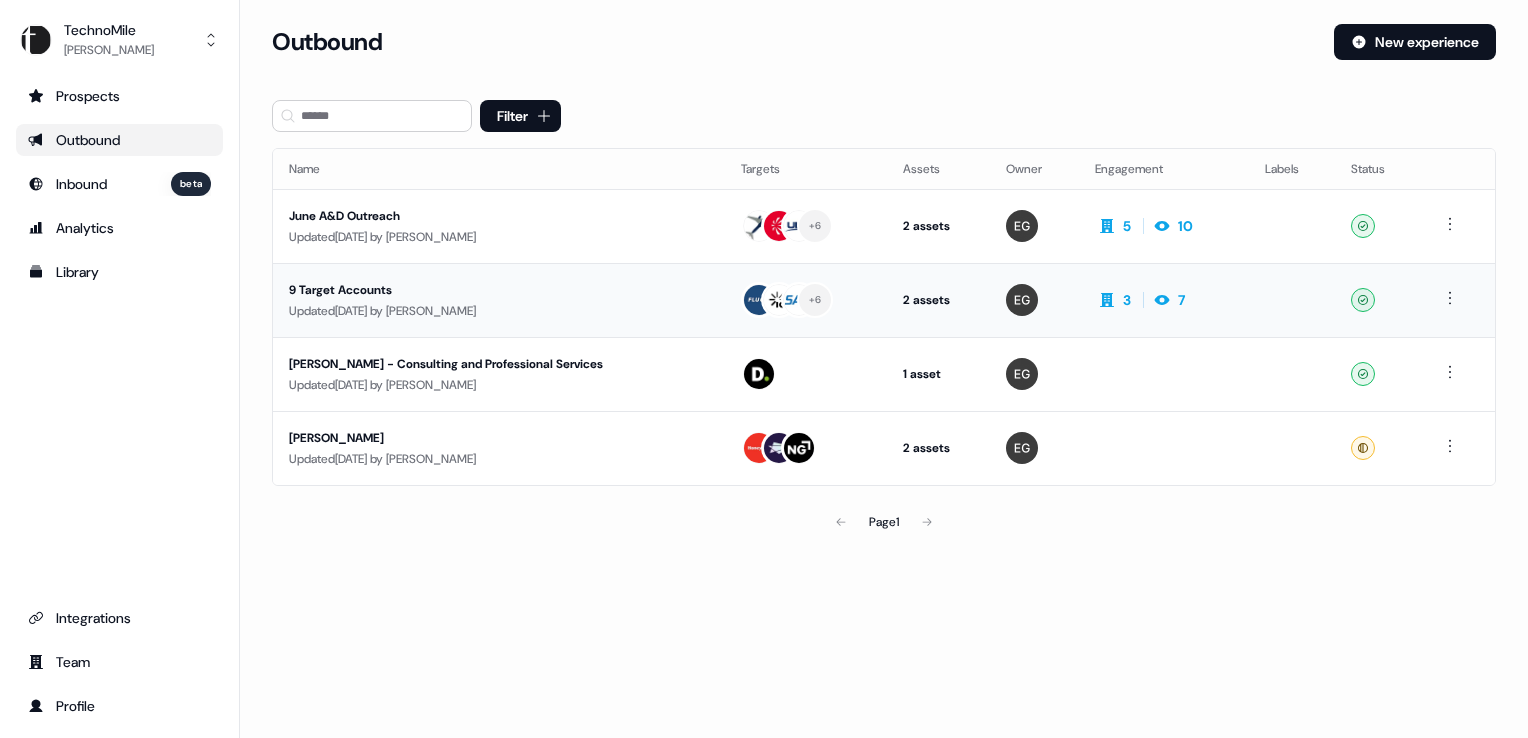 click on "9 Target Accounts" at bounding box center (480, 290) 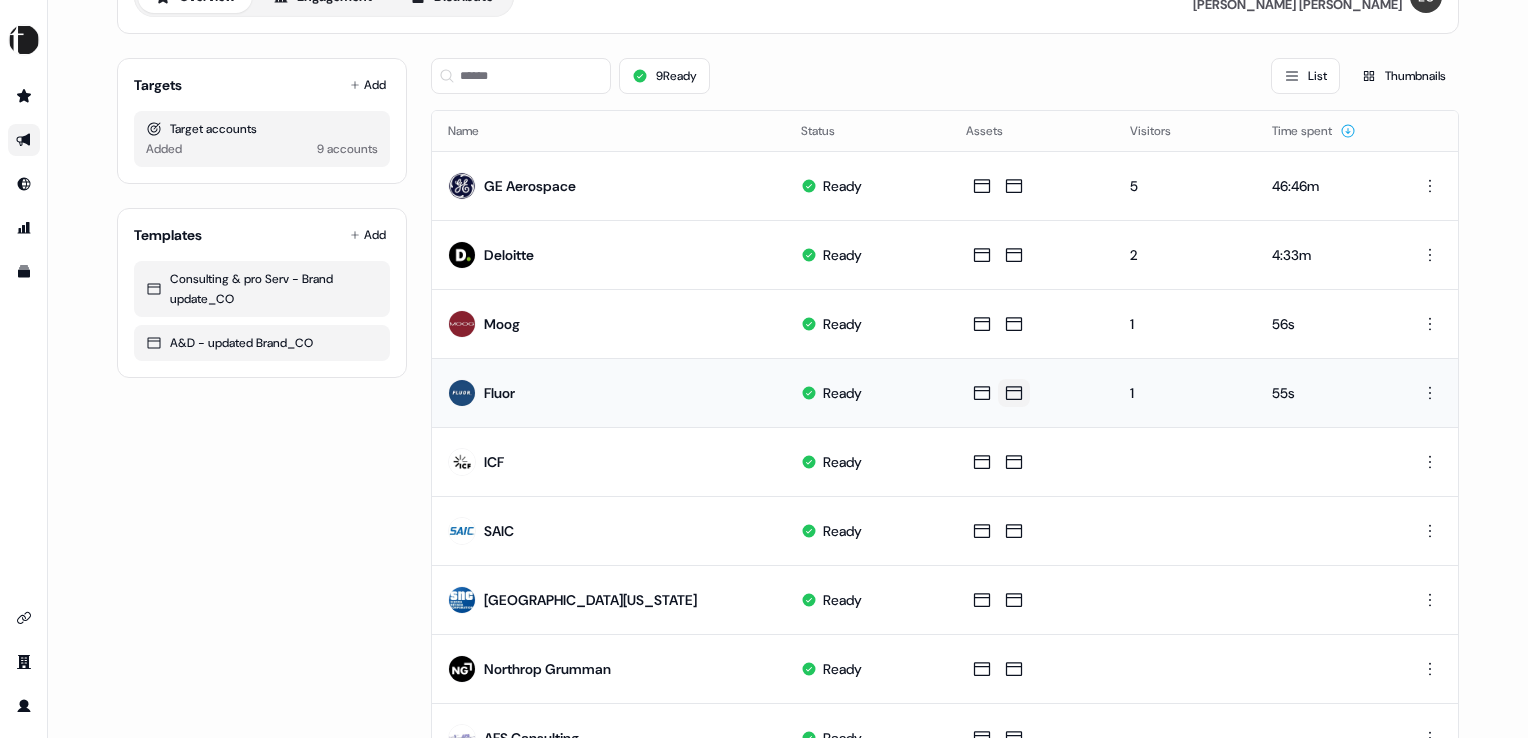 scroll, scrollTop: 212, scrollLeft: 0, axis: vertical 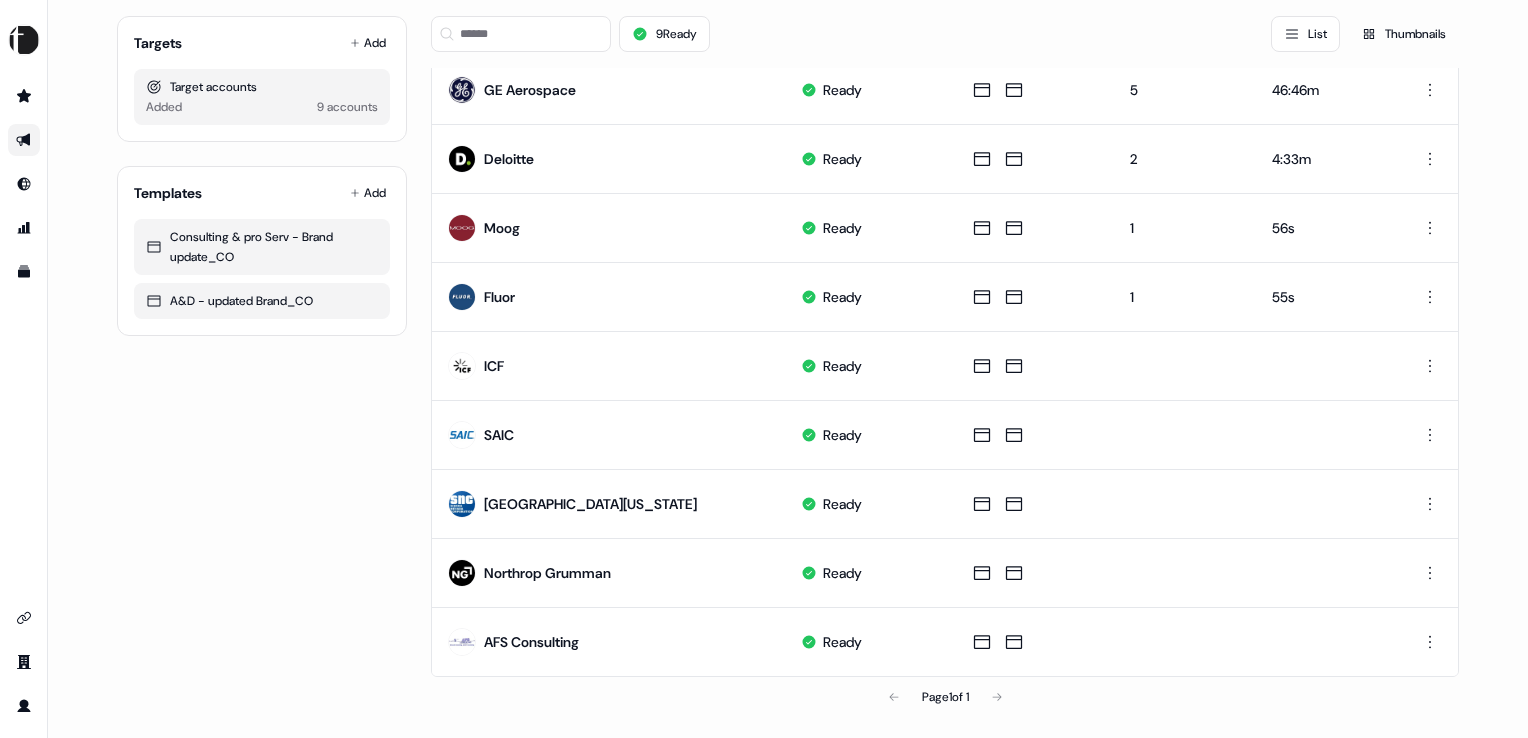 click on "Page  1  of 1" at bounding box center (945, 697) 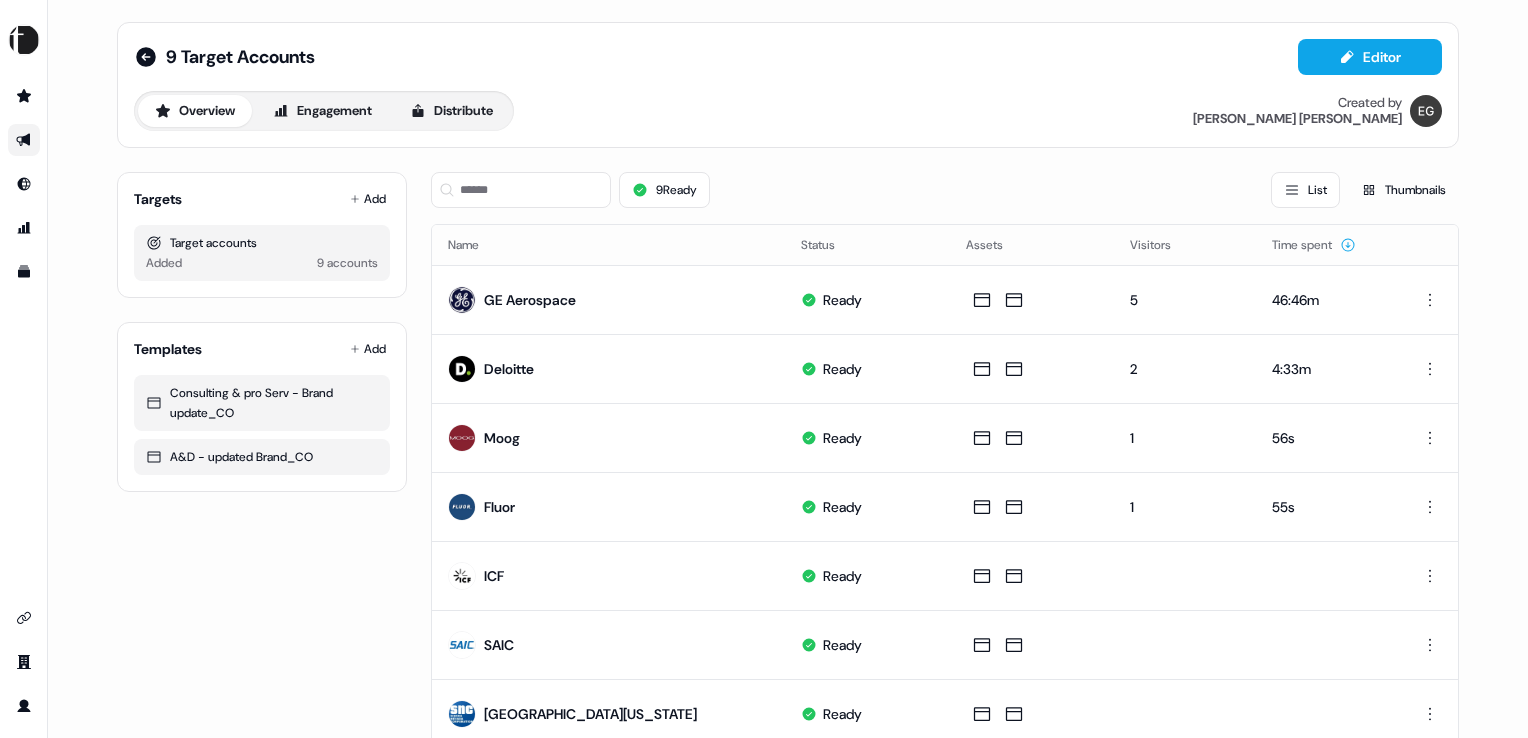 scroll, scrollTop: 0, scrollLeft: 0, axis: both 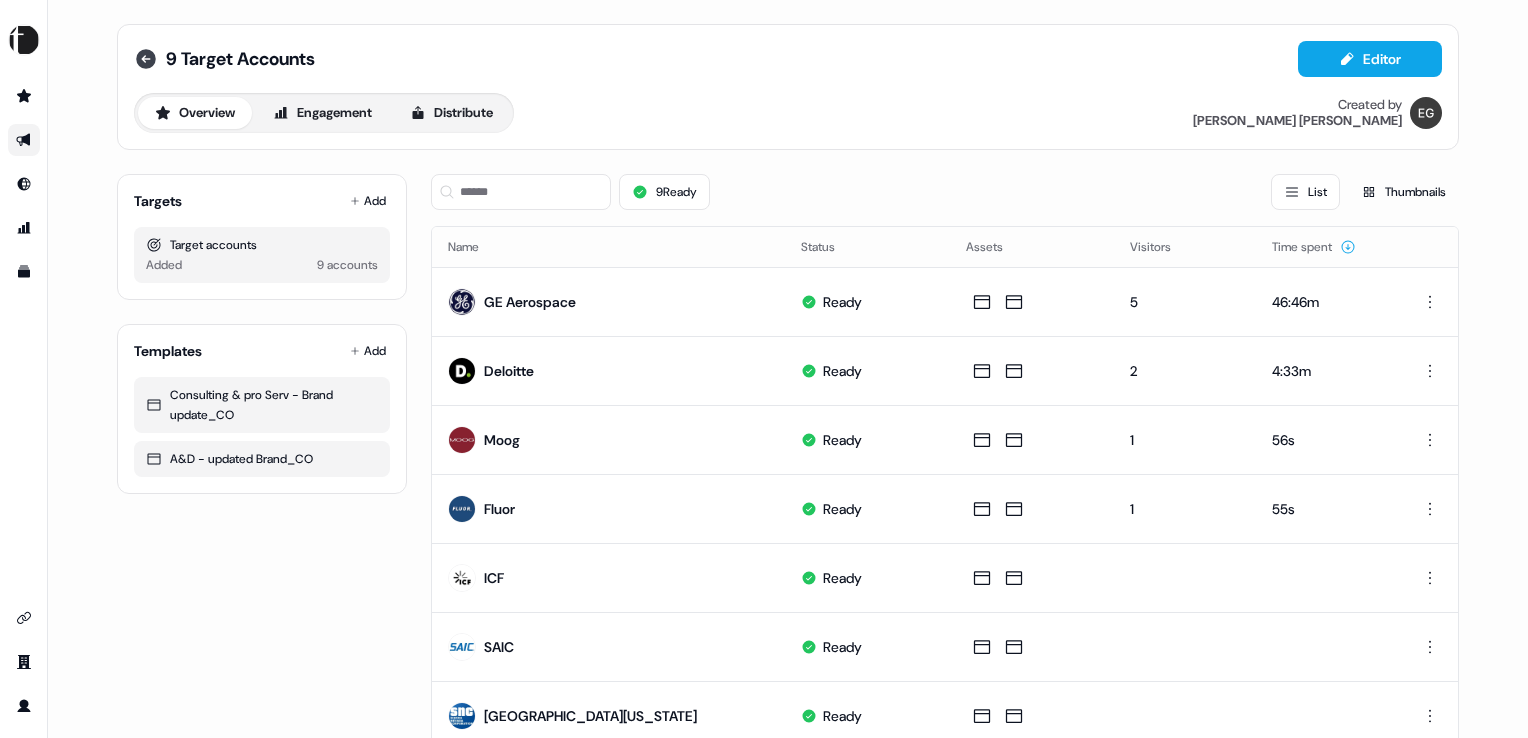 click 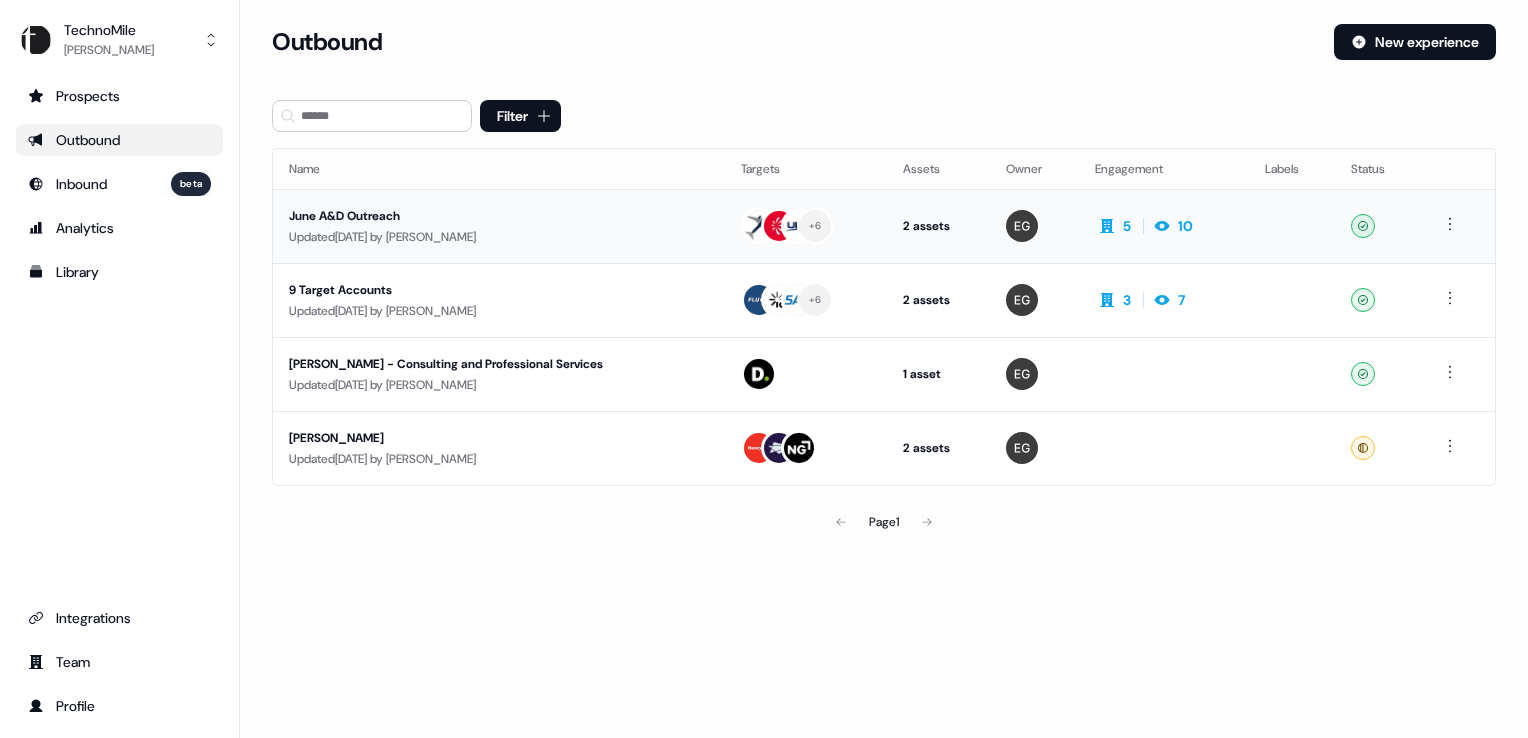 click on "June A&D Outreach" at bounding box center [480, 216] 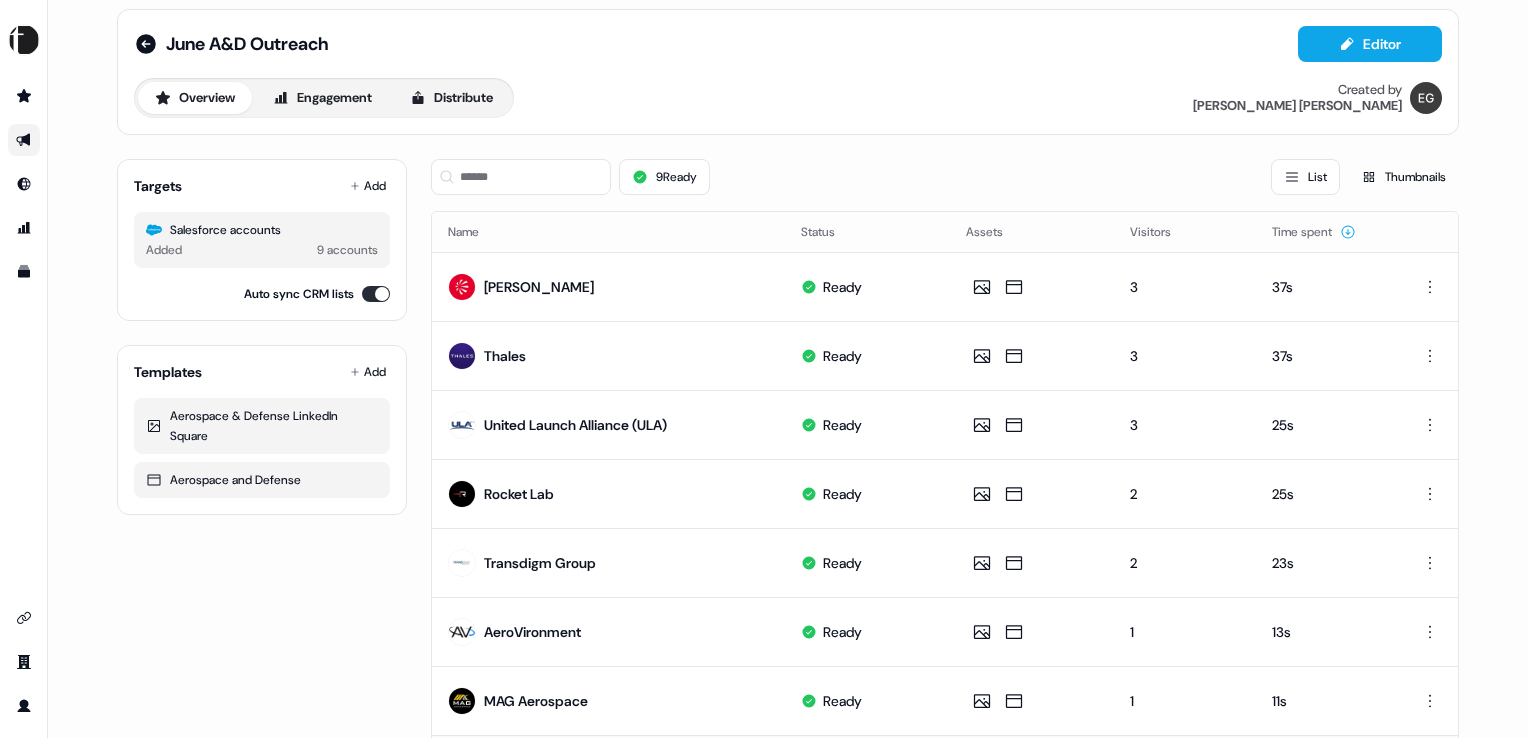 scroll, scrollTop: 0, scrollLeft: 0, axis: both 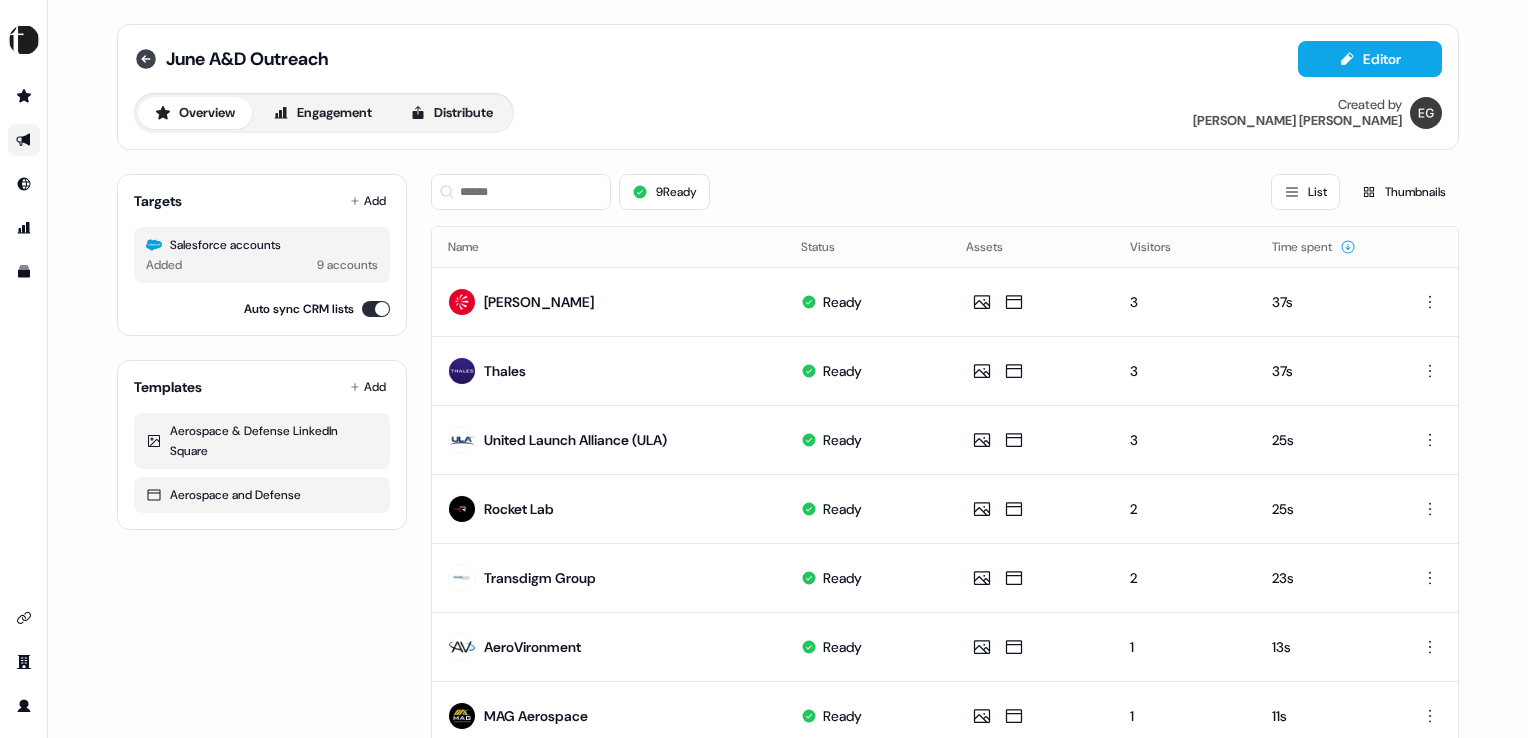 click 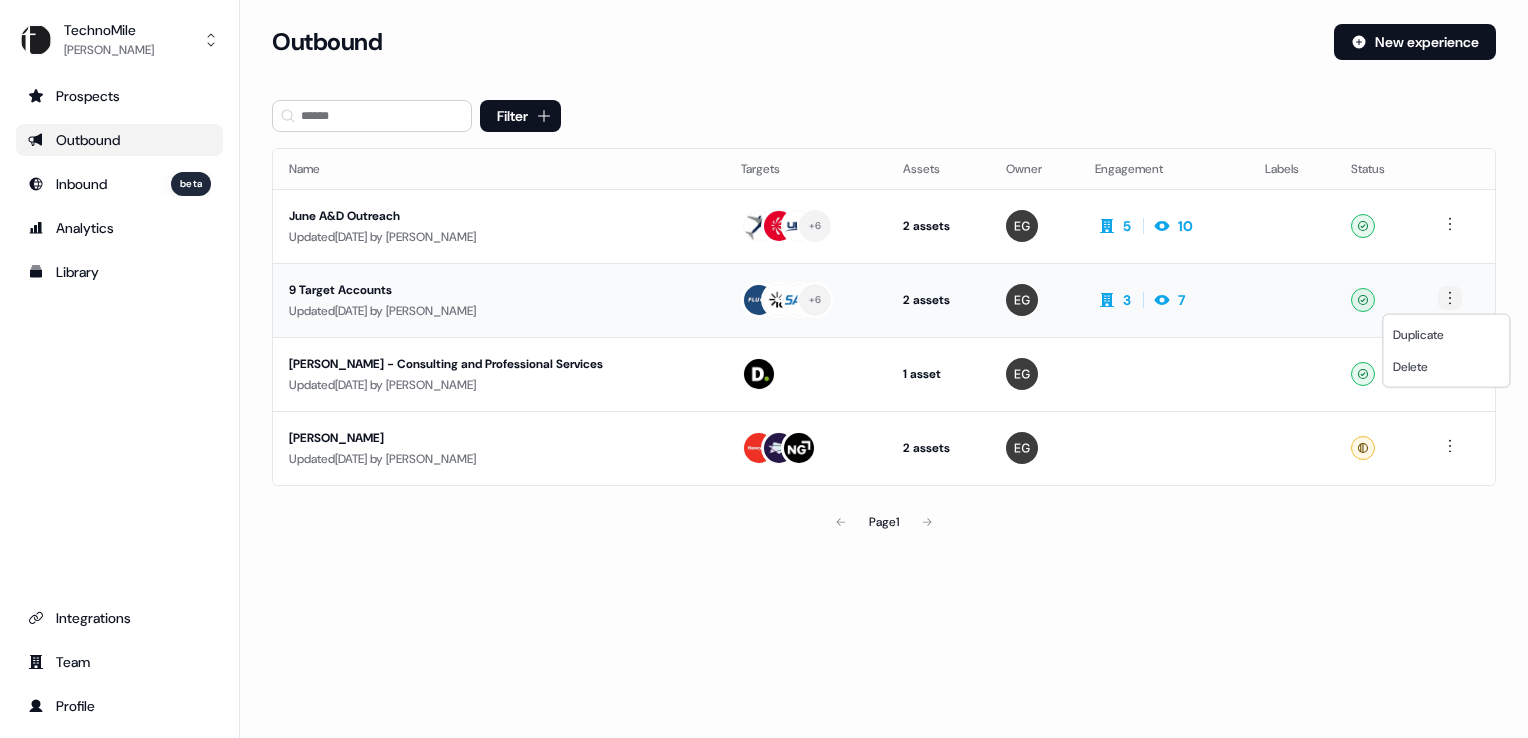 click on "For the best experience switch devices to a bigger screen. Go to [DOMAIN_NAME] TechnoMile [PERSON_NAME] Prospects Outbound Inbound beta Analytics Library   Integrations Team Profile Loading... Outbound New experience Filter Name Targets Assets Owner Engagement Labels Status June A&D Outreach Updated  [DATE]   by   [PERSON_NAME] + 6 2   assets LinkedIn Square, Outreach (Starter) 5 10 Ready 9 Target Accounts Updated  [DATE]   by   [PERSON_NAME] + 6 2   assets Outreach (Starter), Outreach (Starter) 3 7 Ready [PERSON_NAME] - Consulting and Professional Services Updated  [DATE]   by   [PERSON_NAME] 1   asset Outreach (Starter) Ready [PERSON_NAME] Test Updated  [DATE]   by   [PERSON_NAME] 2   assets Outreach (Starter), Web page Ready Page  1 Duplicate Delete" at bounding box center [764, 369] 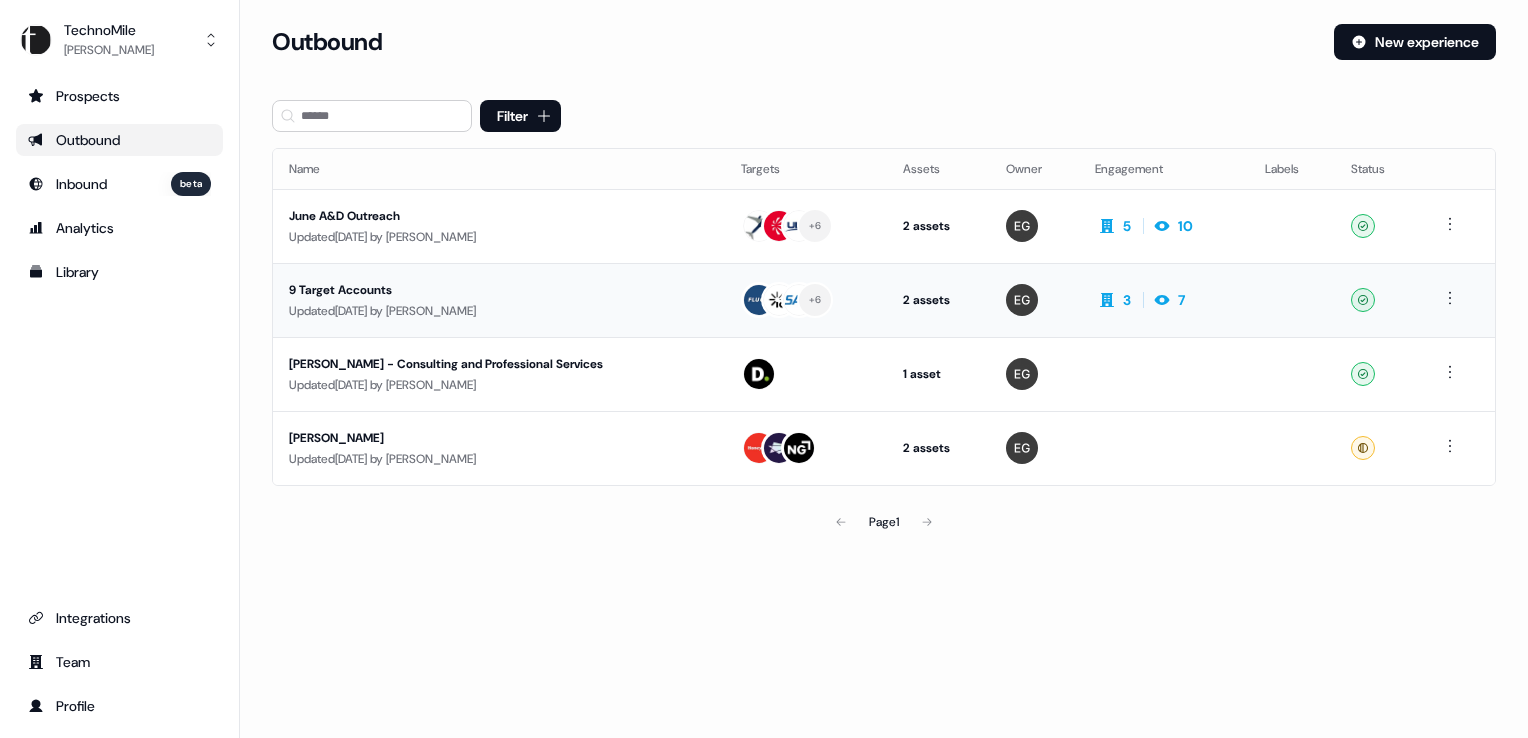 click on "9 Target Accounts" at bounding box center [480, 290] 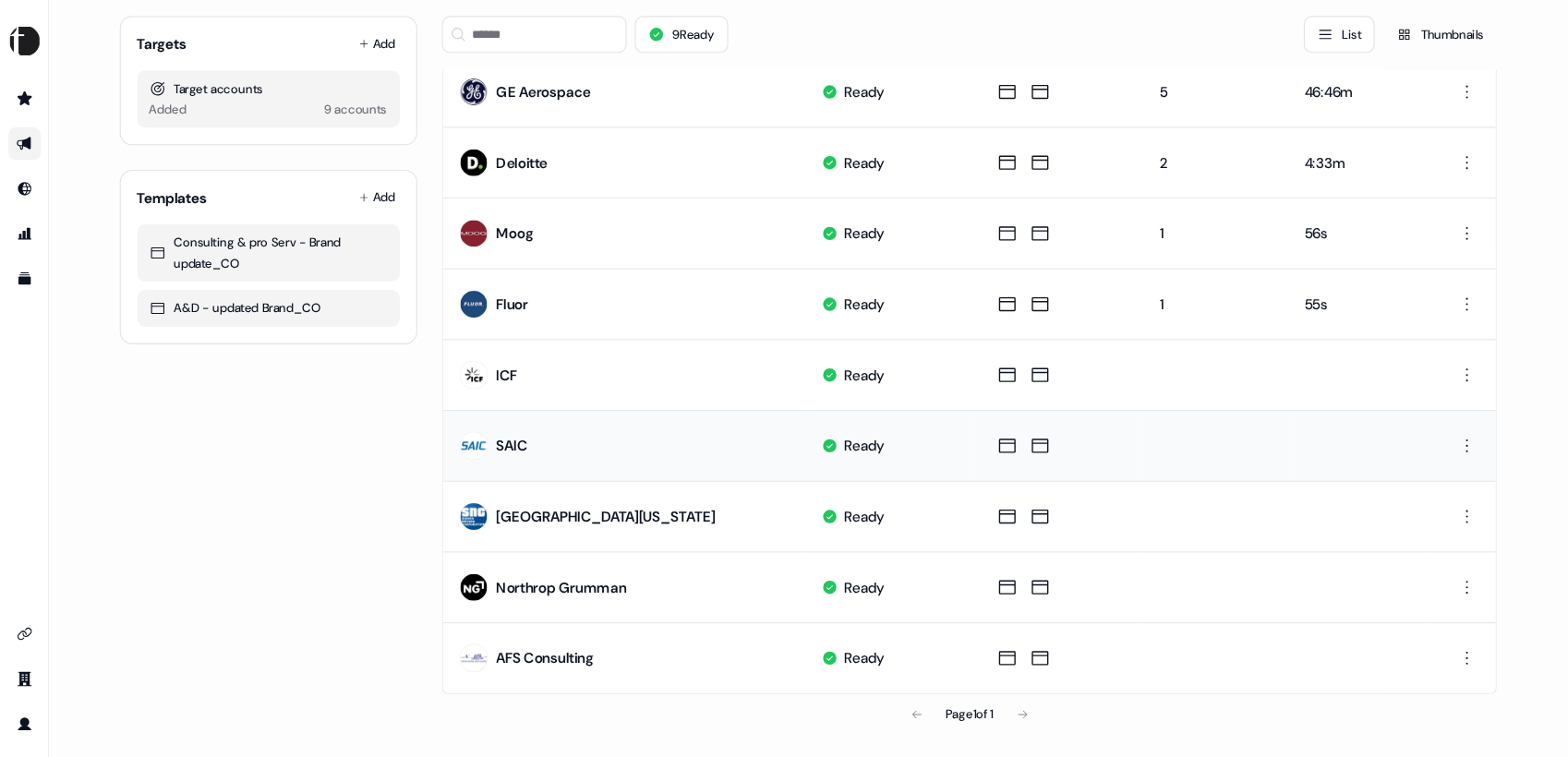 scroll, scrollTop: 120, scrollLeft: 0, axis: vertical 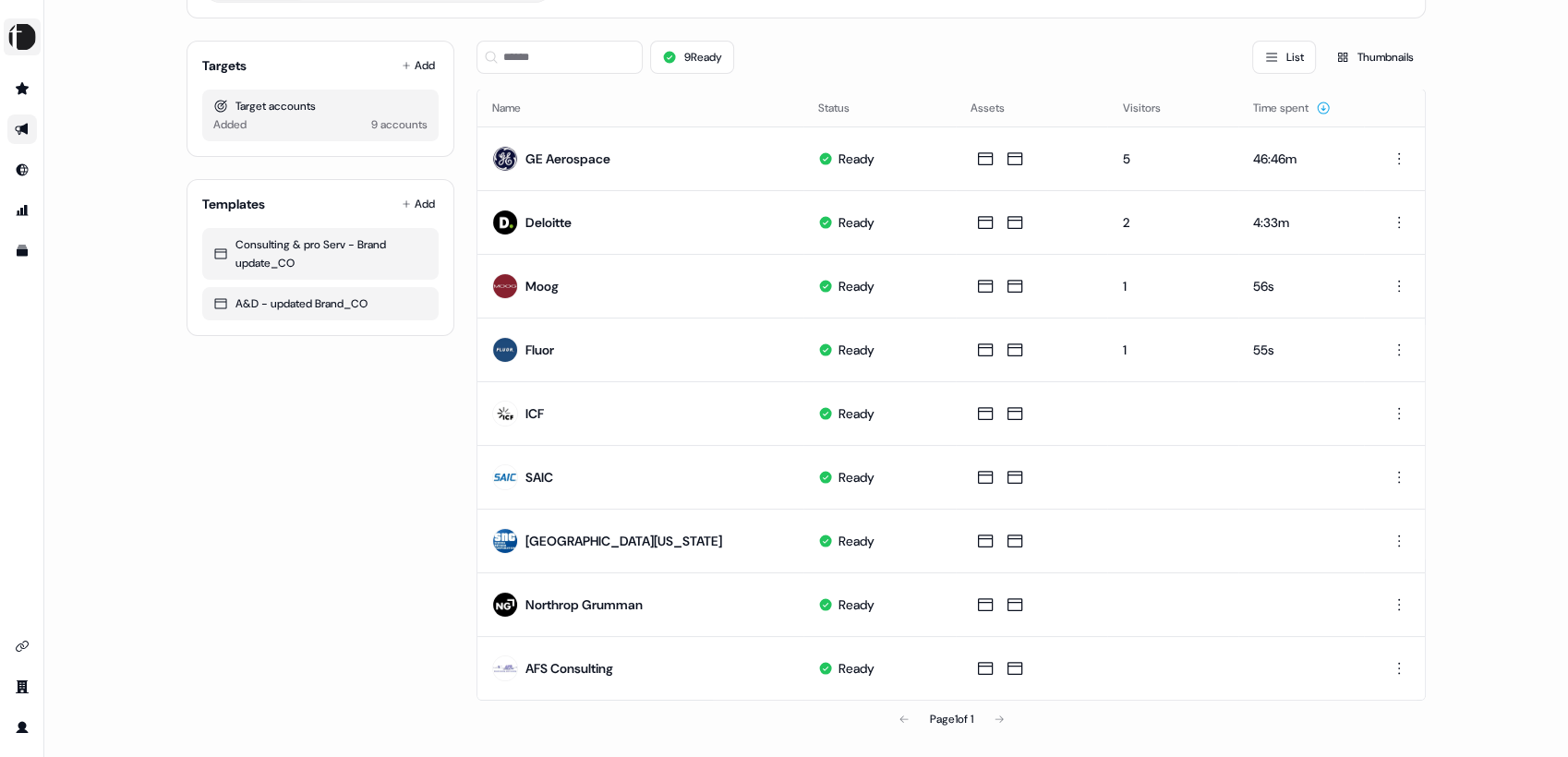 click at bounding box center (22, 37) 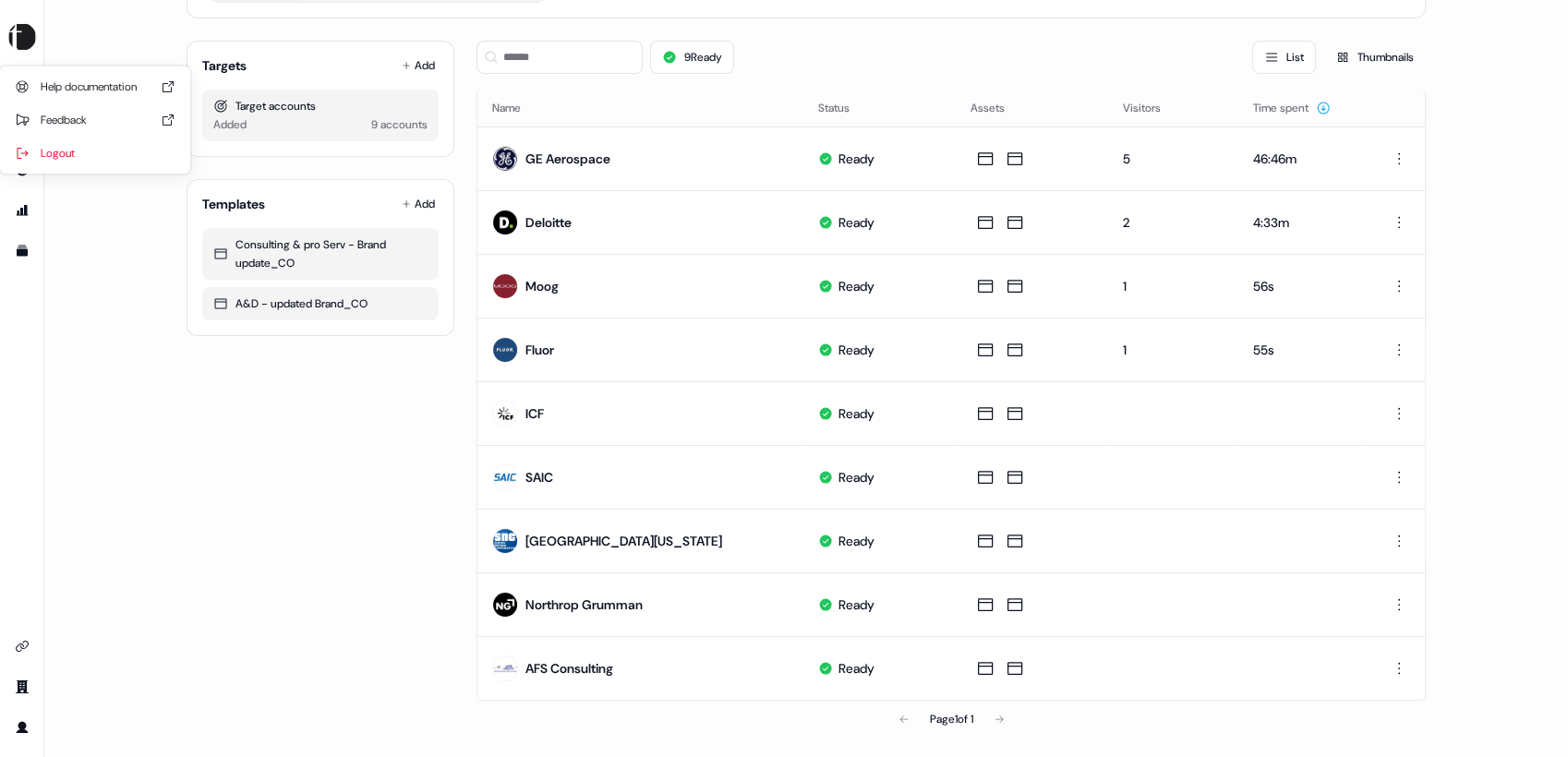 click on "9 Target Accounts Editor Overview Engagement Distribute Created by [PERSON_NAME] Targets Add Target   accounts Added 9   accounts Templates Add Consulting & pro Serv - Brand update_CO A&D - updated Brand_CO 9  Ready List Thumbnails Name Status Assets Visitors Time spent GE Aerospace Ready 5 46:46m Deloitte Ready 2 4:33m Moog Ready 1 56s Fluor Ready 1 55s ICF Ready SAIC Ready Sierra [US_STATE] Ready Northrop Grumman Ready AFS Consulting Ready Page  1  of 1" at bounding box center (806, 378) 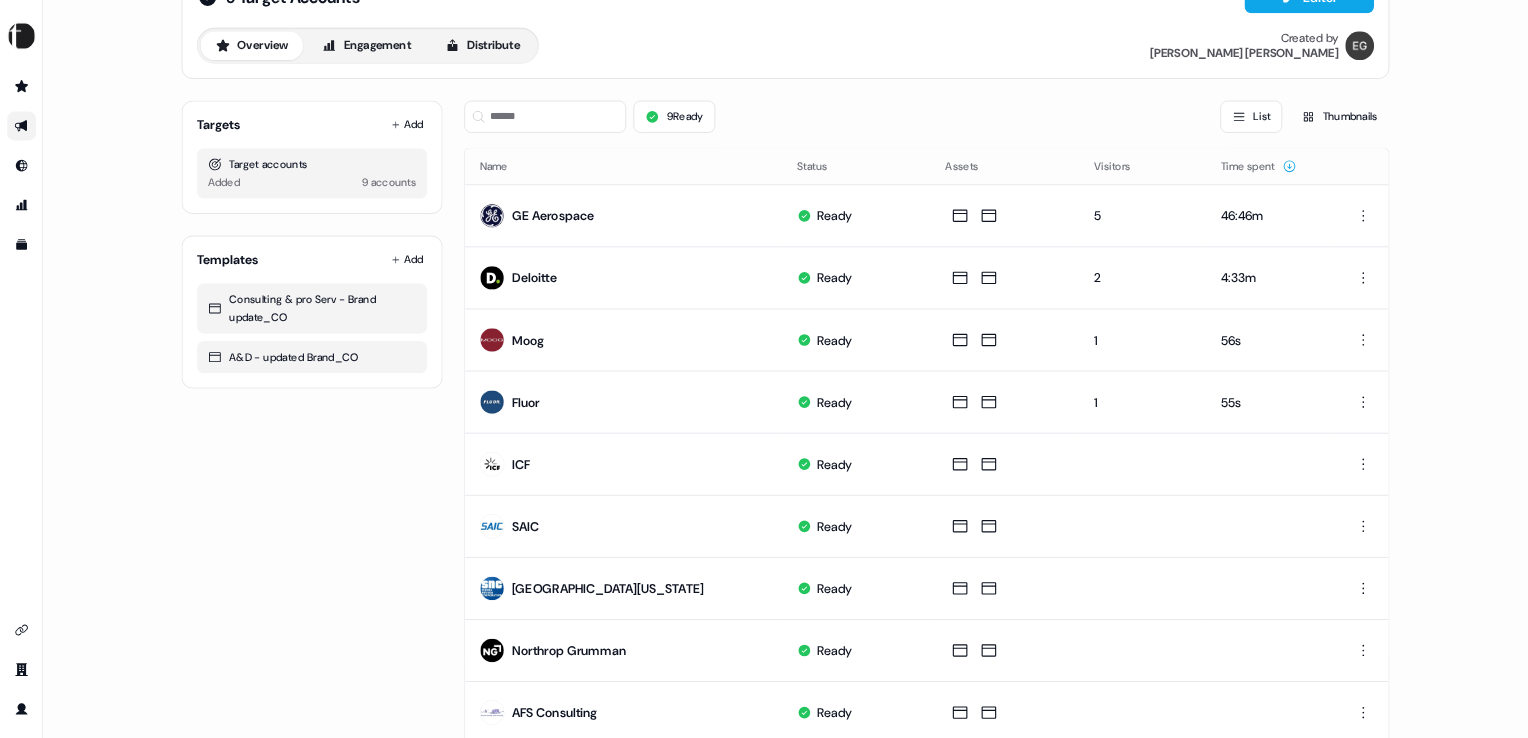 scroll, scrollTop: 0, scrollLeft: 0, axis: both 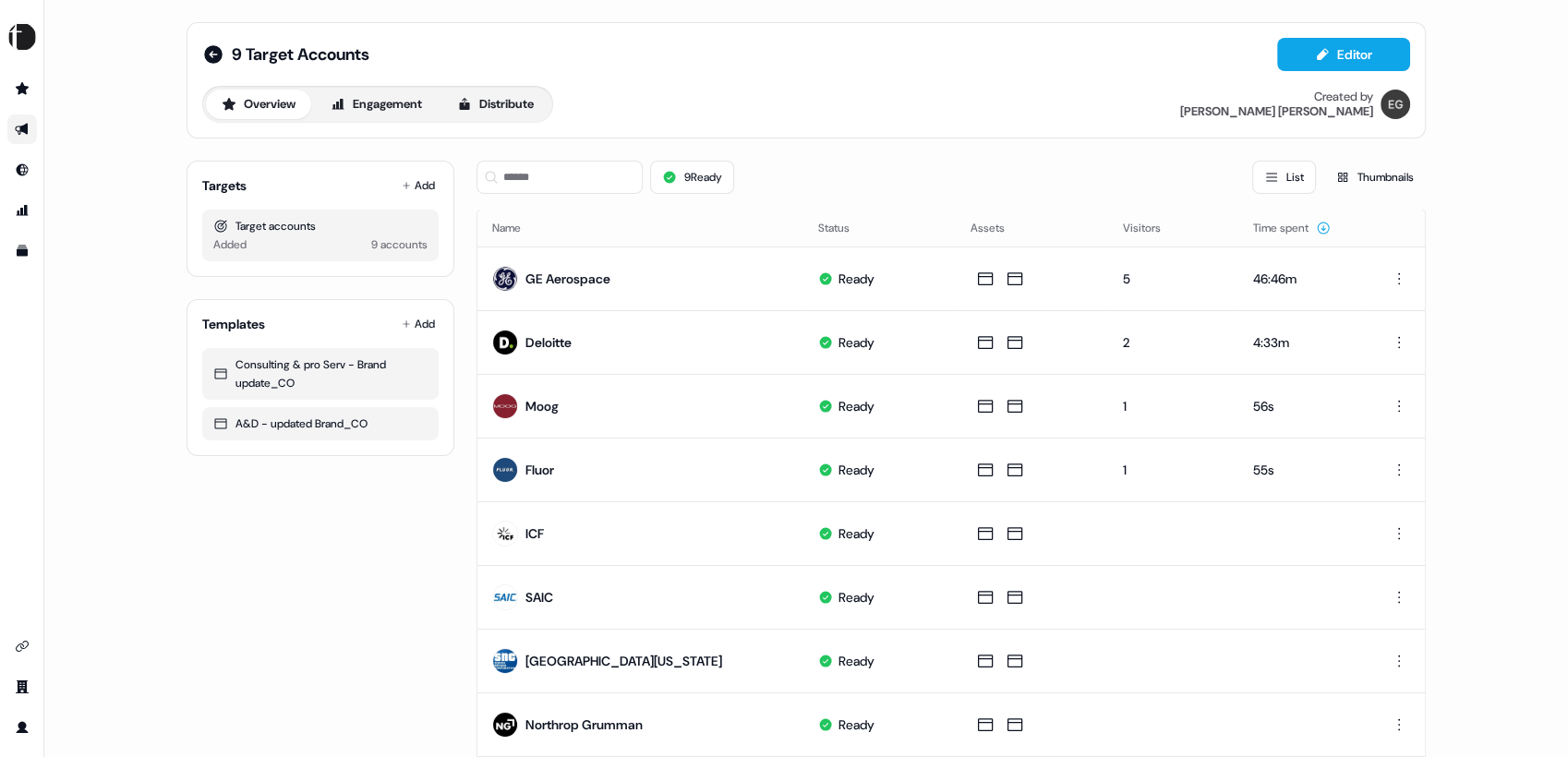 type 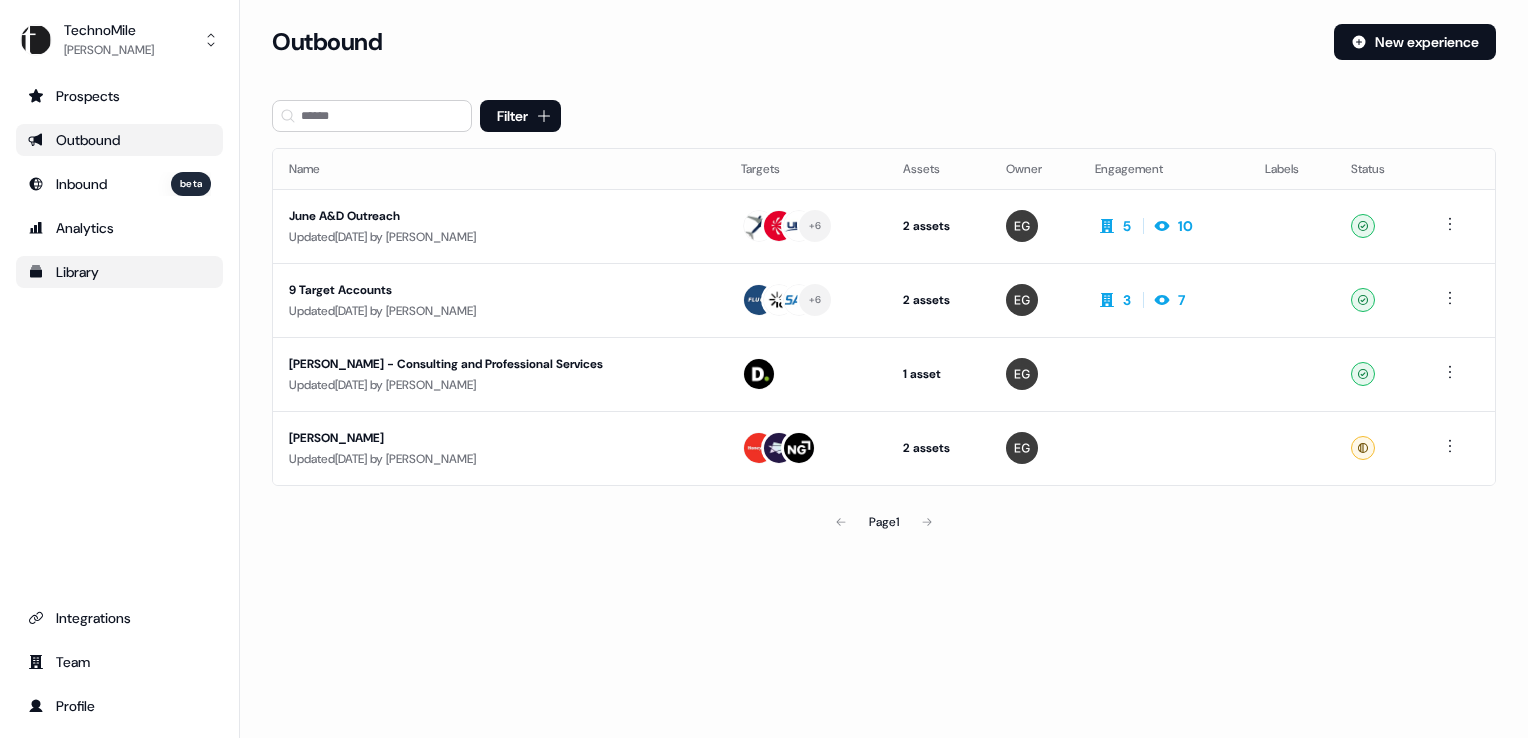 click on "Library" at bounding box center [119, 272] 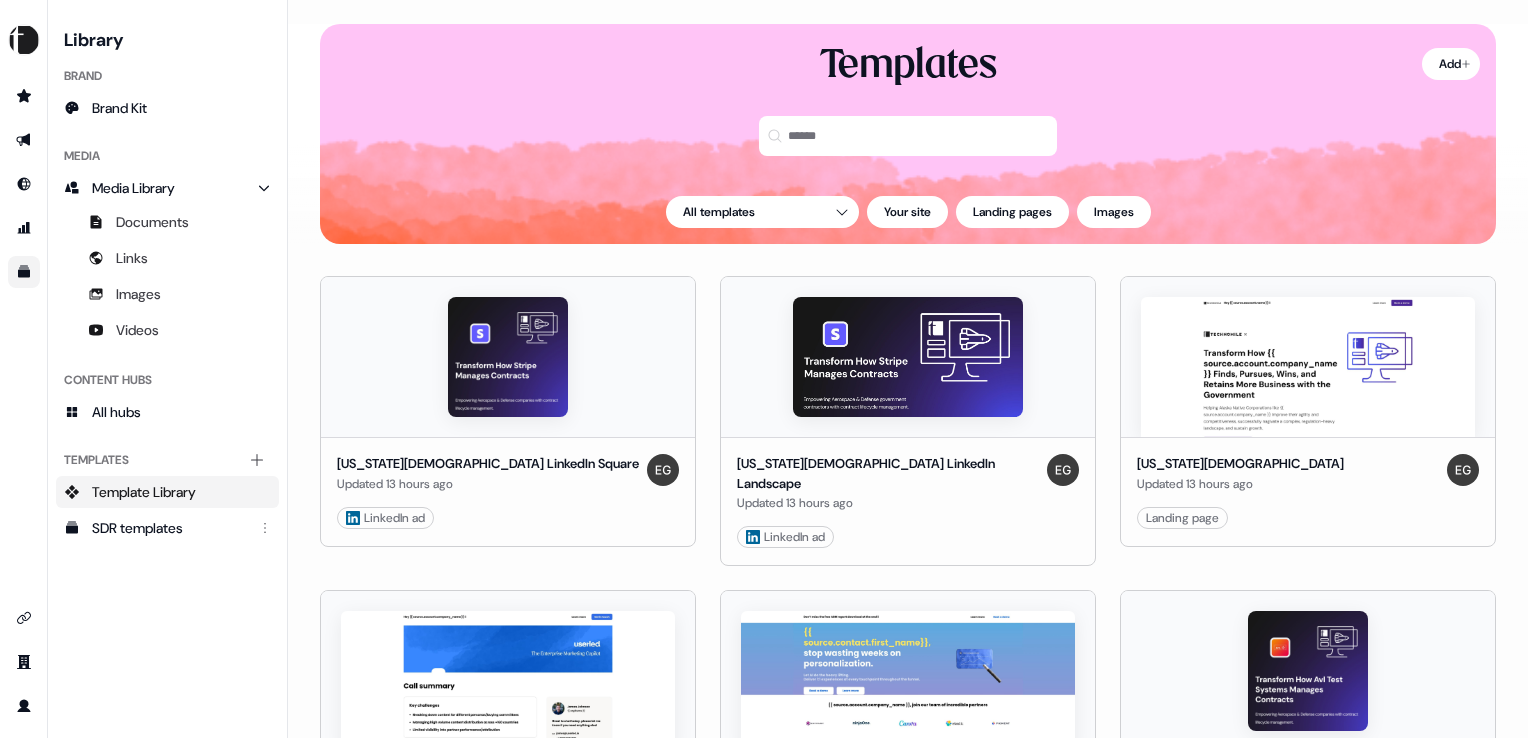 click on "Template Library" at bounding box center [144, 492] 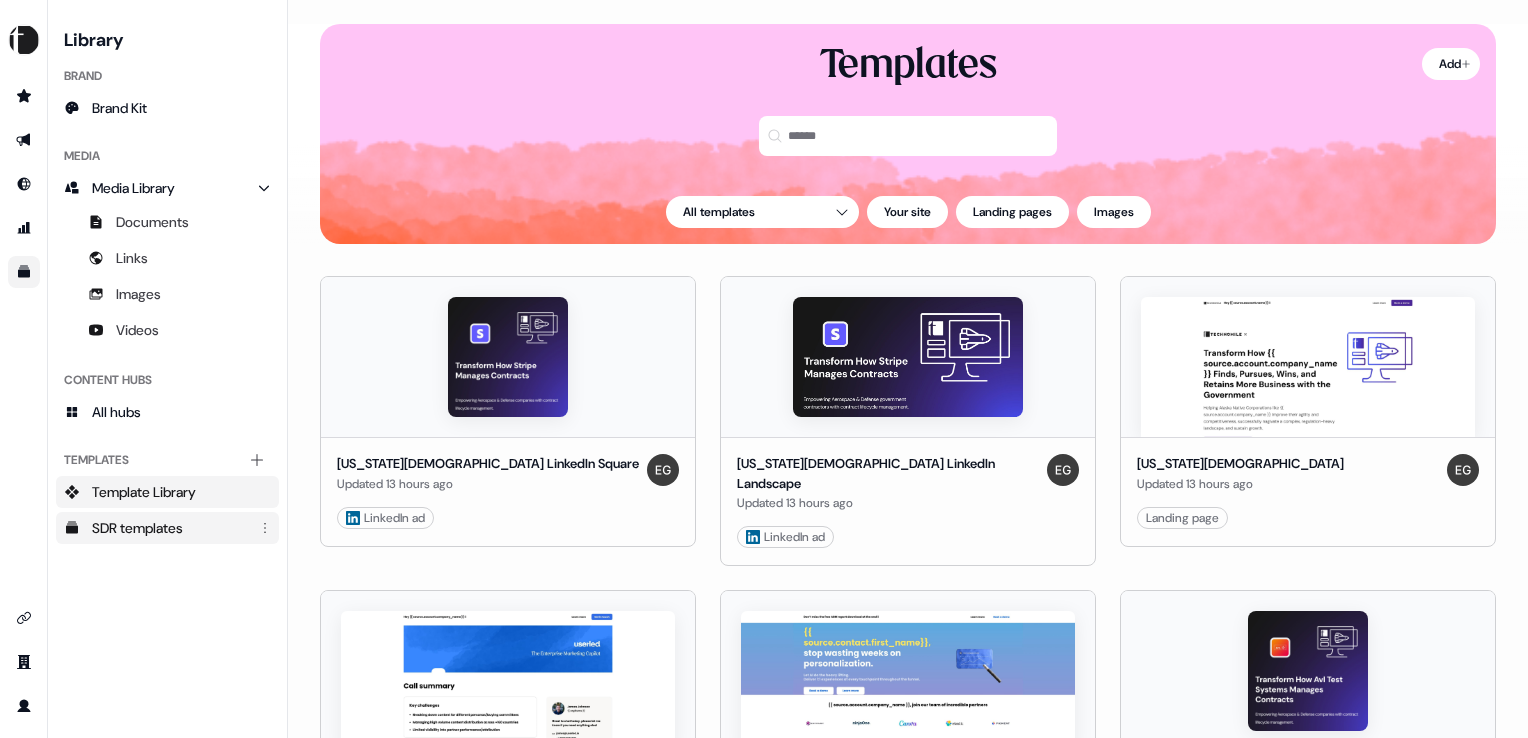 click on "SDR templates" at bounding box center [169, 528] 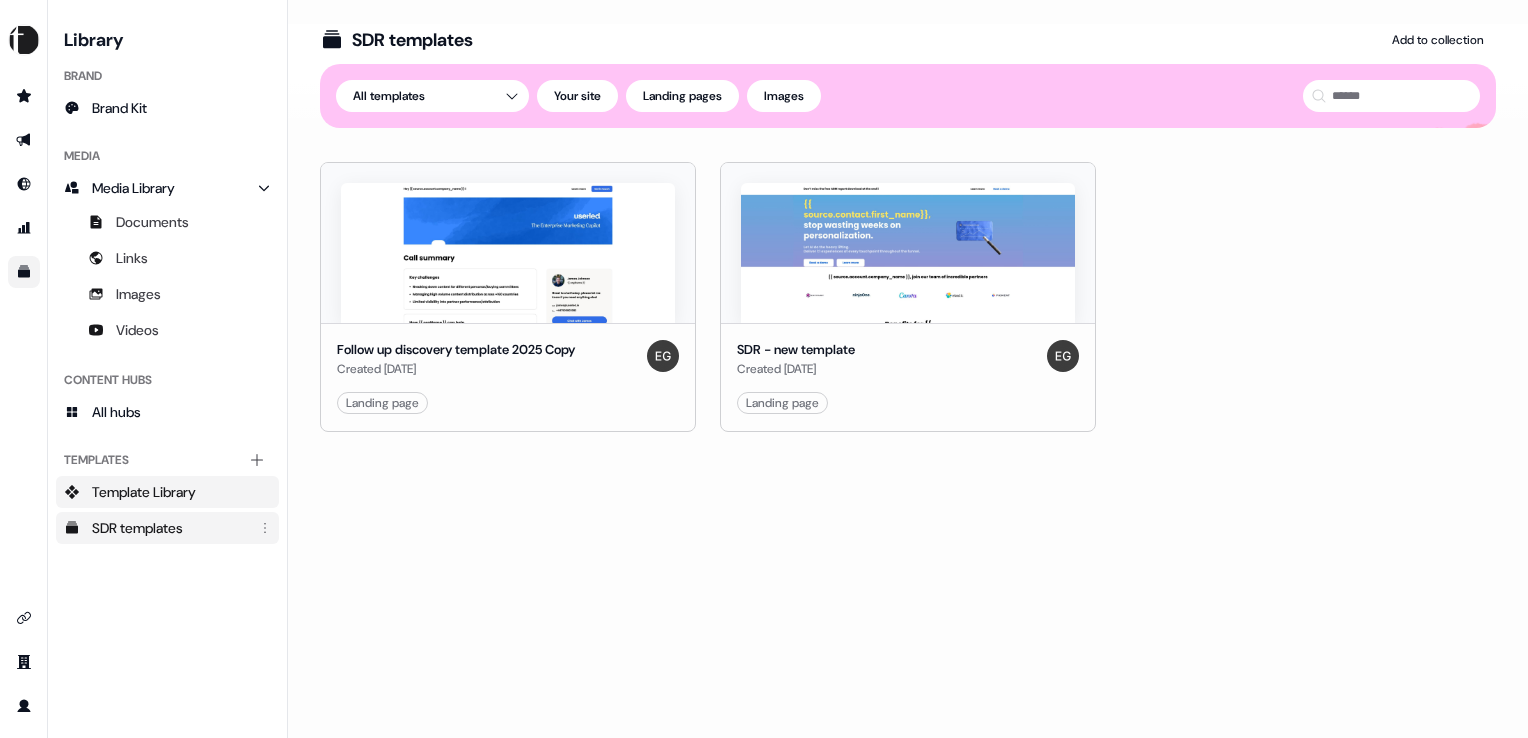 click on "Template Library" at bounding box center [144, 492] 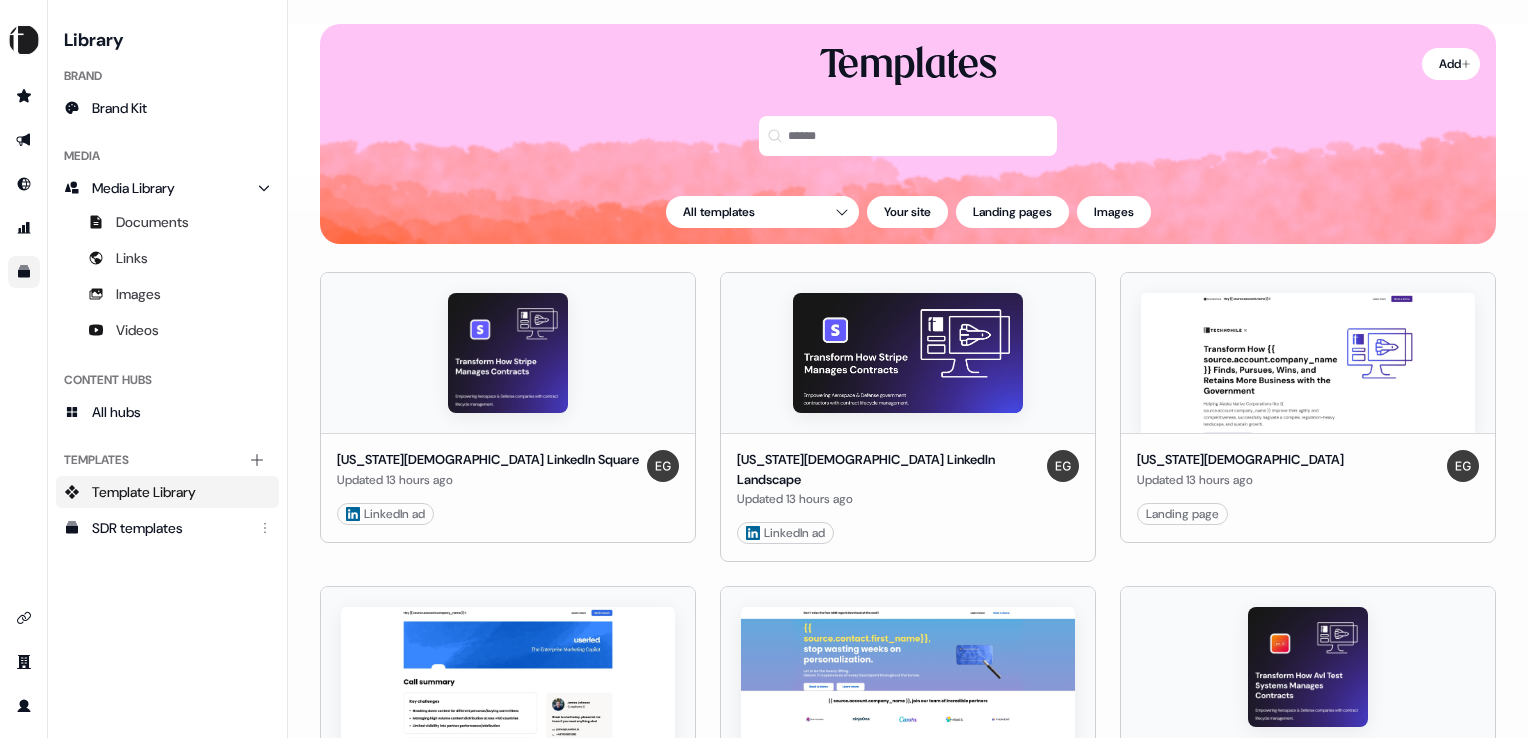 scroll, scrollTop: 0, scrollLeft: 0, axis: both 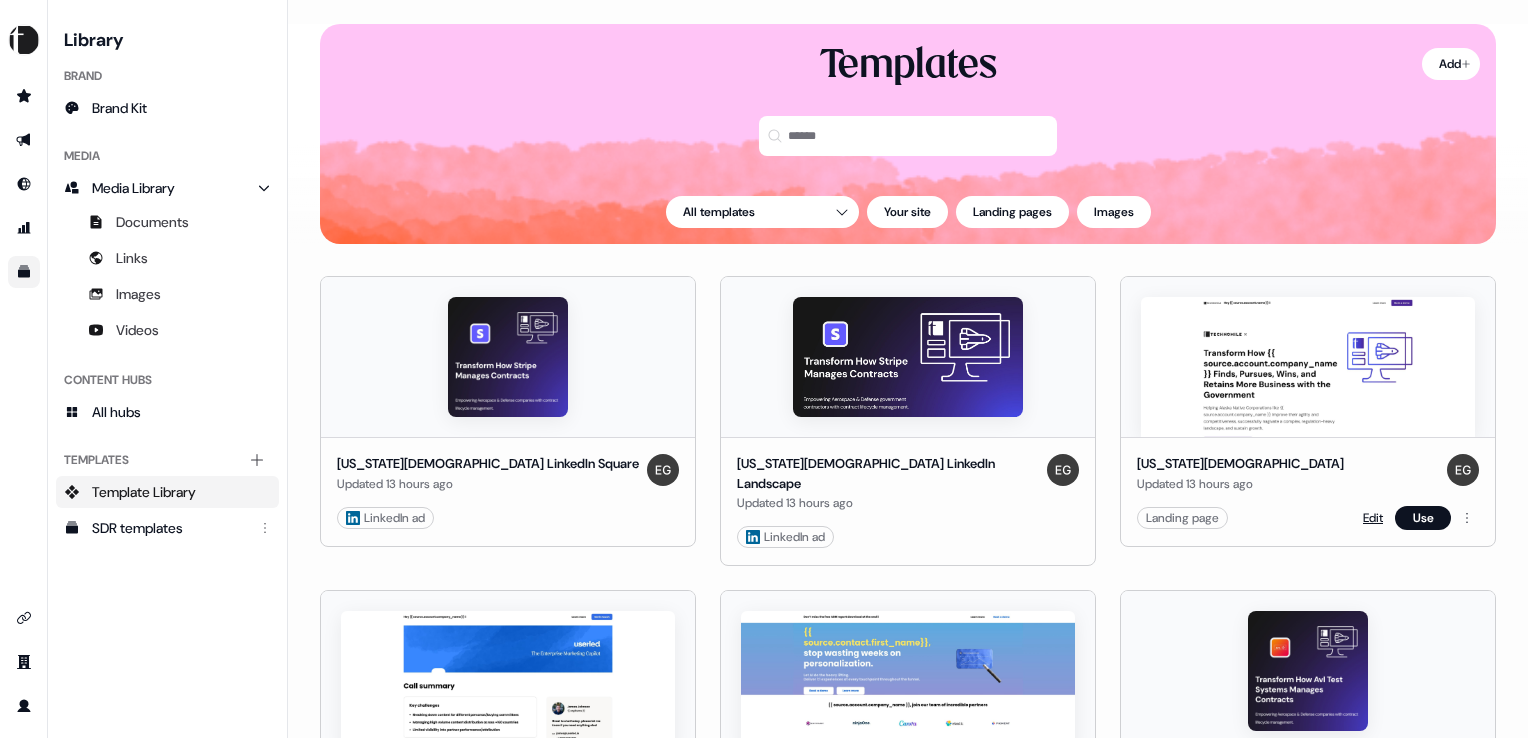 click on "Edit" at bounding box center (1373, 518) 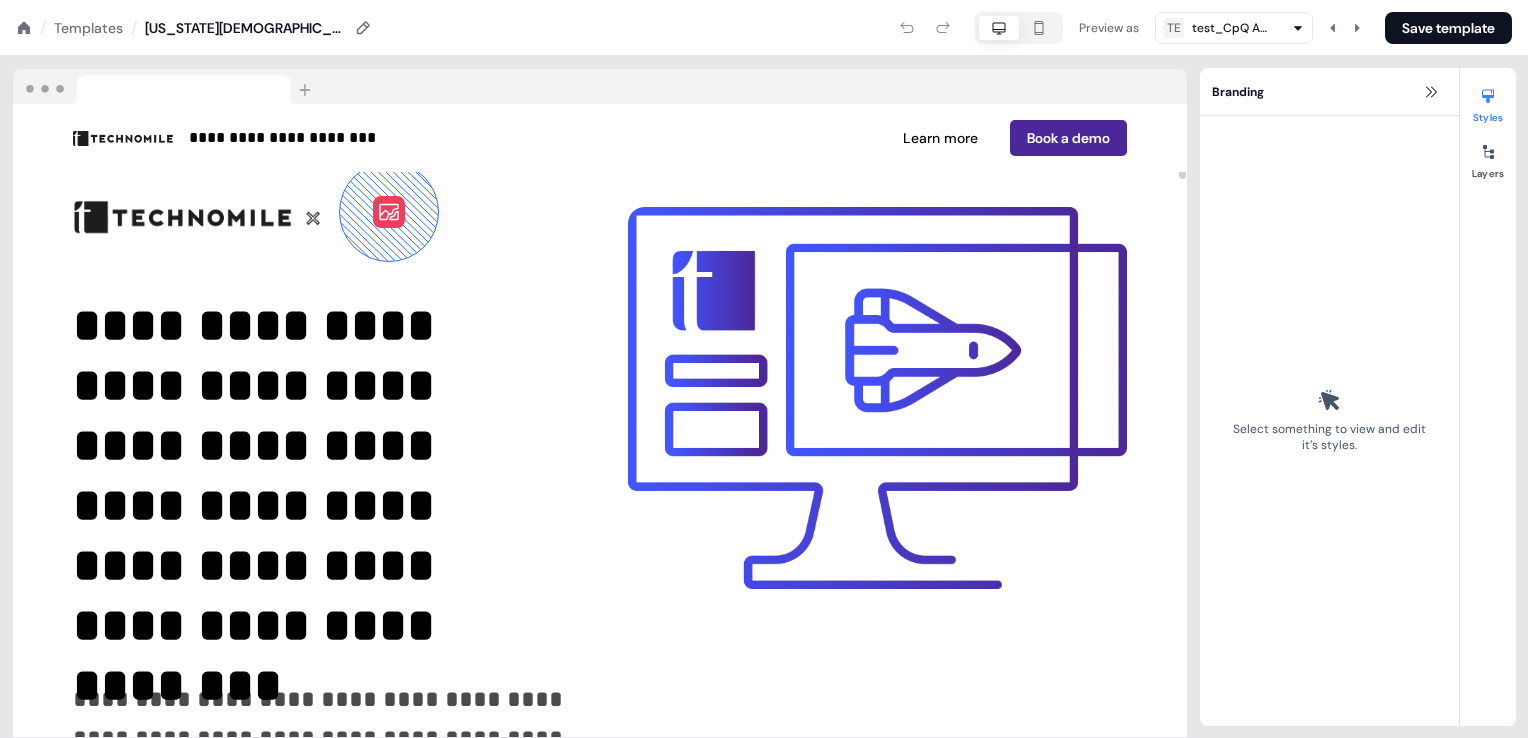 scroll, scrollTop: 200, scrollLeft: 0, axis: vertical 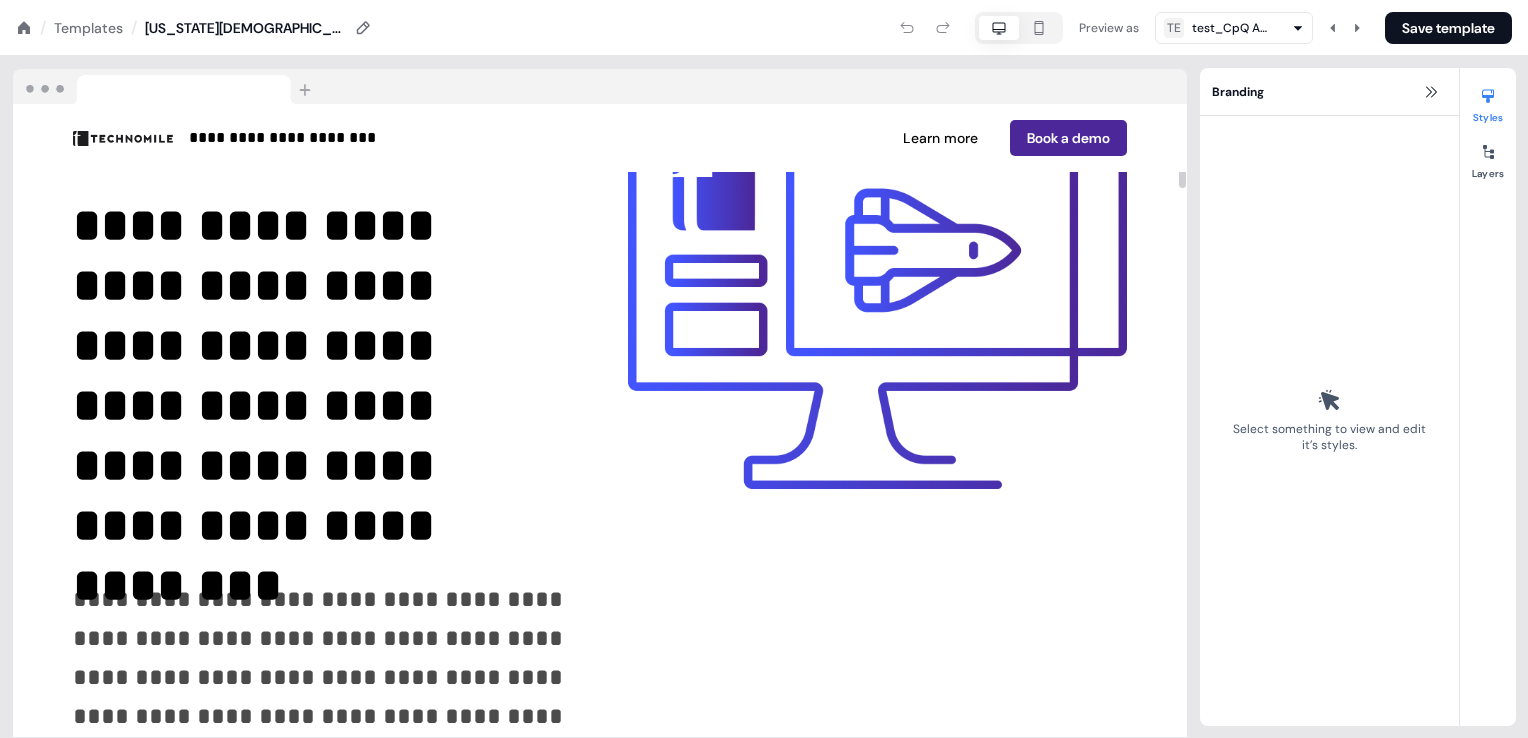 click at bounding box center (877, 298) 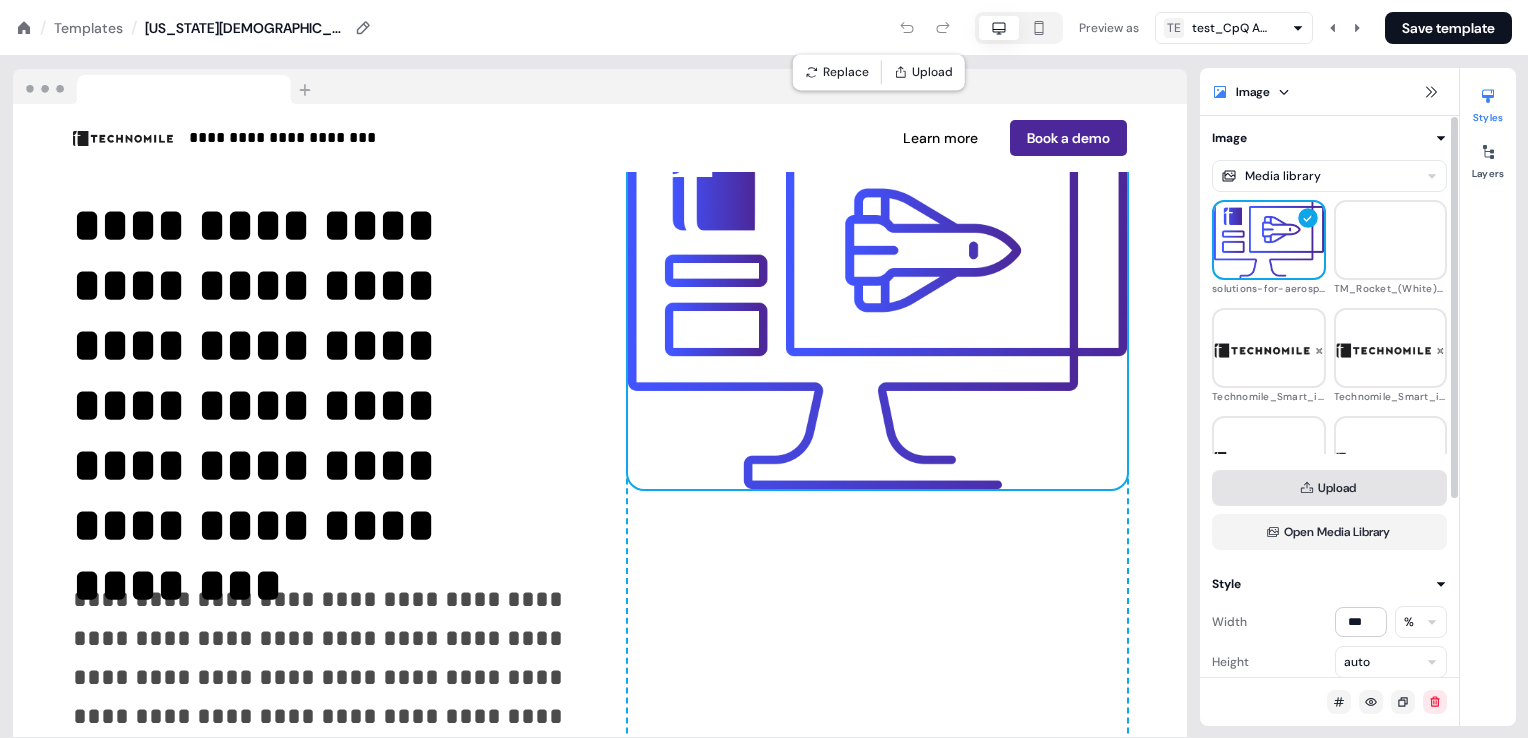 click on "Upload" at bounding box center [1329, 488] 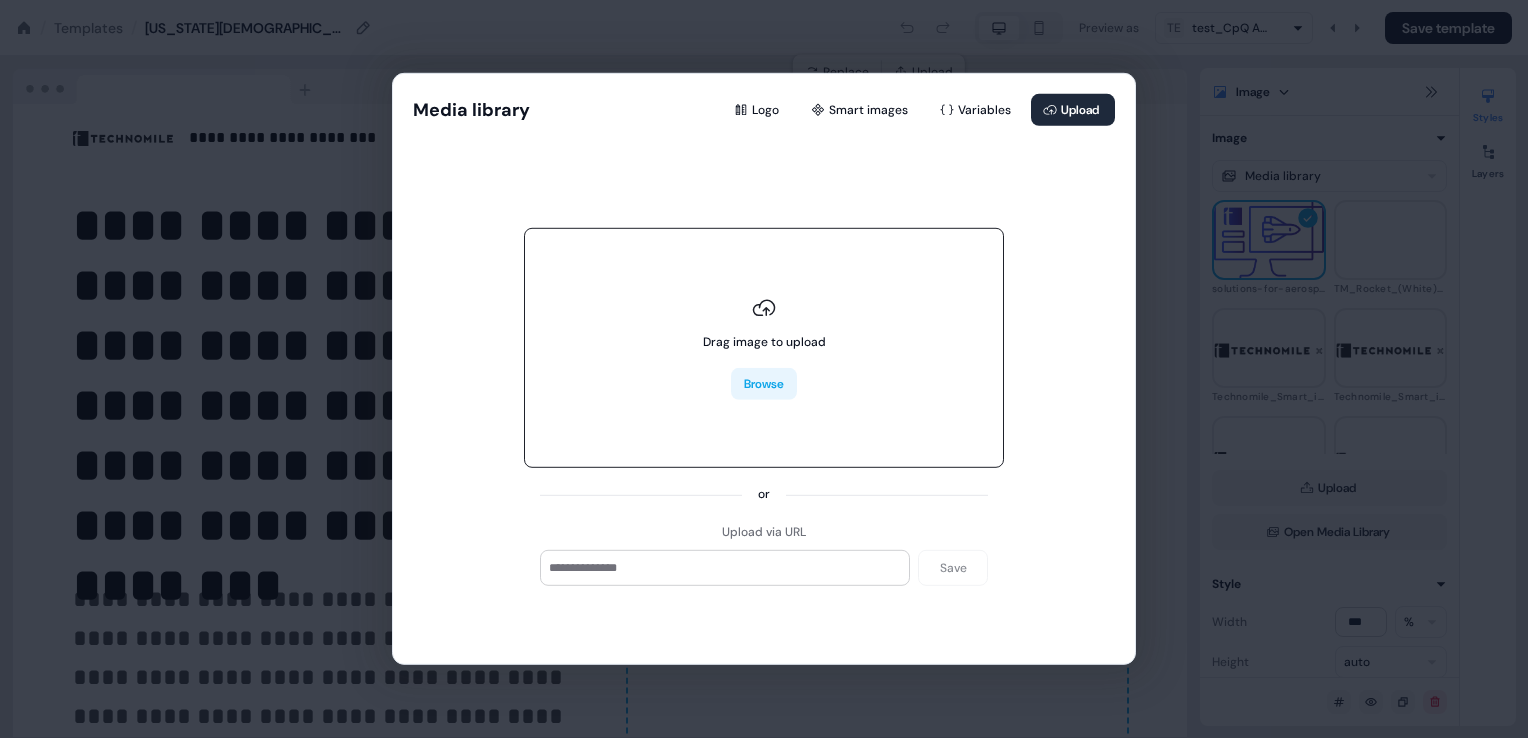 click on "Browse" at bounding box center (764, 384) 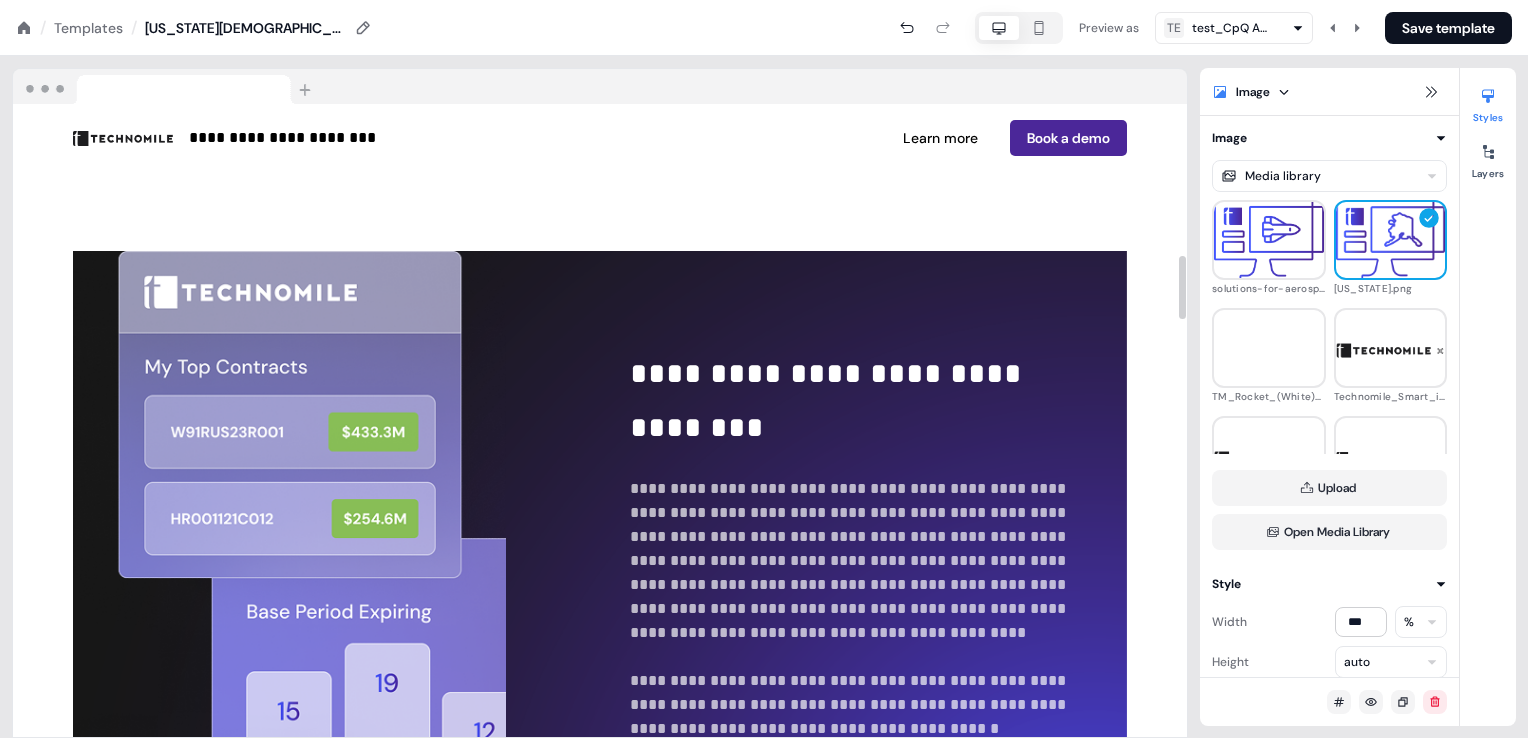 scroll, scrollTop: 1600, scrollLeft: 0, axis: vertical 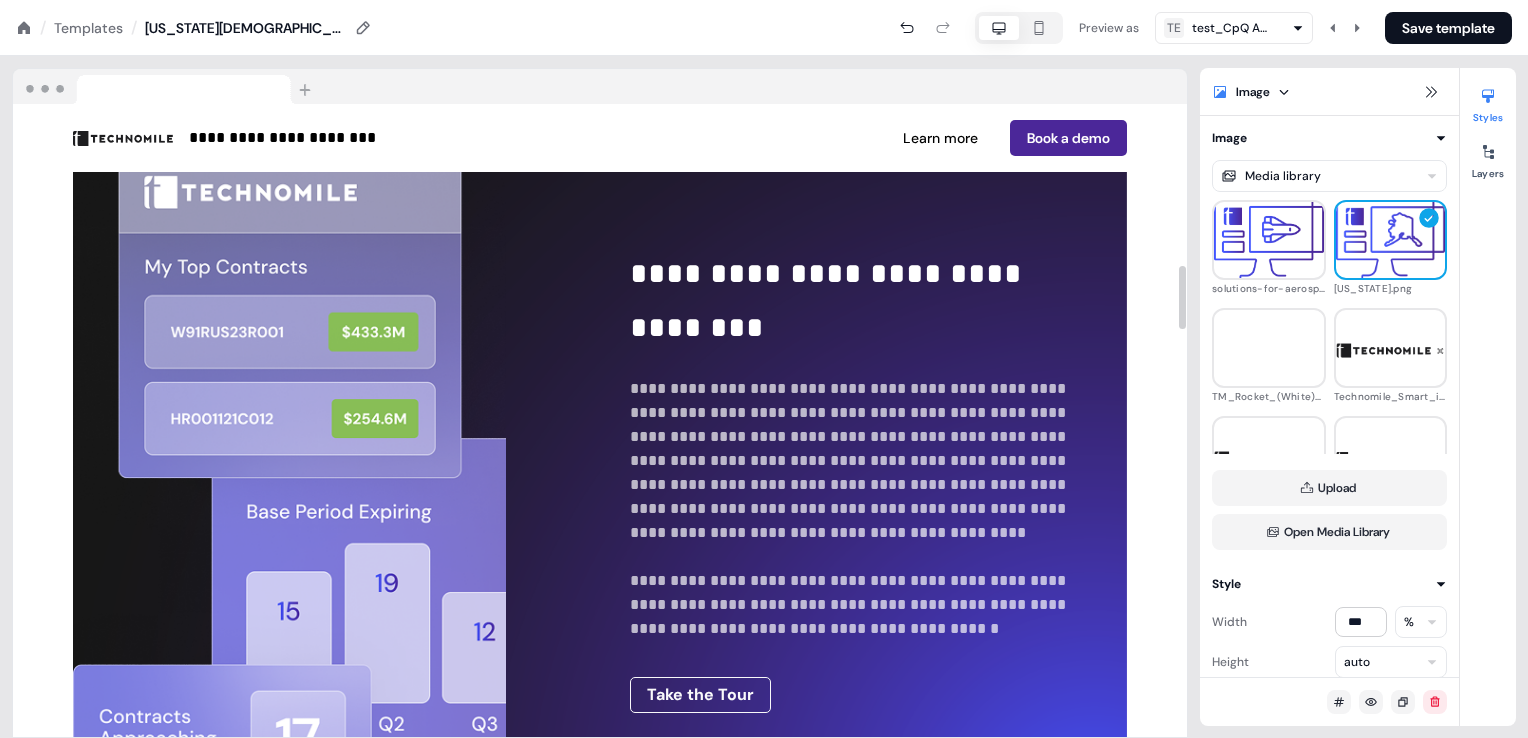 click at bounding box center (321, 476) 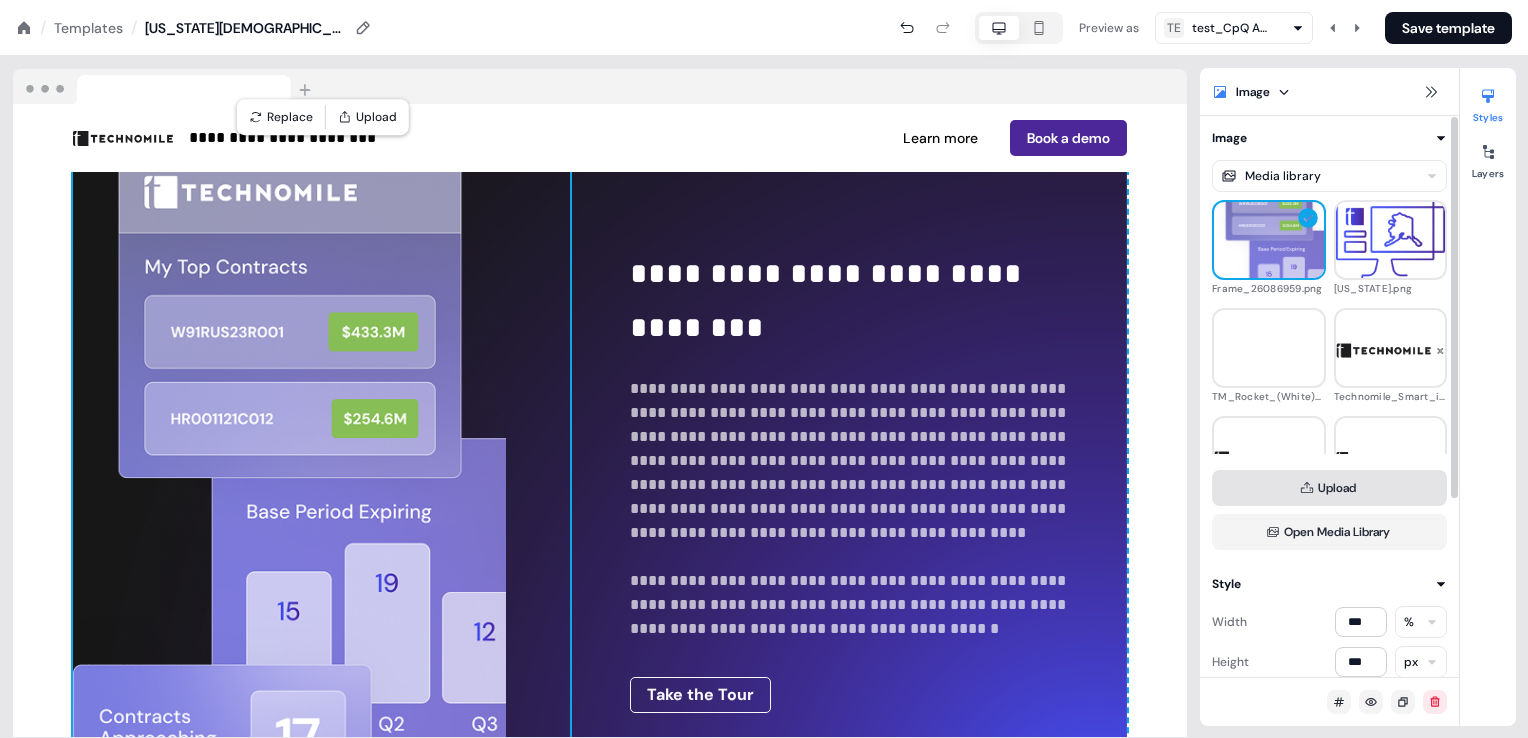 click 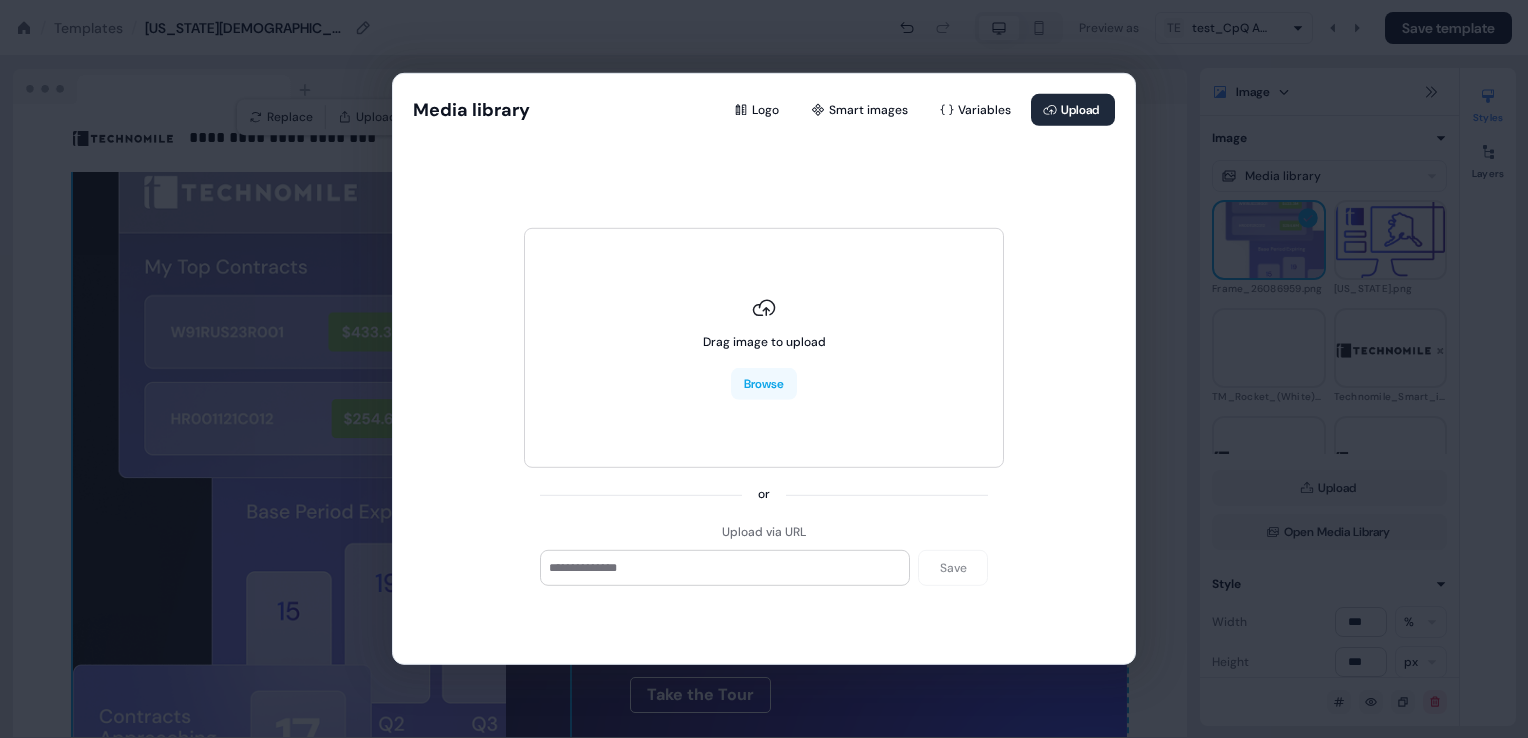 click on "Media library Logo Smart images Variables Upload Drag image to upload Browse or Upload via URL Save" at bounding box center [764, 369] 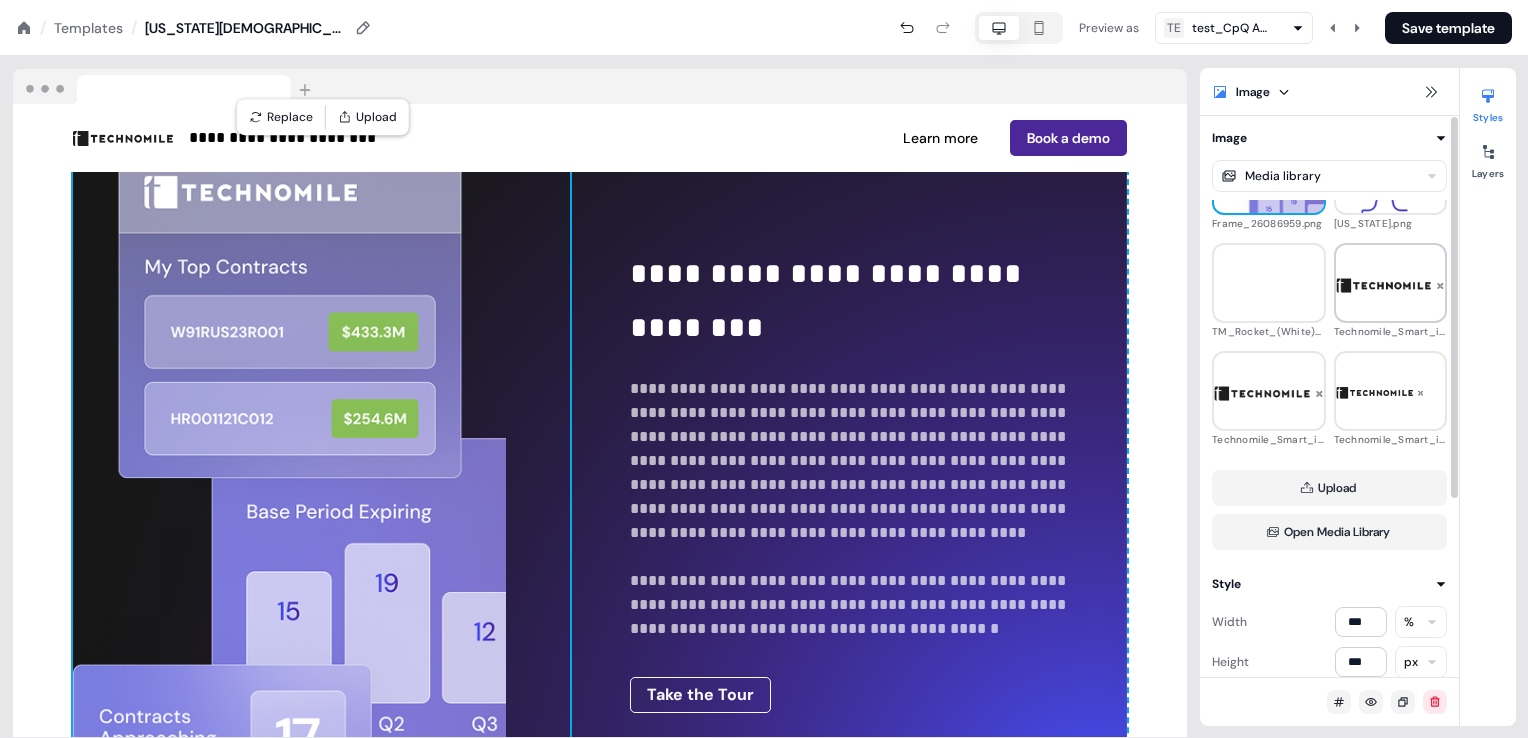 scroll, scrollTop: 100, scrollLeft: 0, axis: vertical 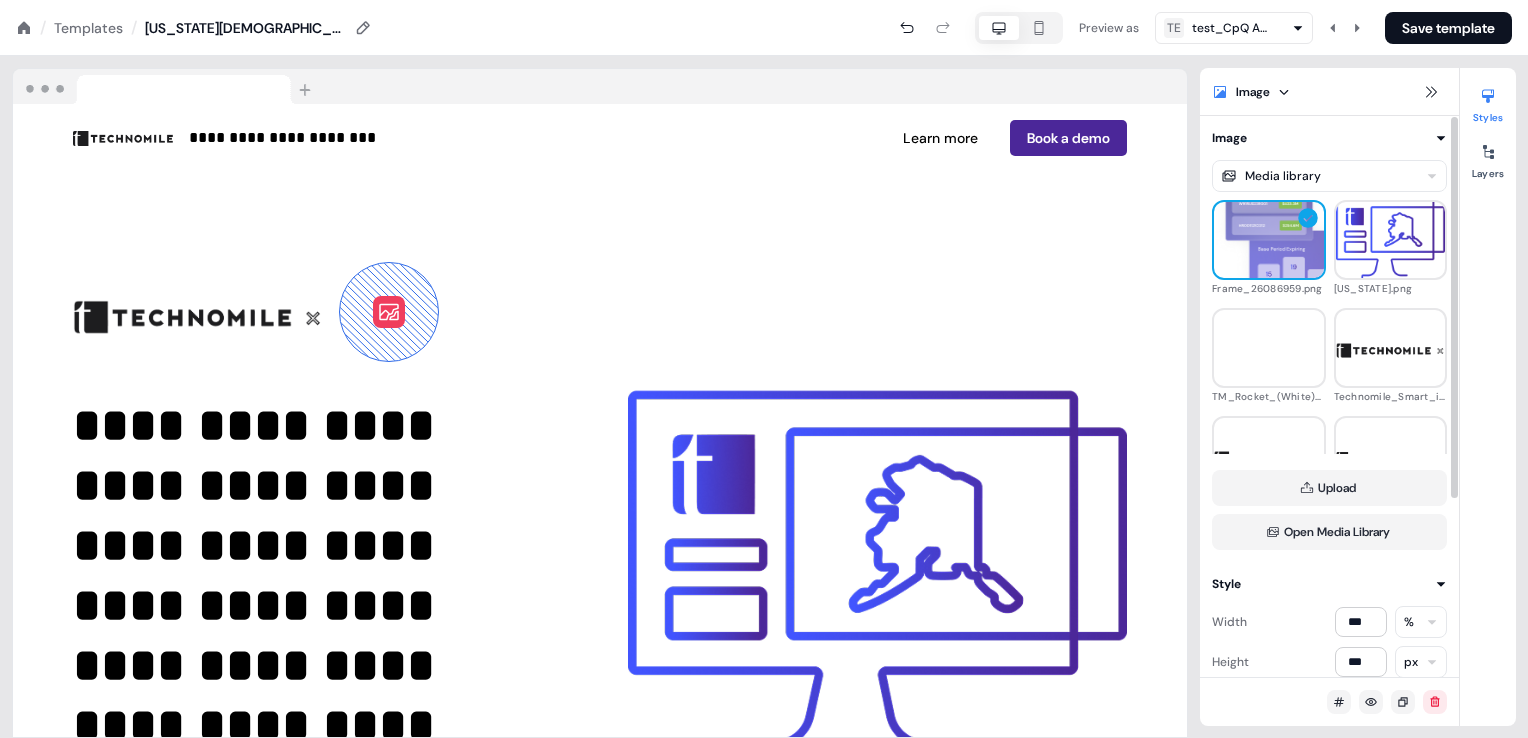 click on "**********" at bounding box center (600, 651) 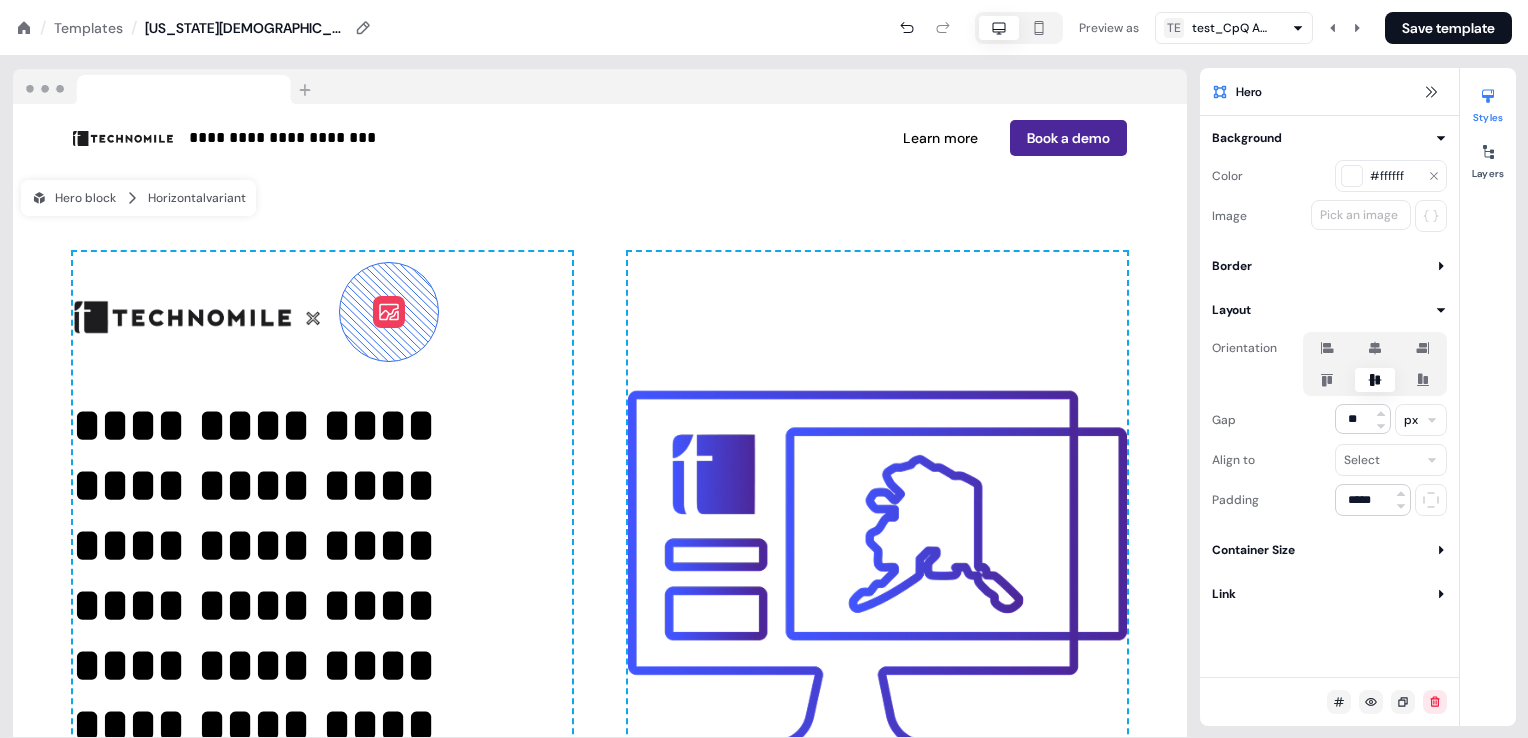 click on "**********" at bounding box center [600, 651] 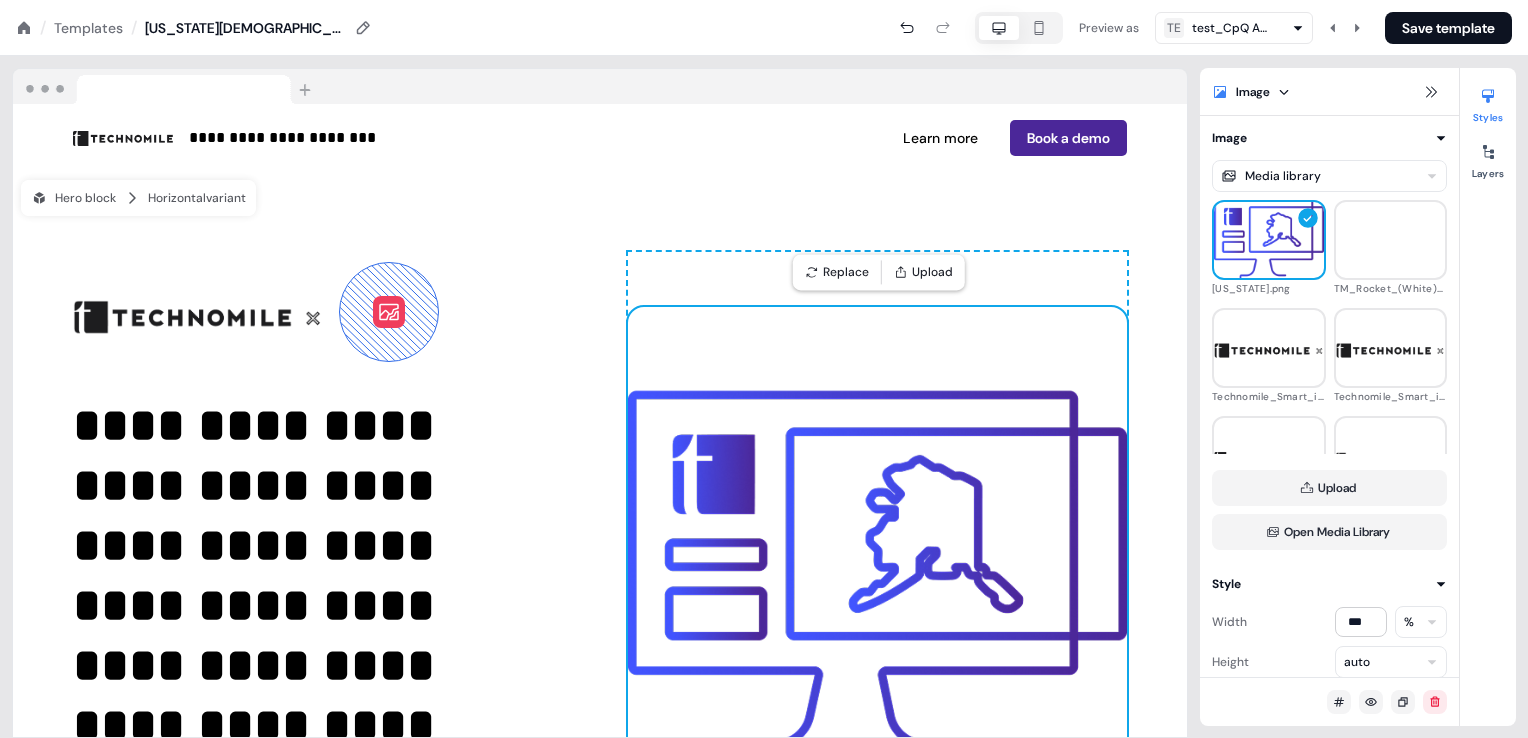 type 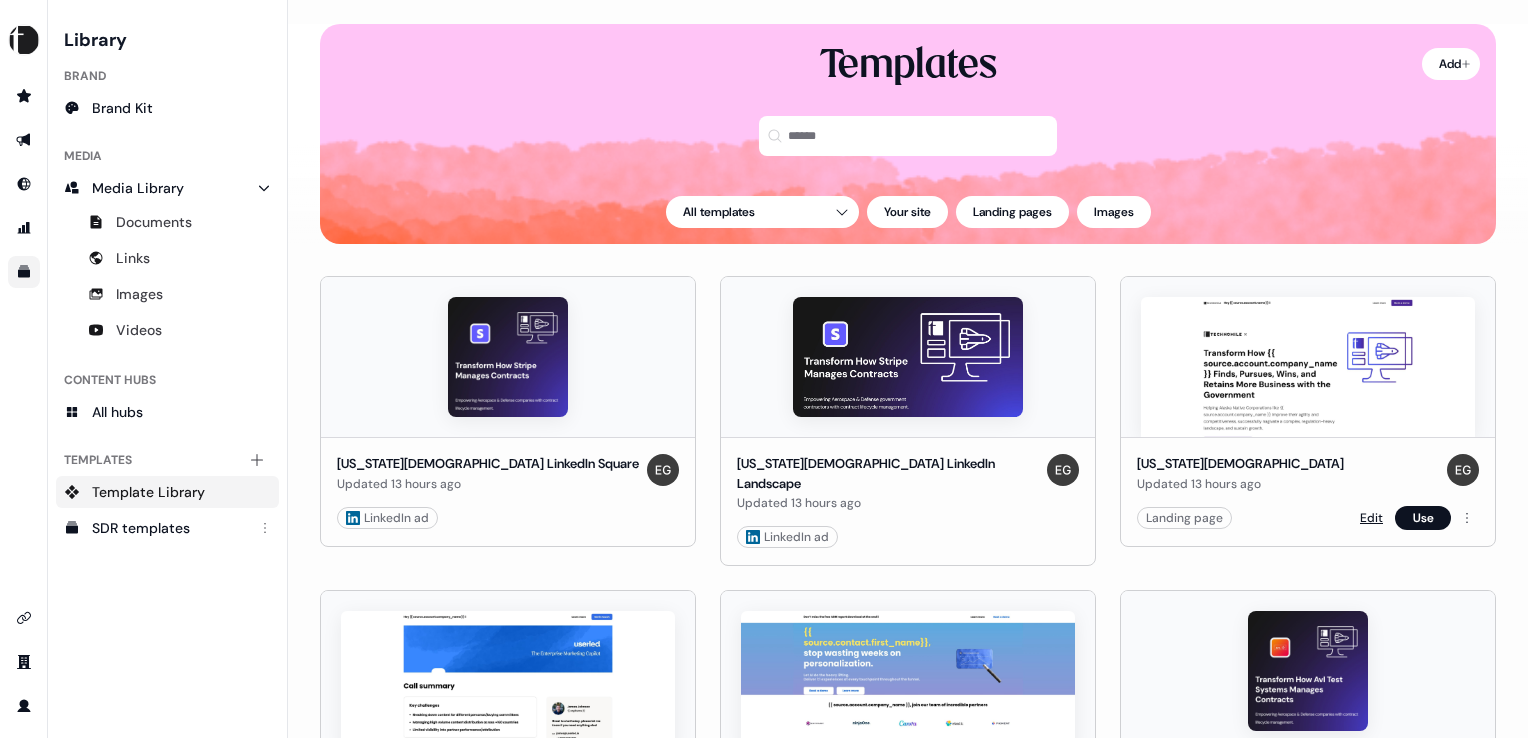 click on "Edit" at bounding box center [1371, 518] 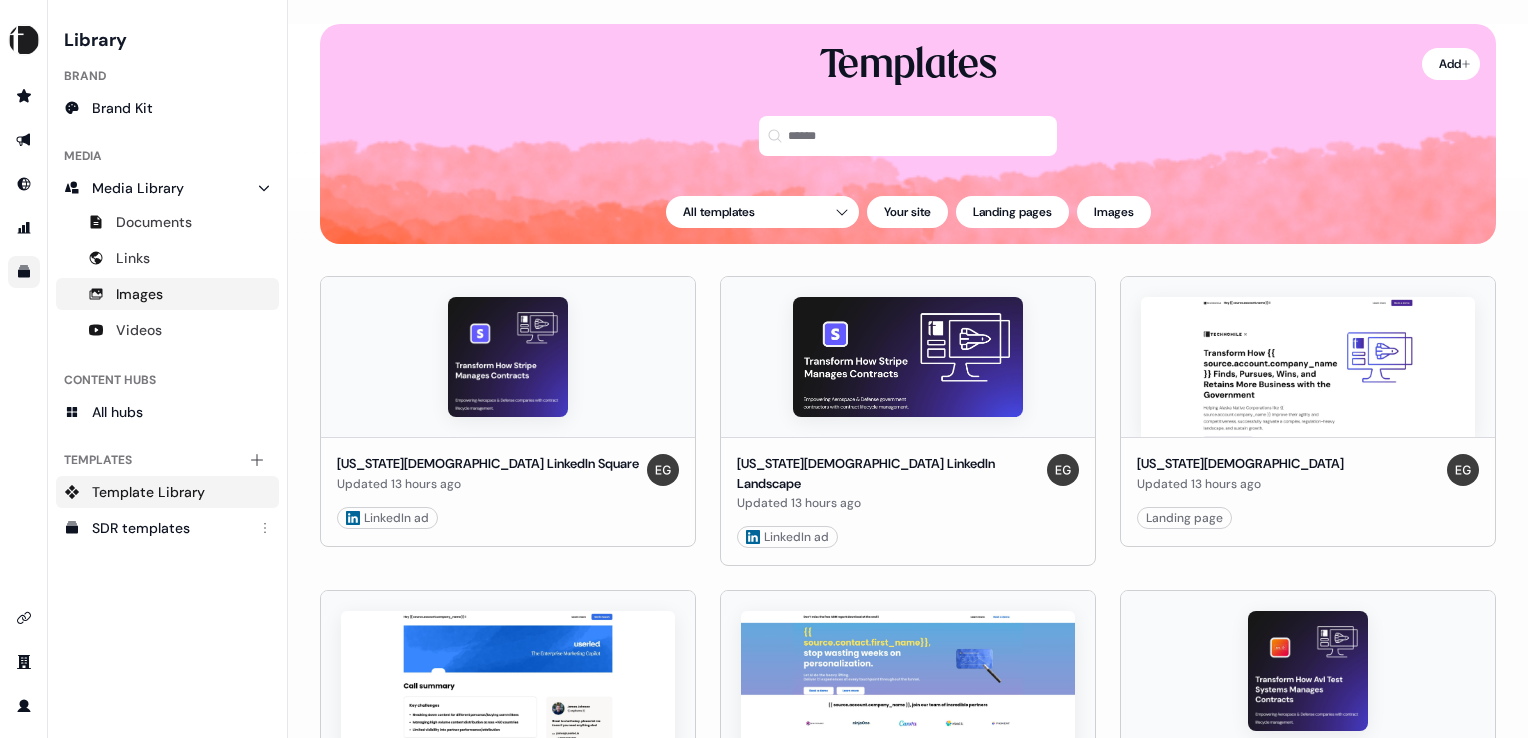 click on "Images" at bounding box center [139, 294] 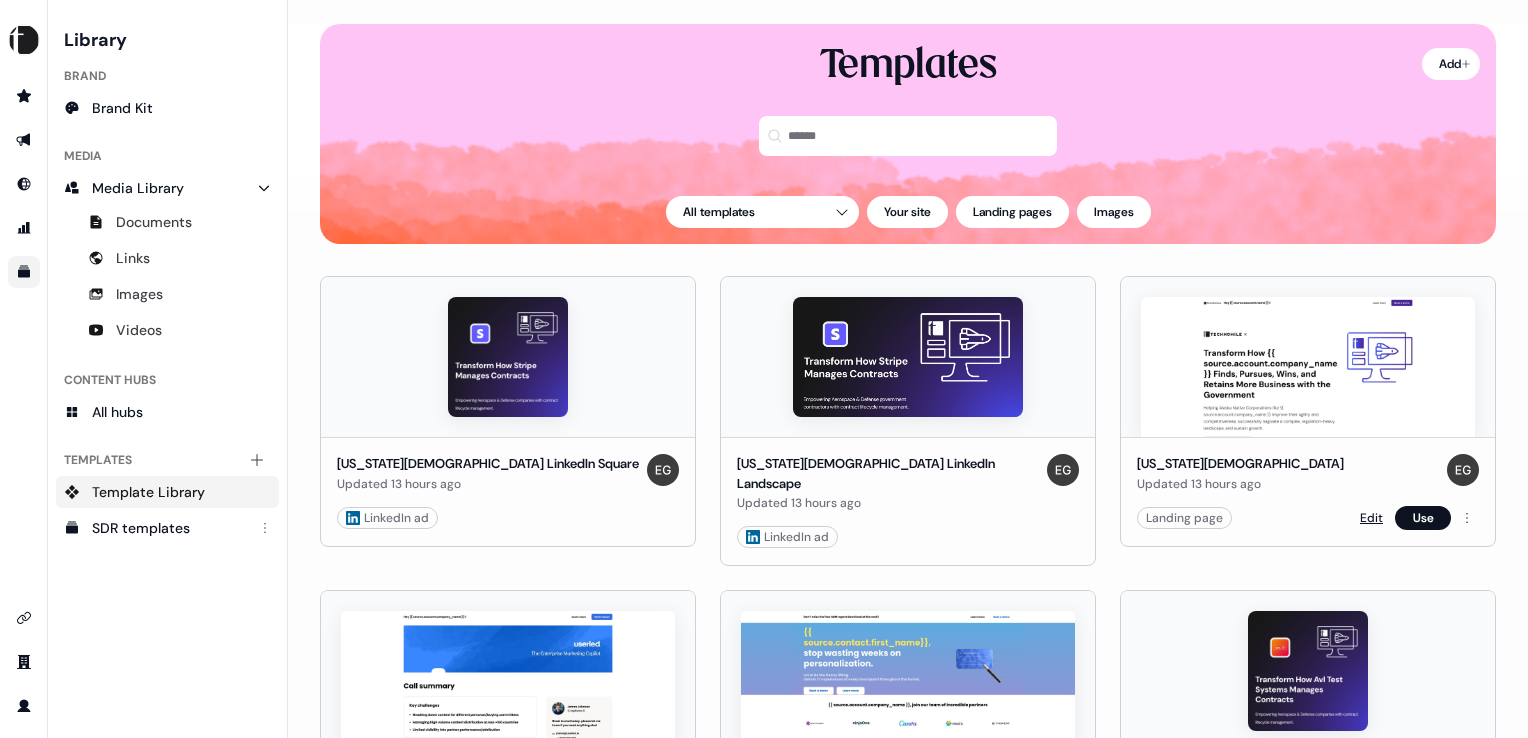 click on "Edit" at bounding box center (1371, 518) 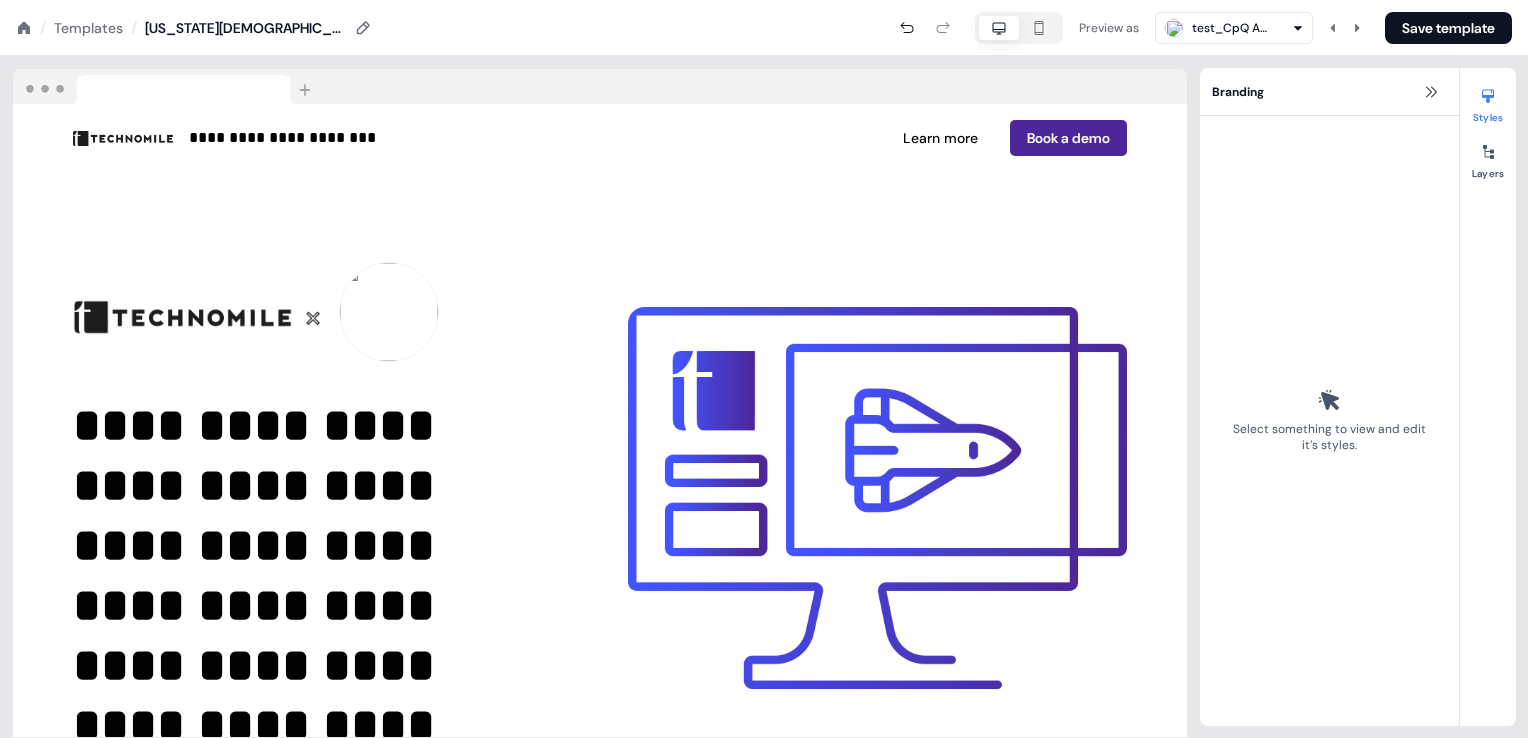 click at bounding box center (877, 498) 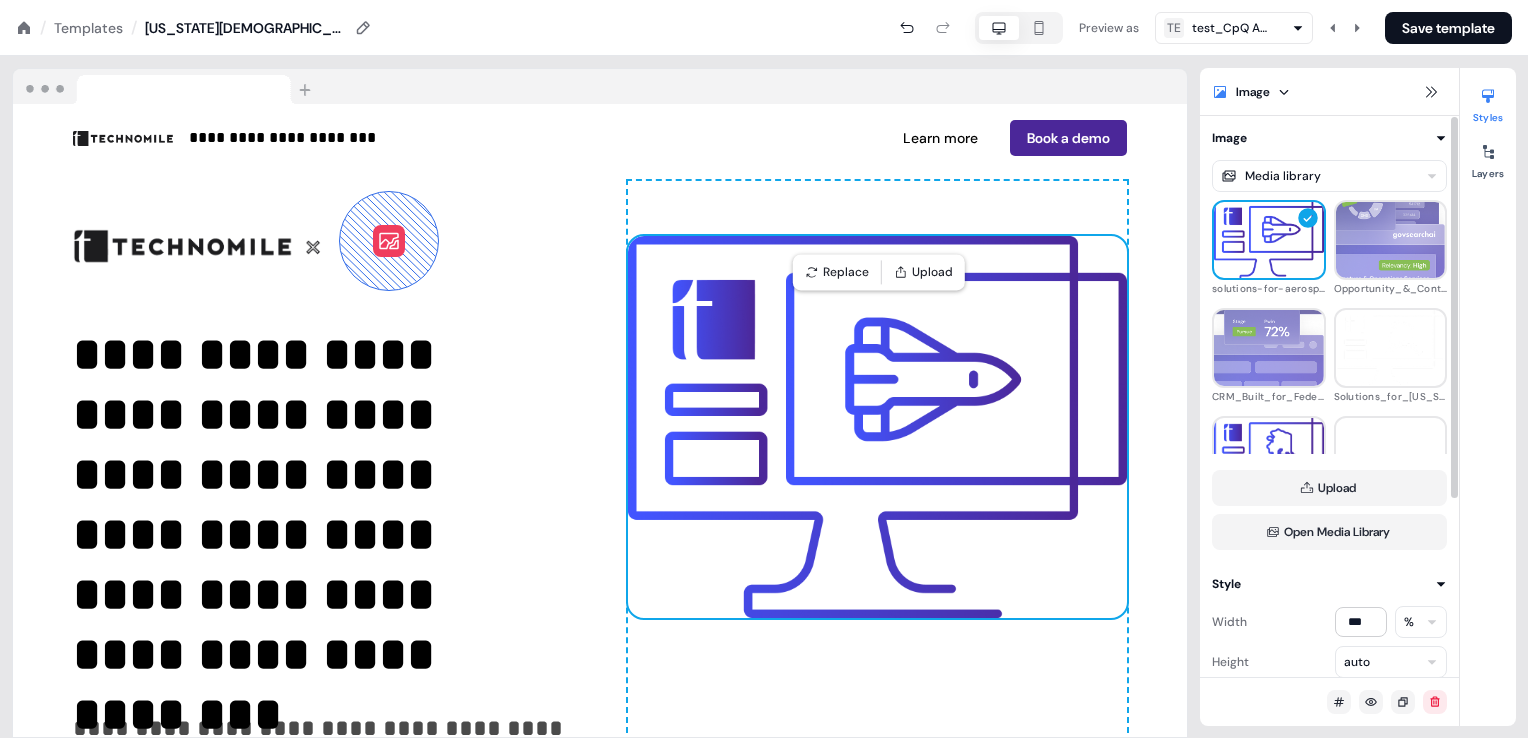 scroll, scrollTop: 100, scrollLeft: 0, axis: vertical 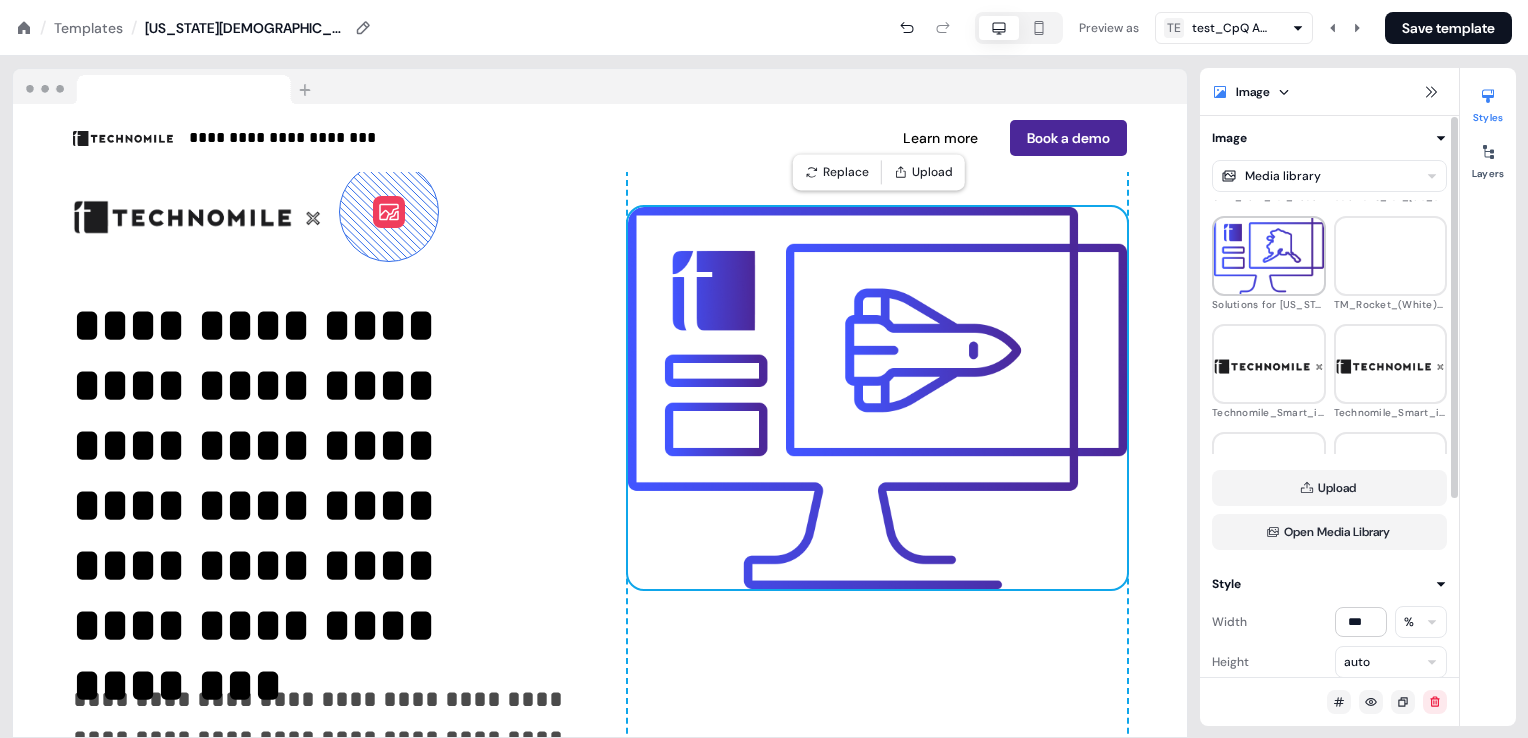 click at bounding box center [1269, 256] 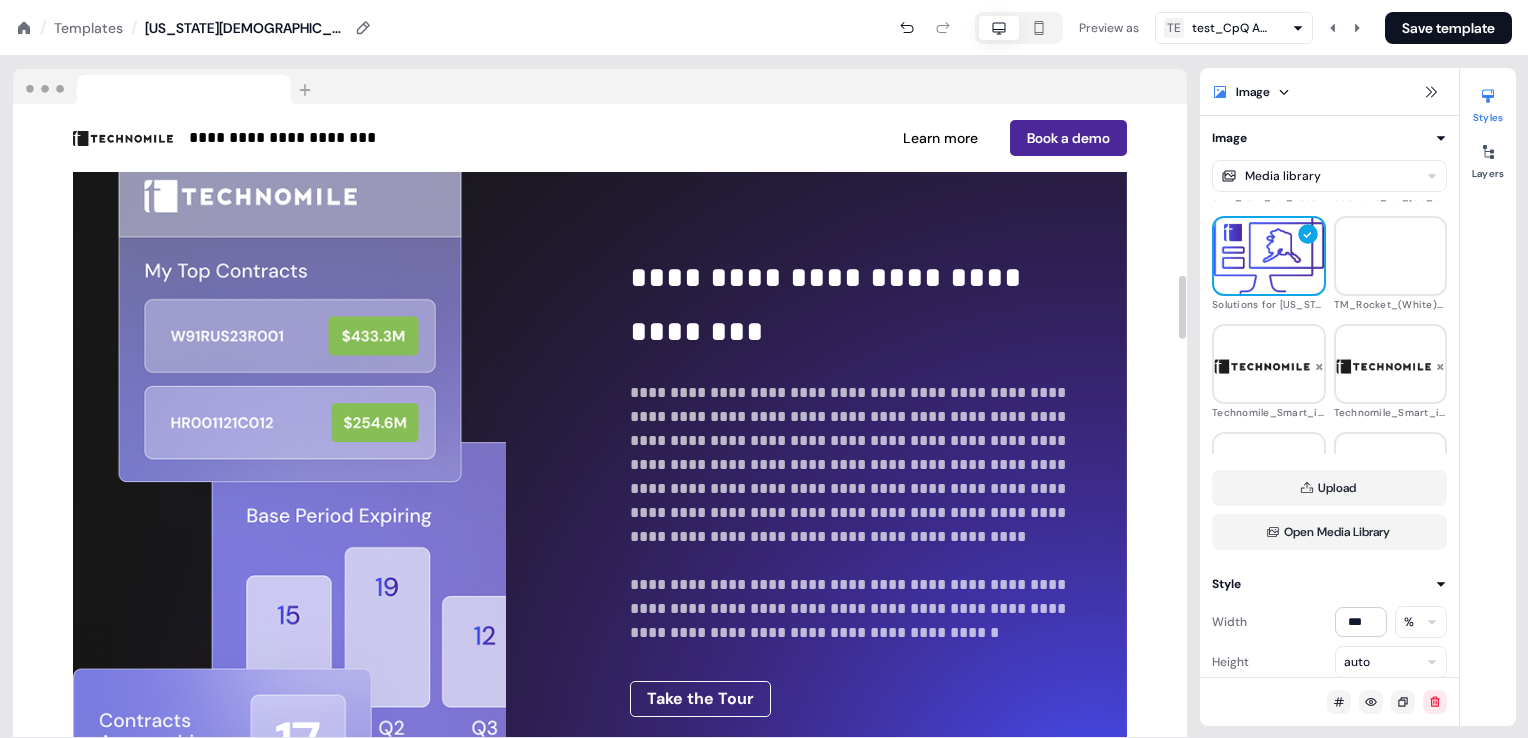 scroll, scrollTop: 1700, scrollLeft: 0, axis: vertical 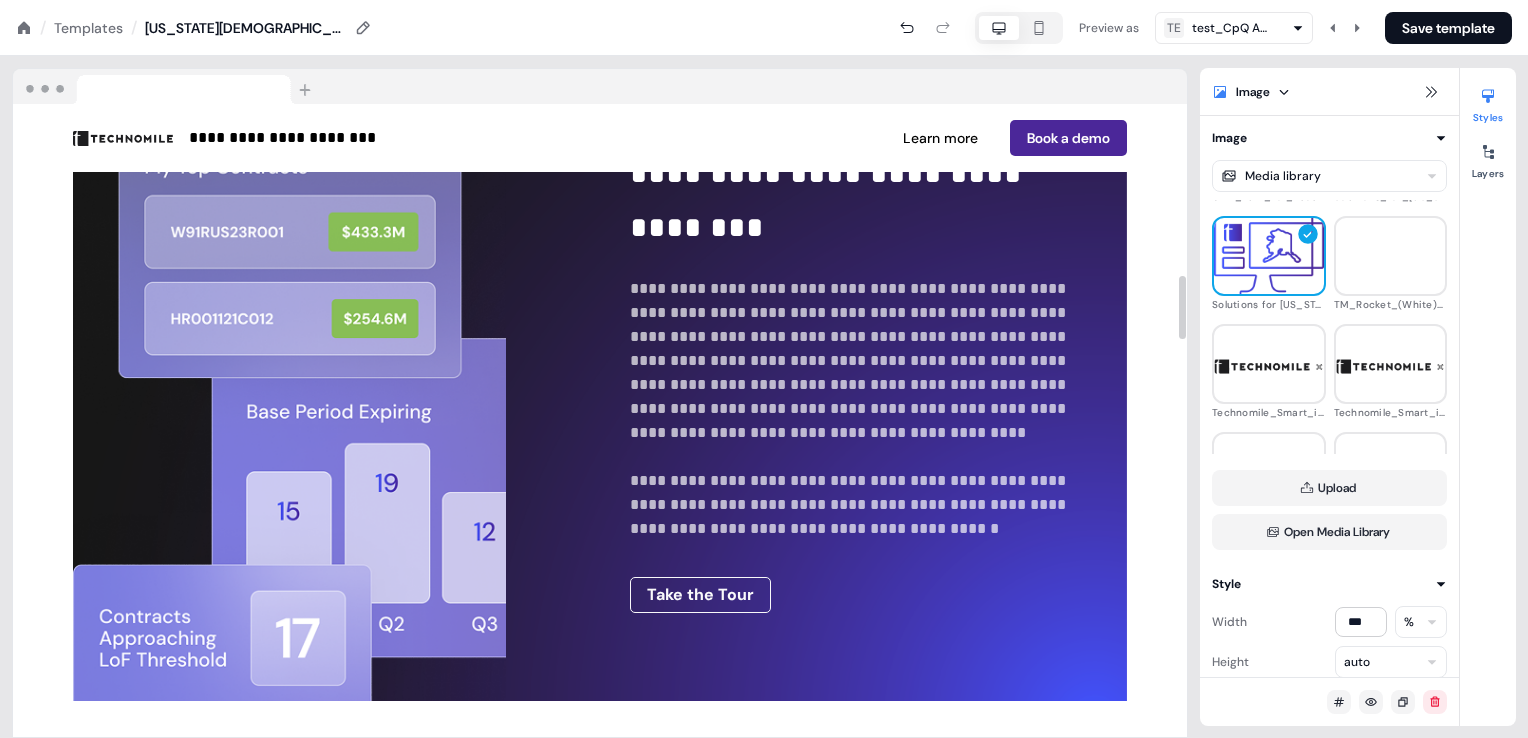 click at bounding box center [321, 376] 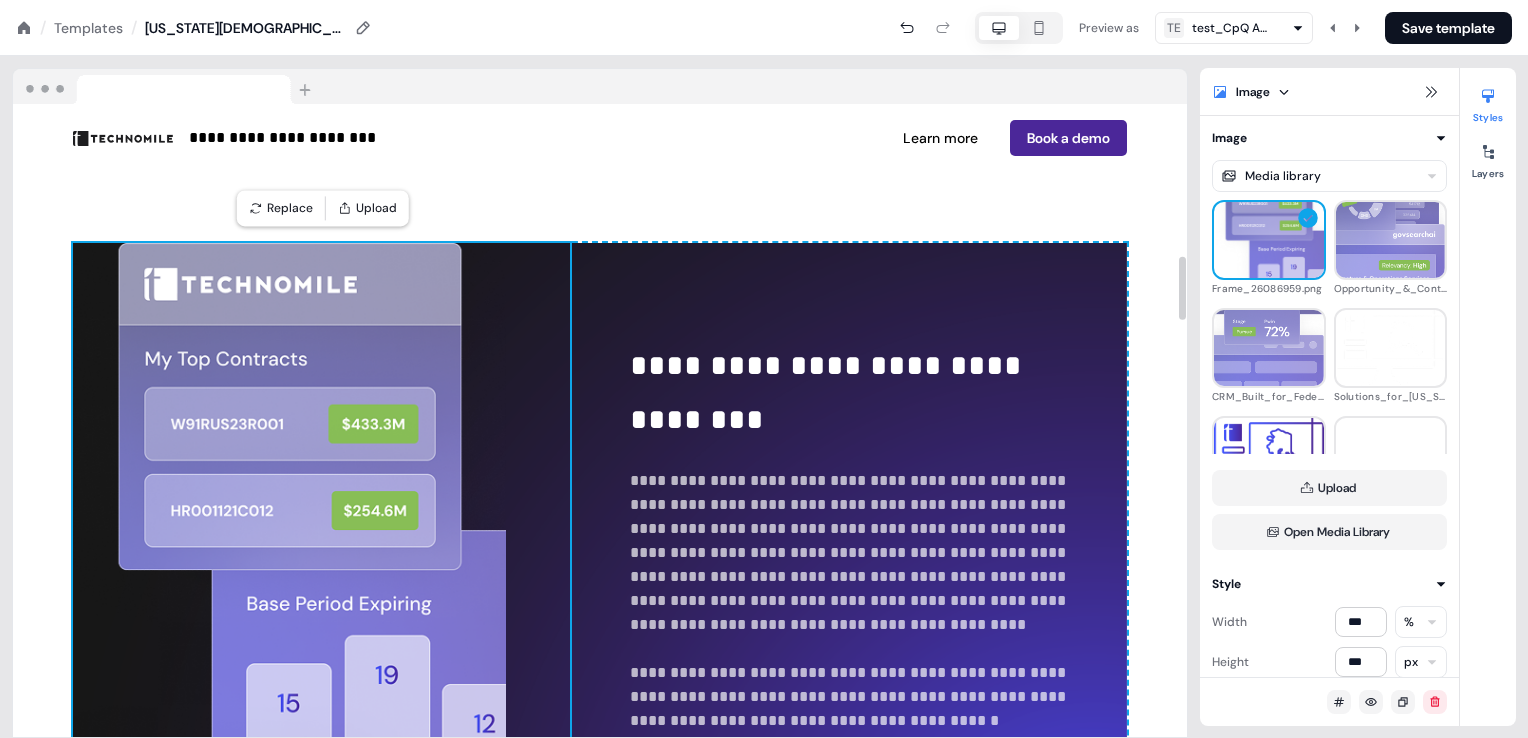 scroll, scrollTop: 1500, scrollLeft: 0, axis: vertical 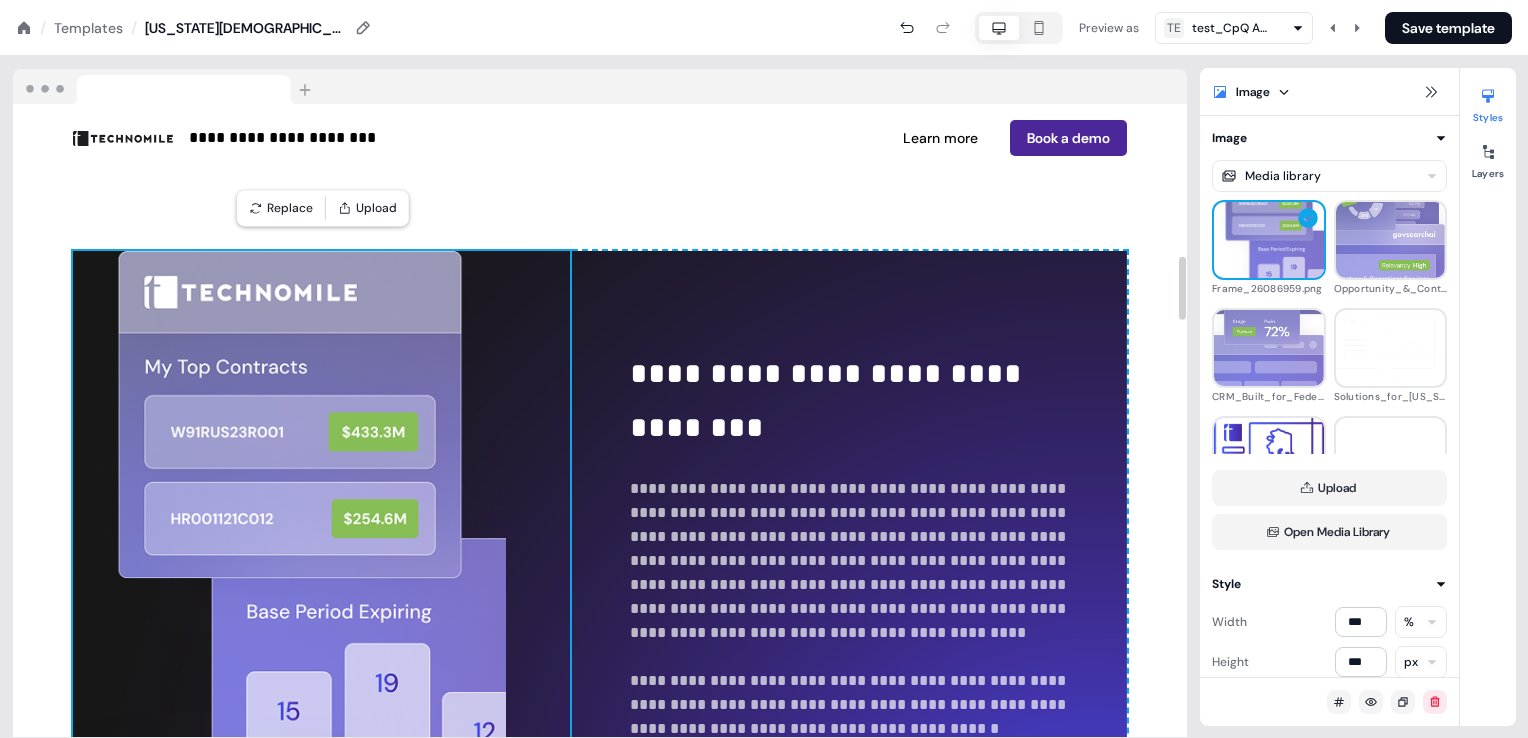 type 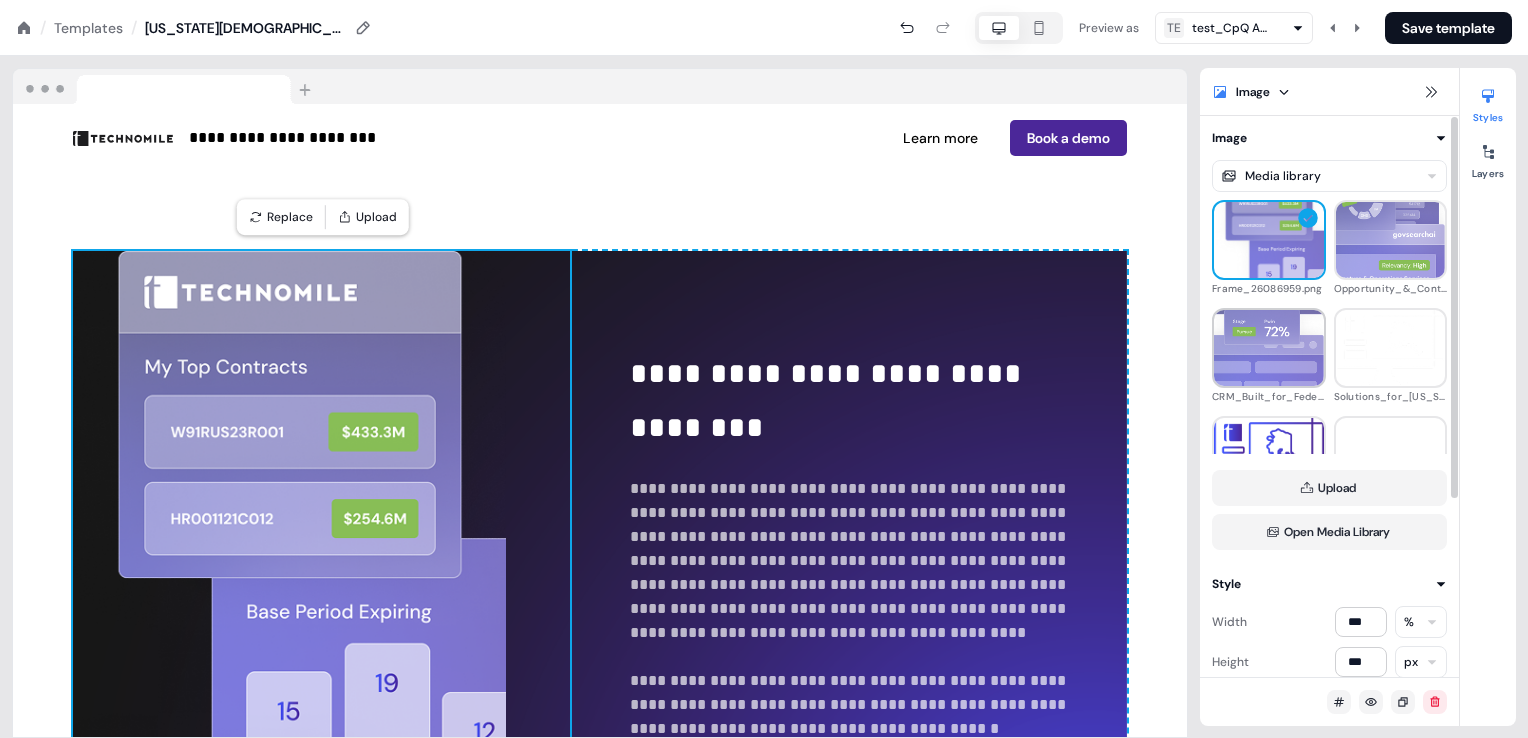 click at bounding box center (1269, 348) 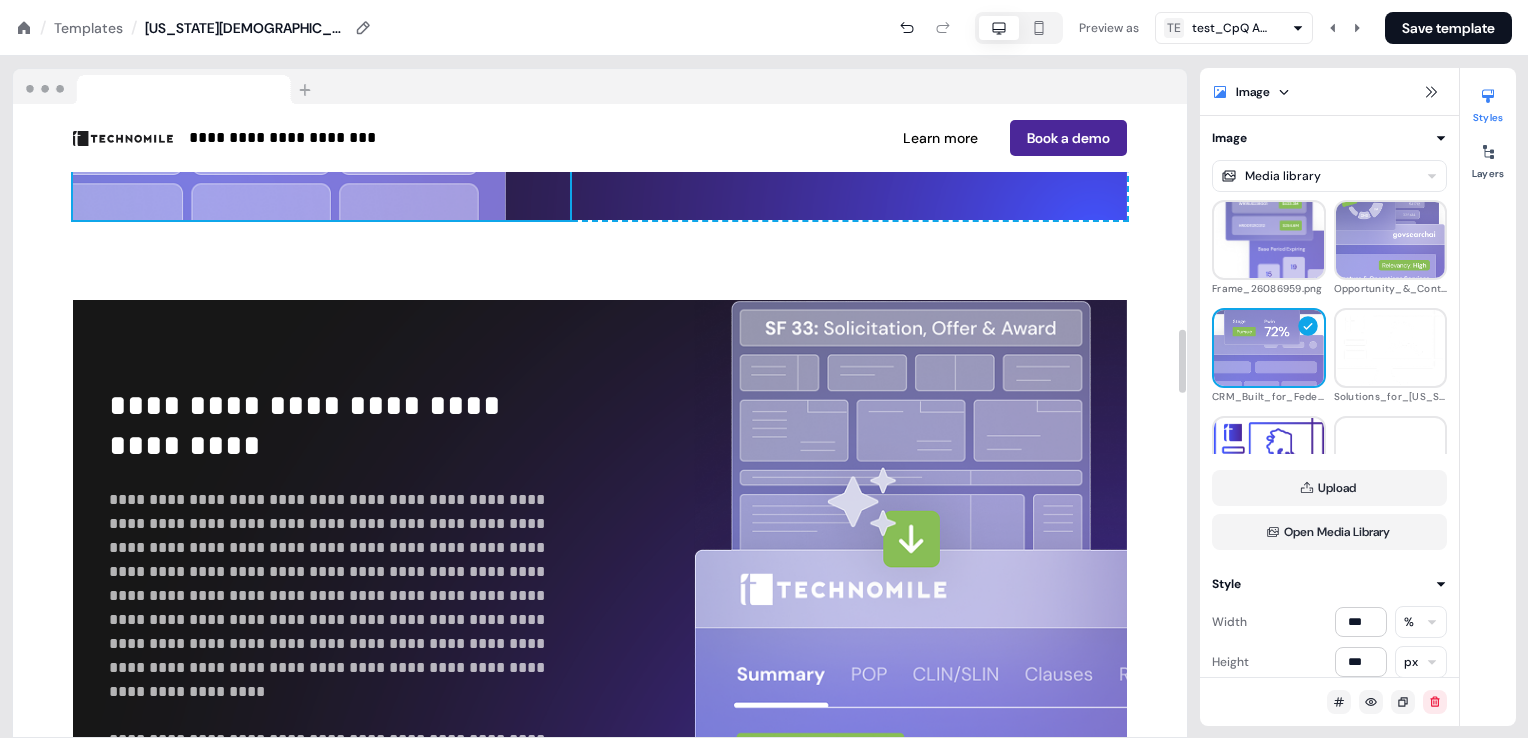 scroll, scrollTop: 2300, scrollLeft: 0, axis: vertical 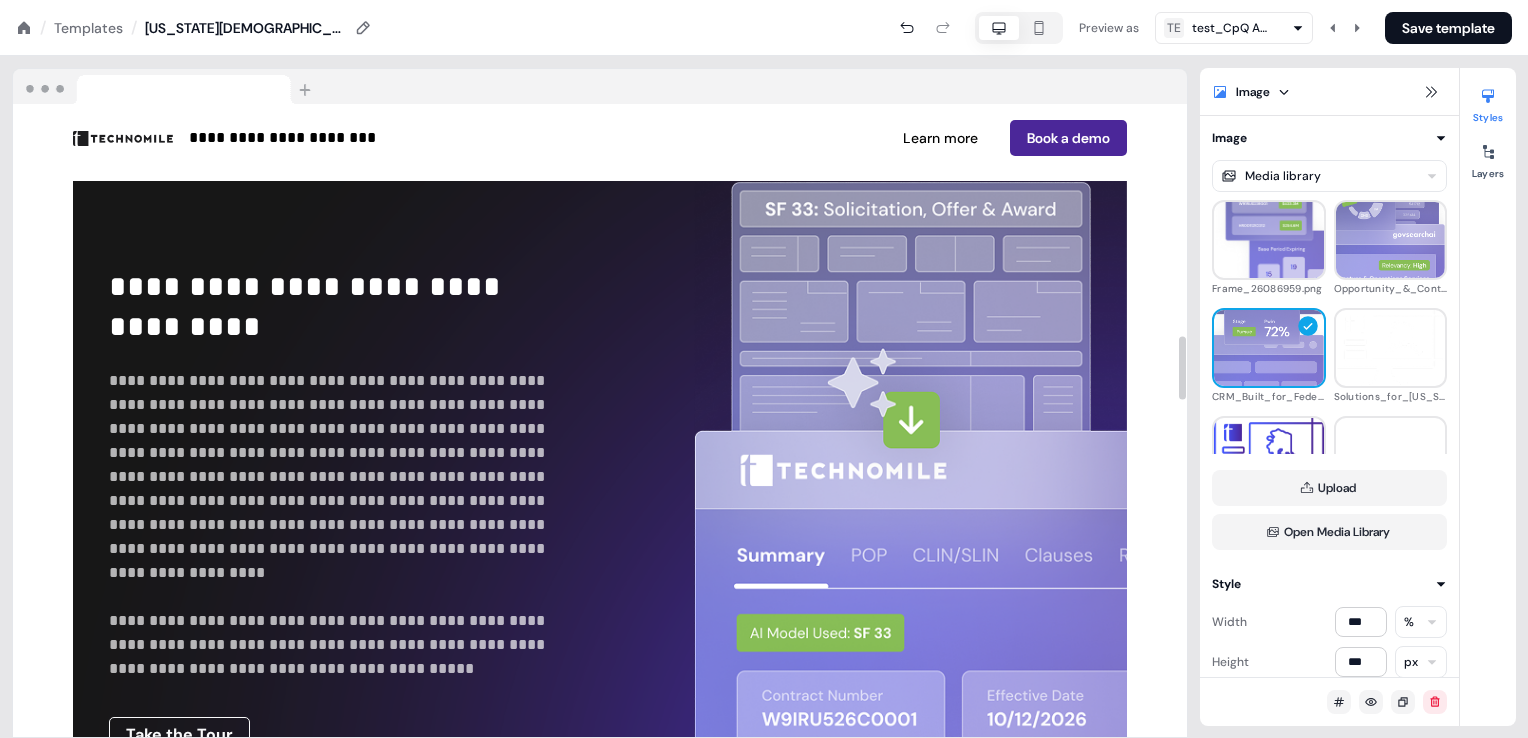 click at bounding box center [883, 506] 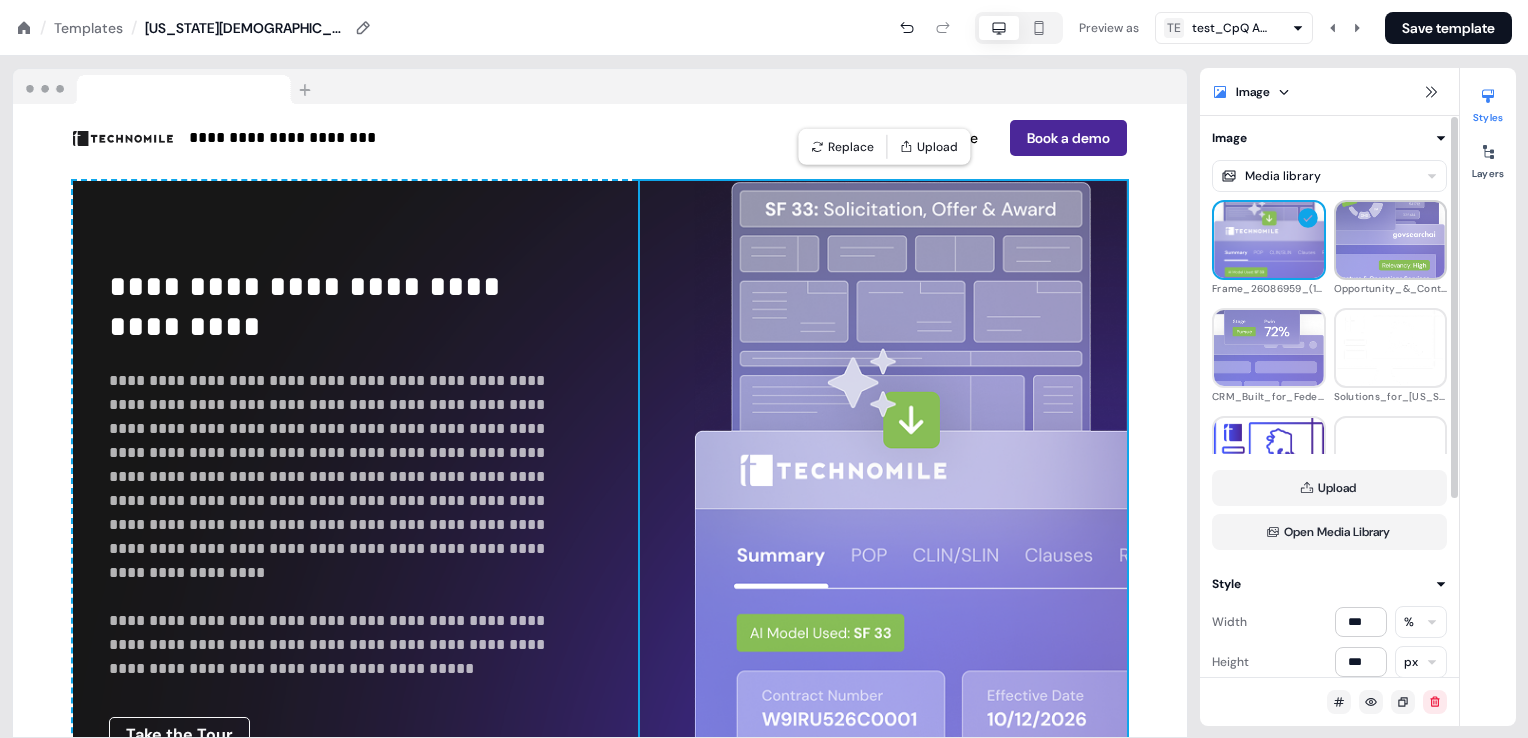 click at bounding box center (1391, 240) 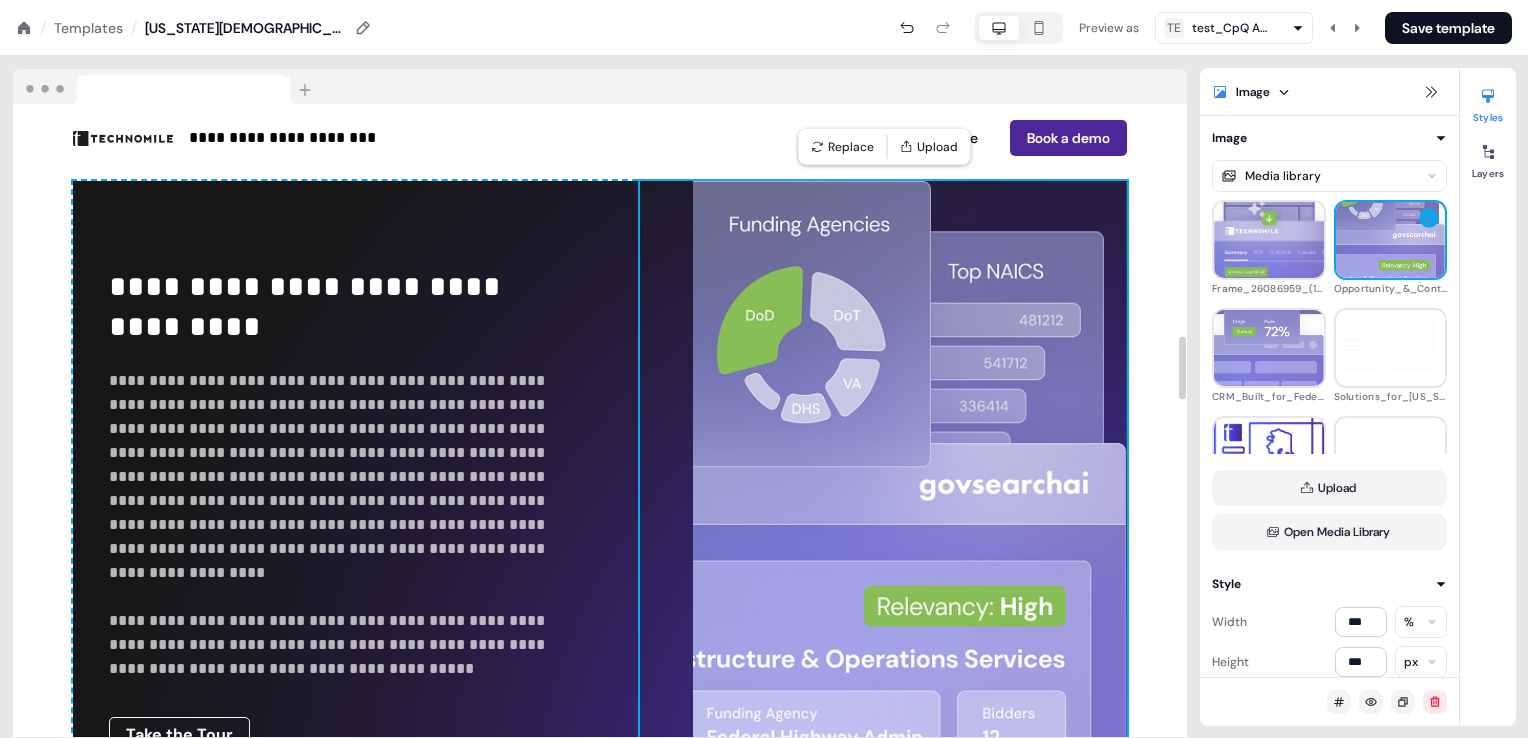 click on "Learn more Book a demo
To pick up a draggable item, press the space bar.
While dragging, use the arrow keys to move the item.
Press space again to drop the item in its new position, or press escape to cancel." at bounding box center [867, 138] 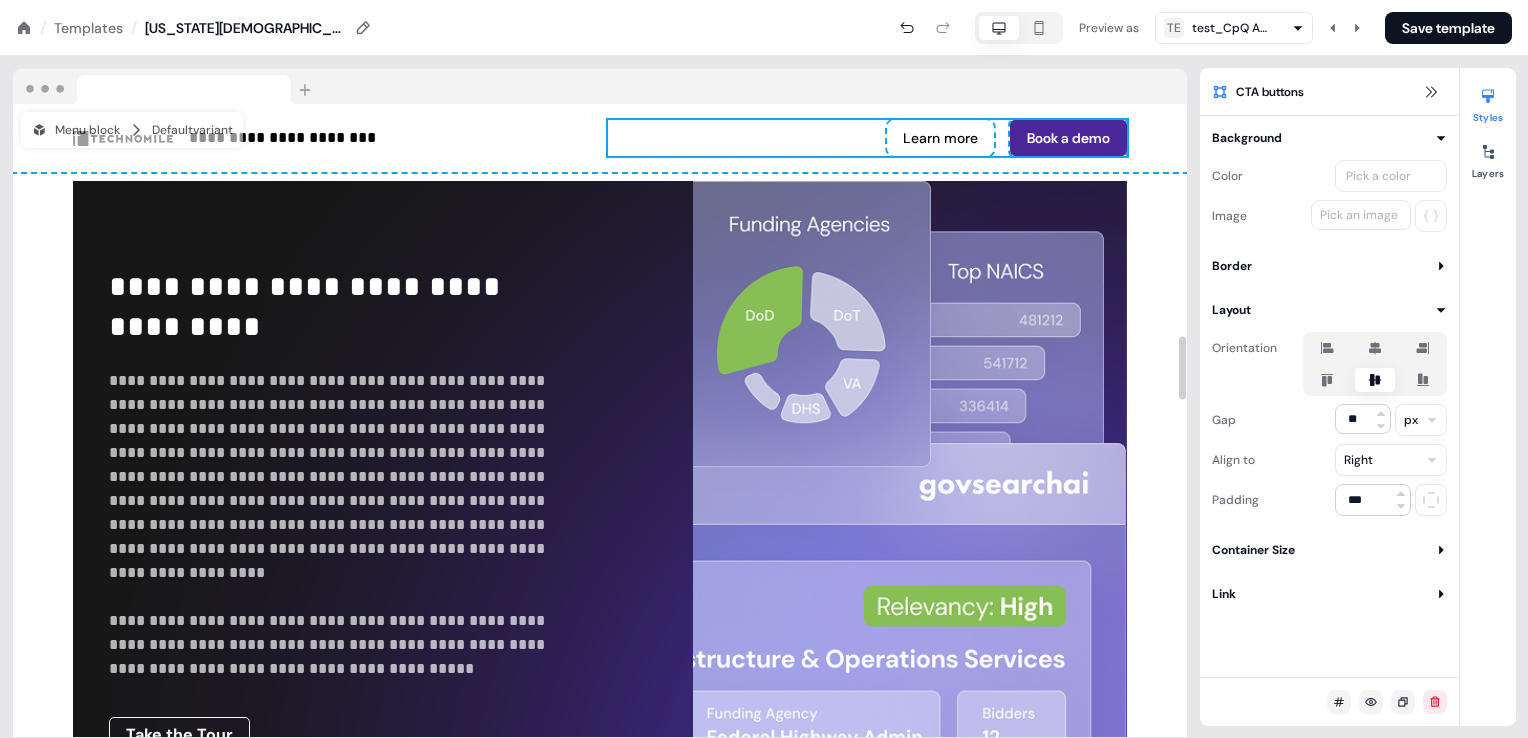 click on "**********" at bounding box center (600, 28) 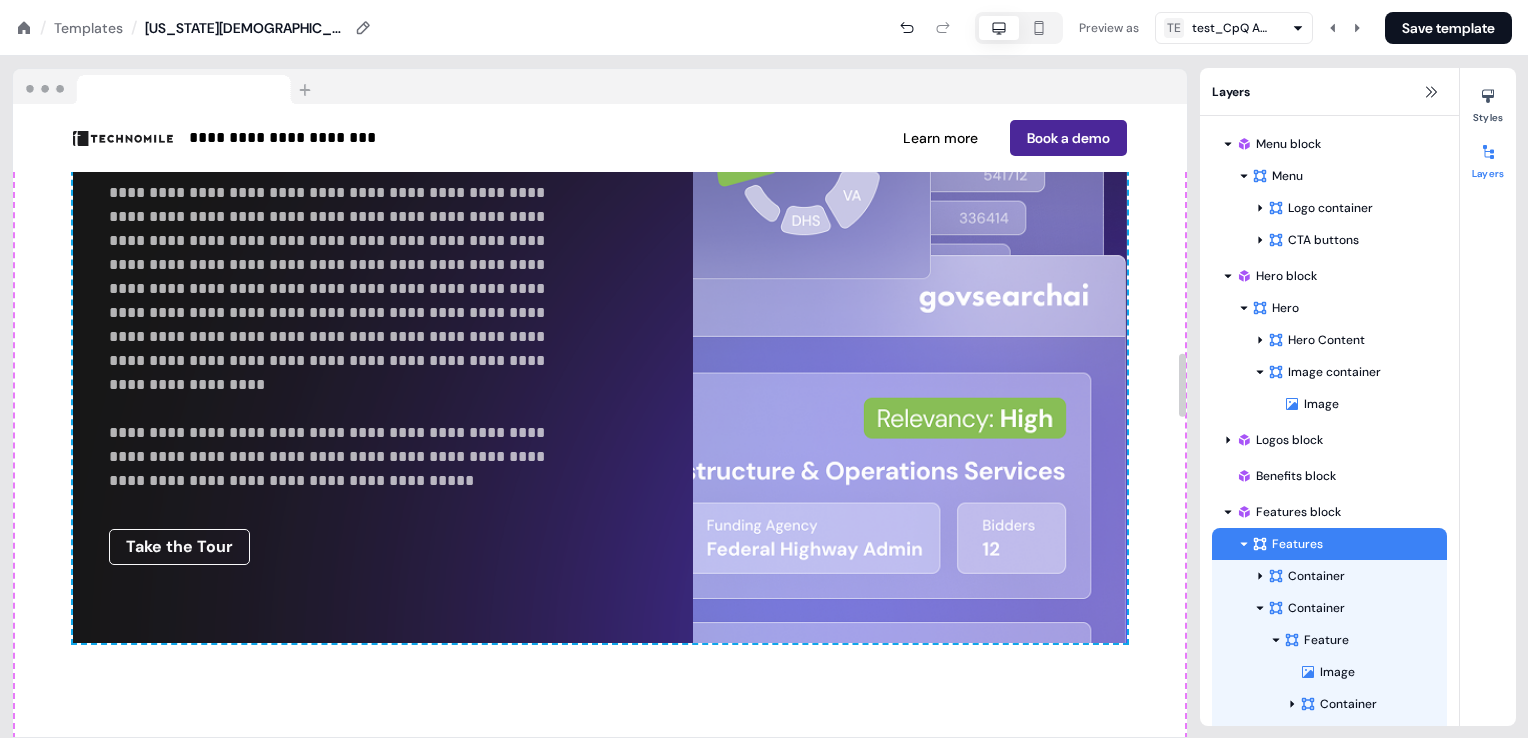 scroll, scrollTop: 2388, scrollLeft: 0, axis: vertical 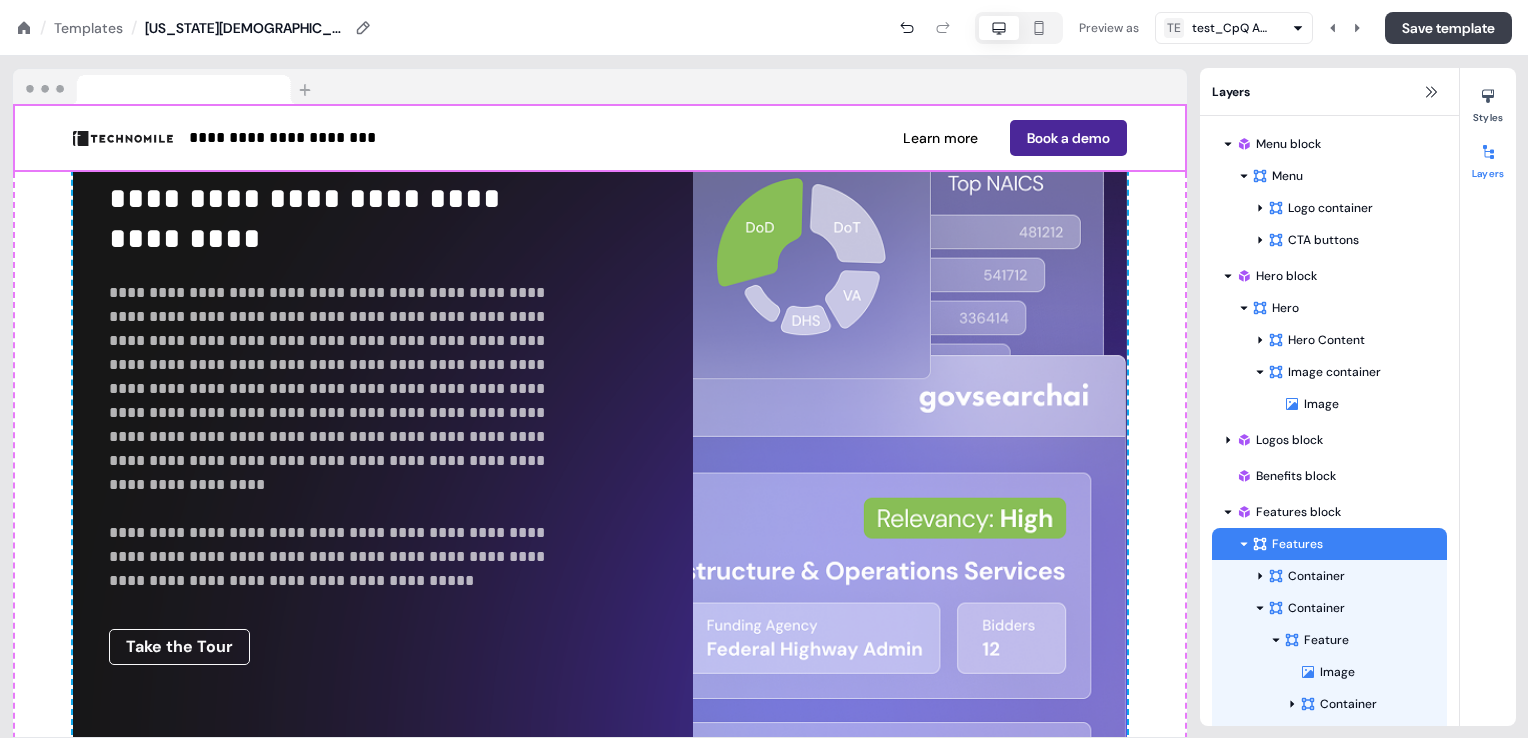 click on "Save template" at bounding box center [1448, 28] 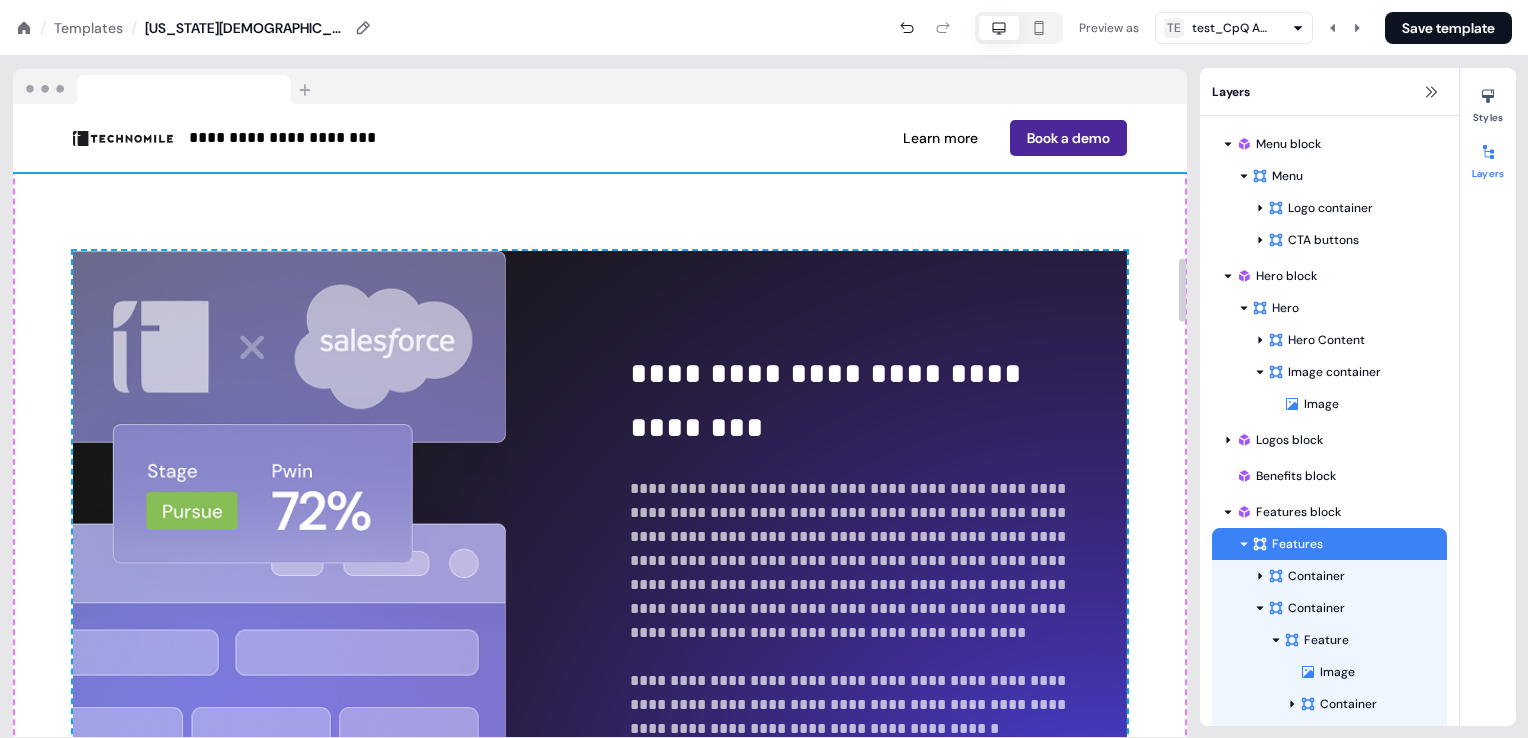 scroll, scrollTop: 1488, scrollLeft: 0, axis: vertical 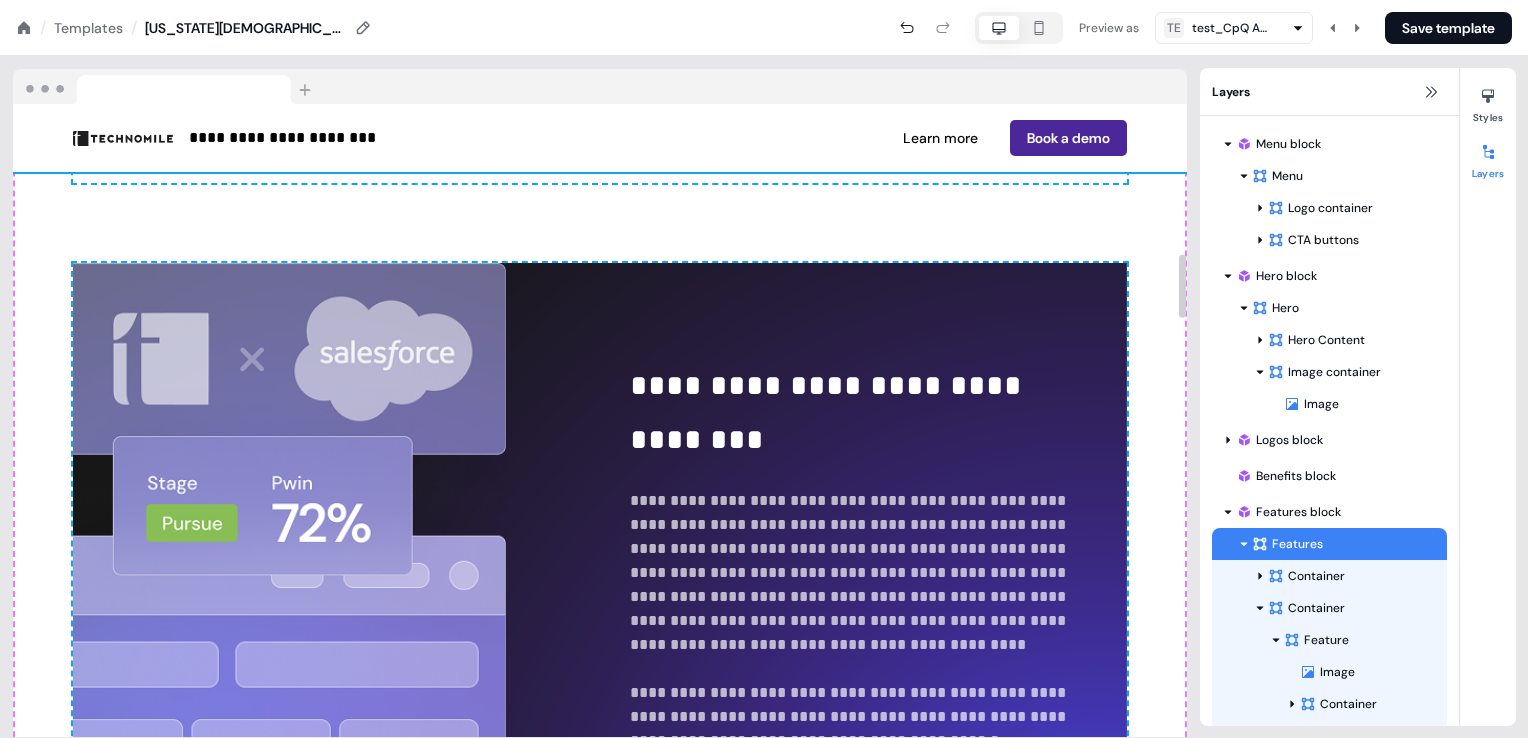 click at bounding box center (321, 588) 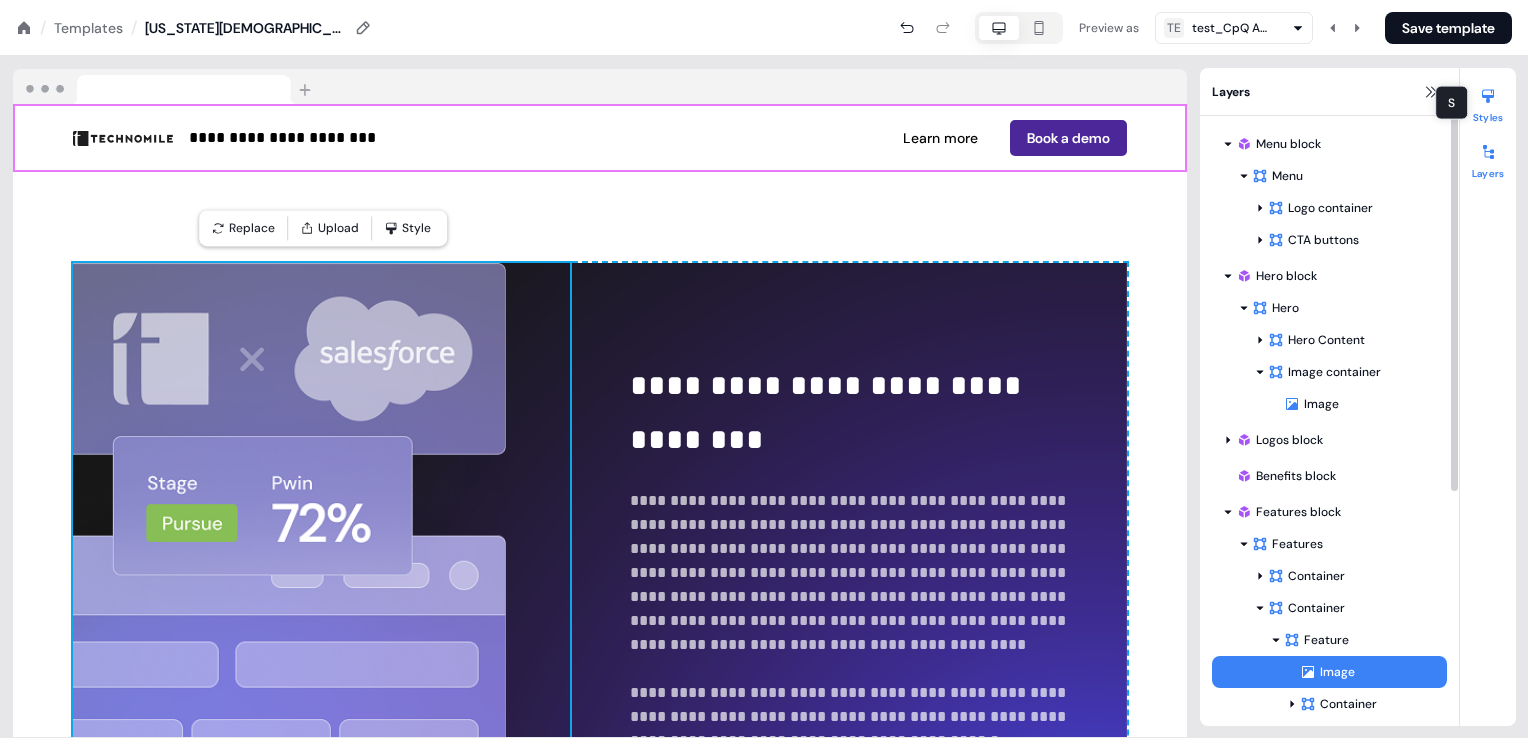 click 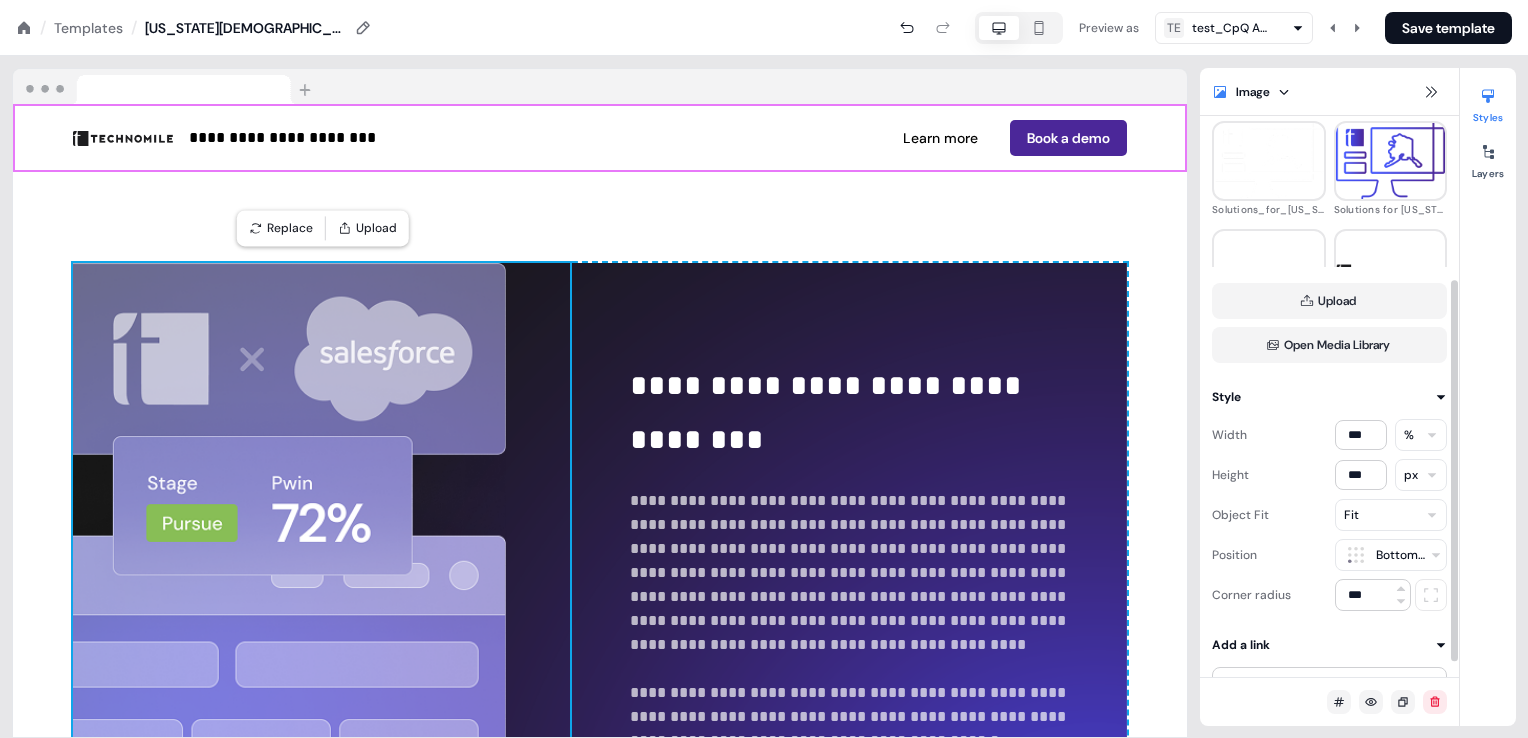 scroll, scrollTop: 264, scrollLeft: 0, axis: vertical 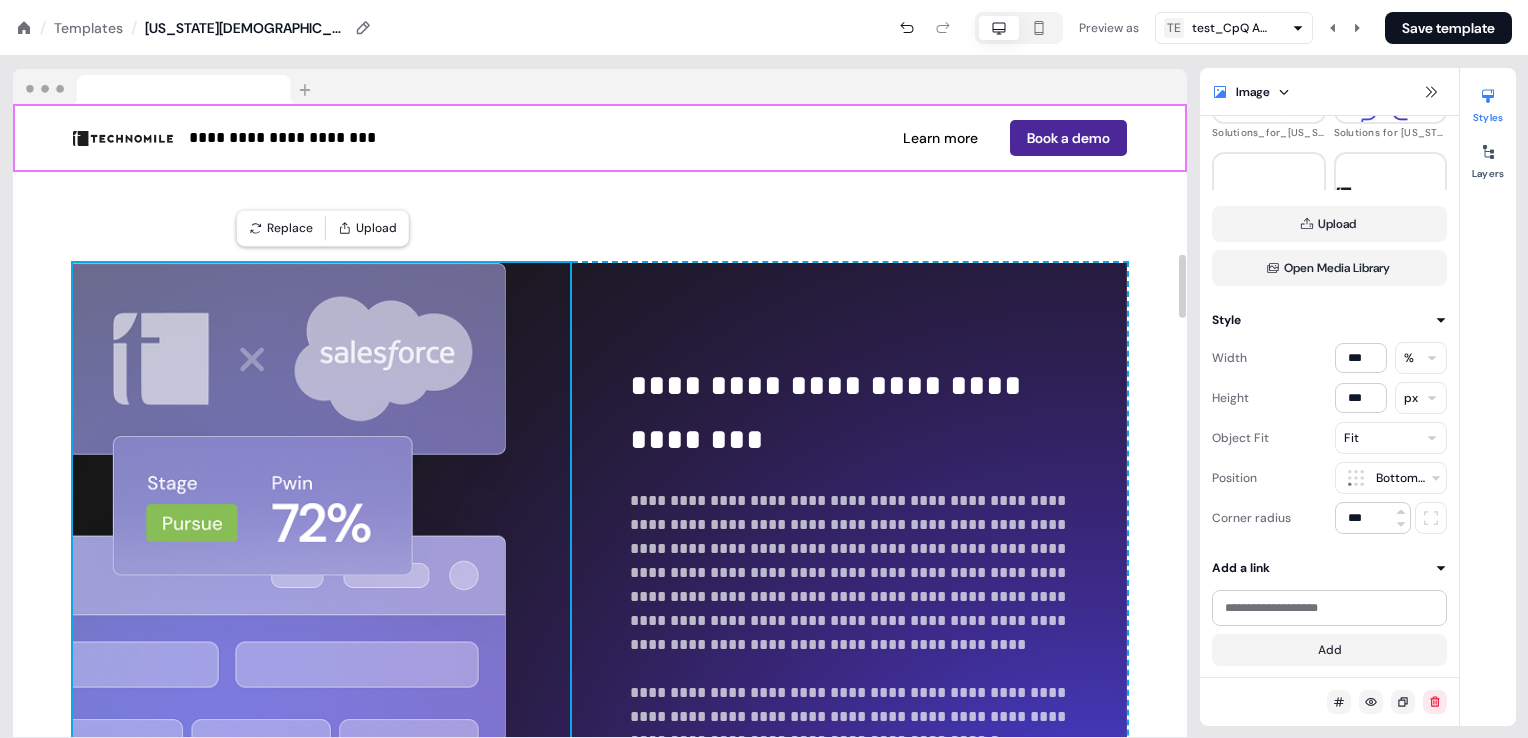 click on "**********" at bounding box center (600, 840) 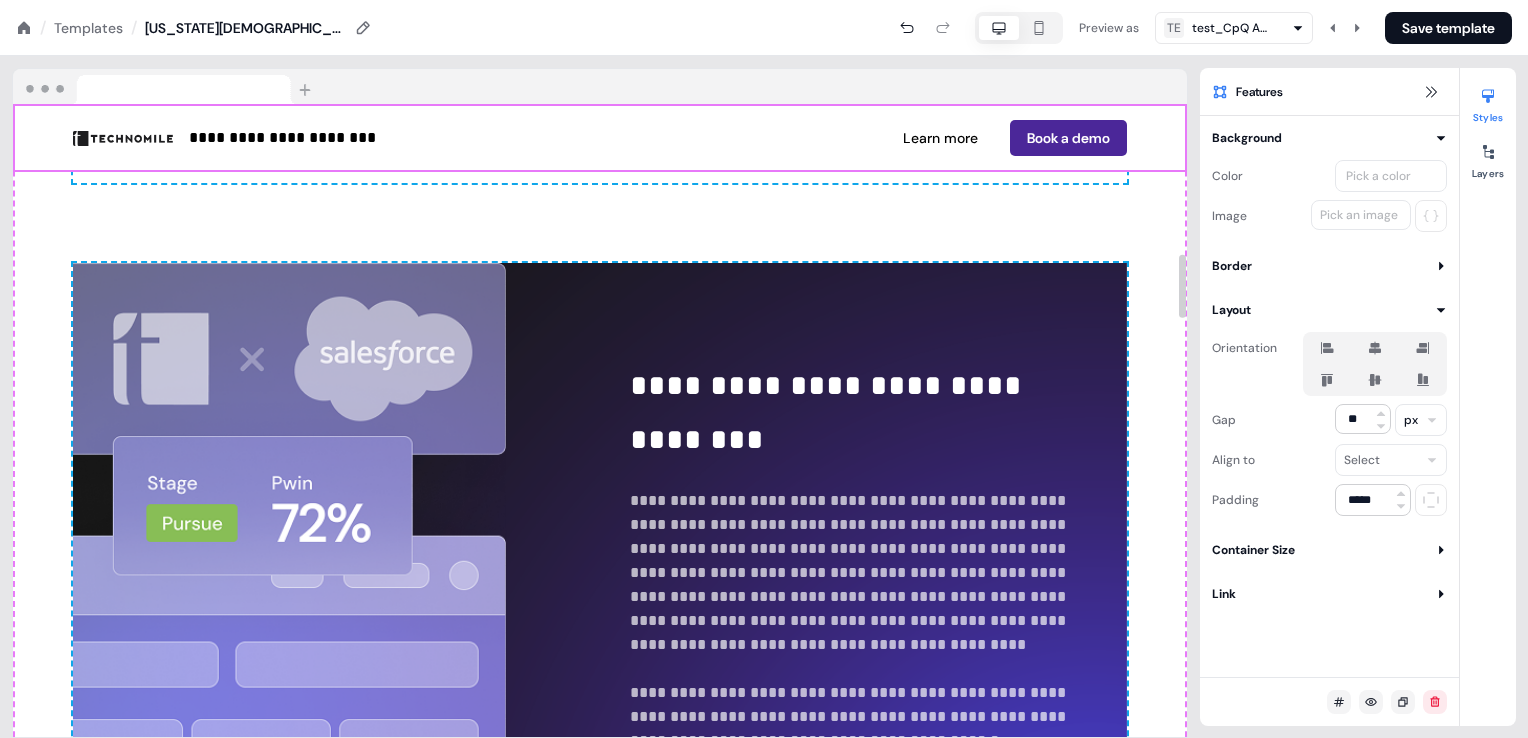 scroll, scrollTop: 0, scrollLeft: 0, axis: both 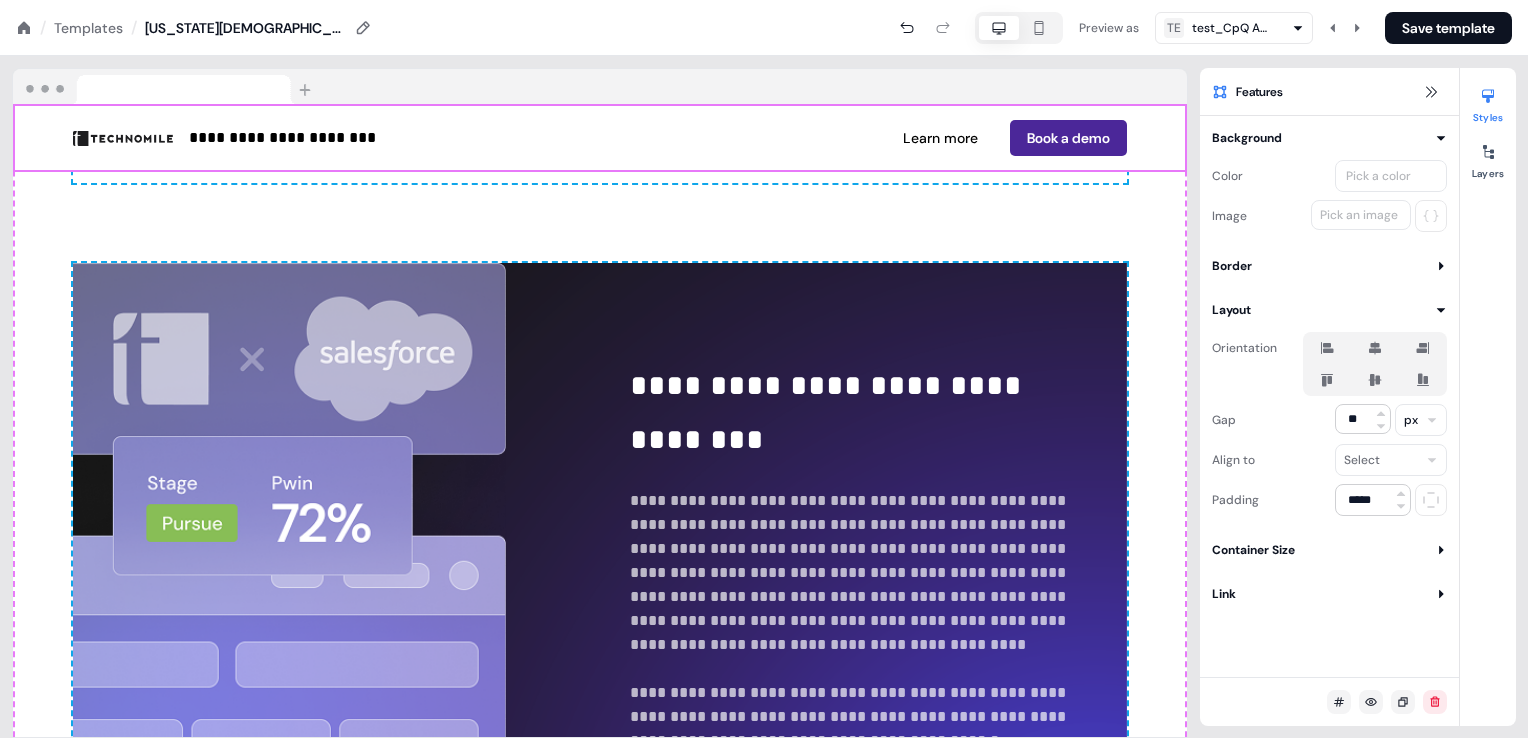 click on "**********" at bounding box center (600, 397) 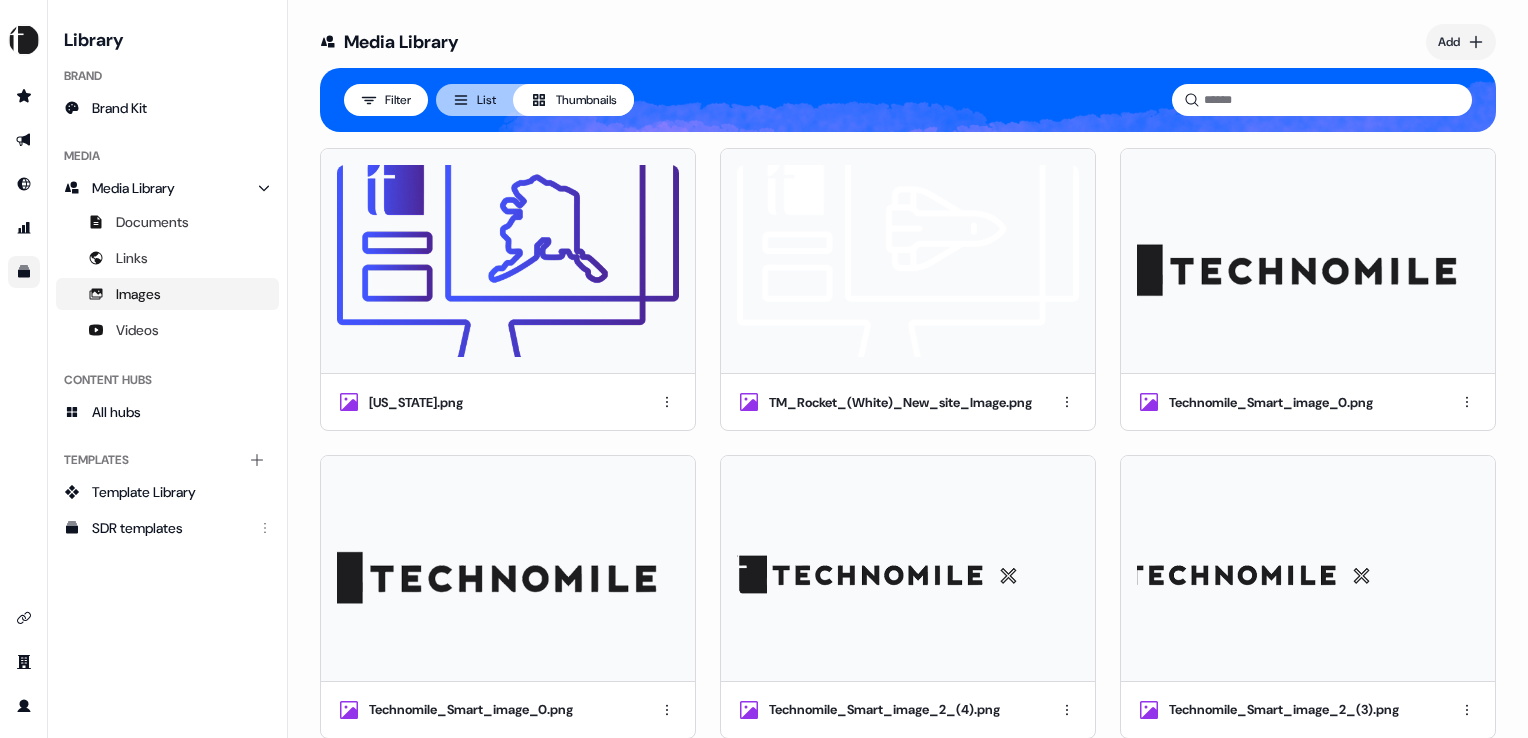 scroll, scrollTop: 0, scrollLeft: 0, axis: both 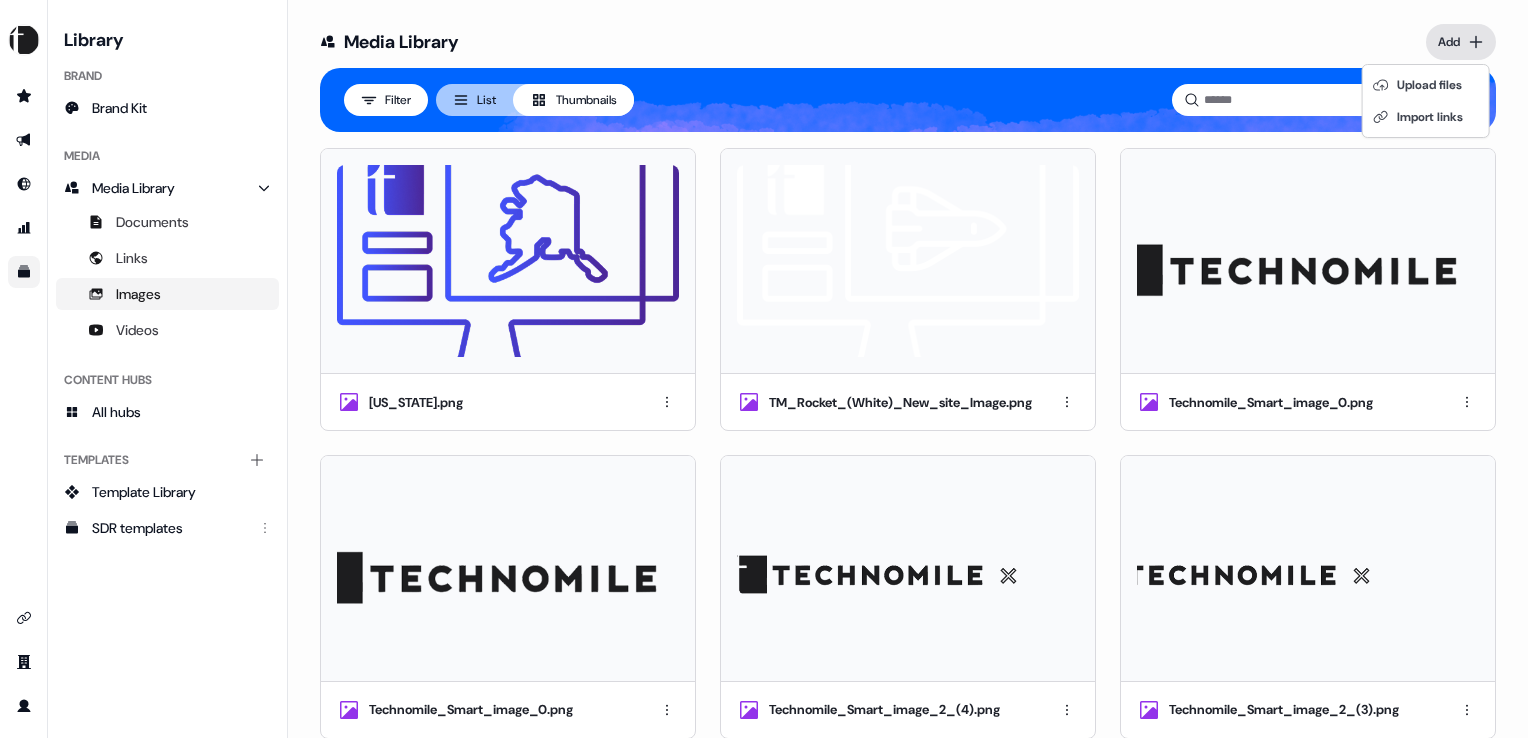 click on "For the best experience switch devices to a bigger screen. Go to Userled.io   Library Brand Brand Kit Media Media Library Documents Links Images Videos Content Hubs All hubs Templates   Add collection Template Library SDR templates Uploaded Media Library Add Filter List Thumbnails Alaska.png TM_Rocket_(White)_New_site_Image.png Technomile_Smart_image_0.png Technomile_Smart_image_0.png Technomile_Smart_image_2_(4).png Technomile_Smart_image_2_(3).png Technomile_Smart_image_2_(2).png Technomile_Smart_image_2_(1).png Technomile_Smart_image_2.png Technomile_Smart_image_2.png Technomile_Smart_image_2.png Technomile_Smart_image_2.png Technomile_Smart_image_small.png Technomile_Smart_image.png TechnoMile_x__Logos.png Logo_Section_Logos_NEW_Logos.png Logo_Section_Logos_NEW_Logos.png V2X-Logo-Greyscale.png Bae-Systems-Greyscale.png General_Dynamics_Information_Technology_Greyscale.png Airbus-Greyscale.png Blue-Origin-Greyscale.png Frame_26086959_(1).png Frame_26086959.png Background-07.png CLM_for_Aerospace.png" at bounding box center [764, 369] 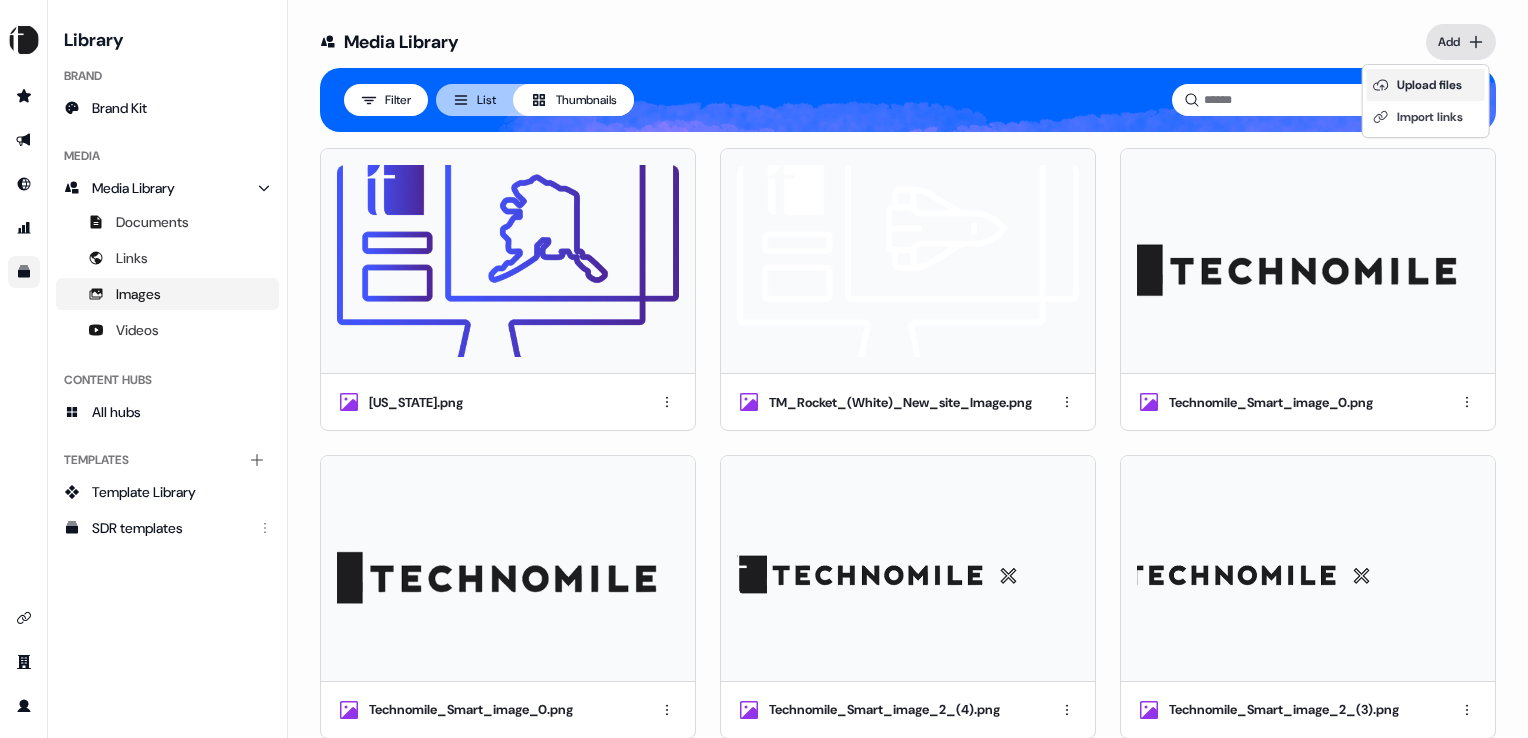 click on "Upload files" at bounding box center [1426, 85] 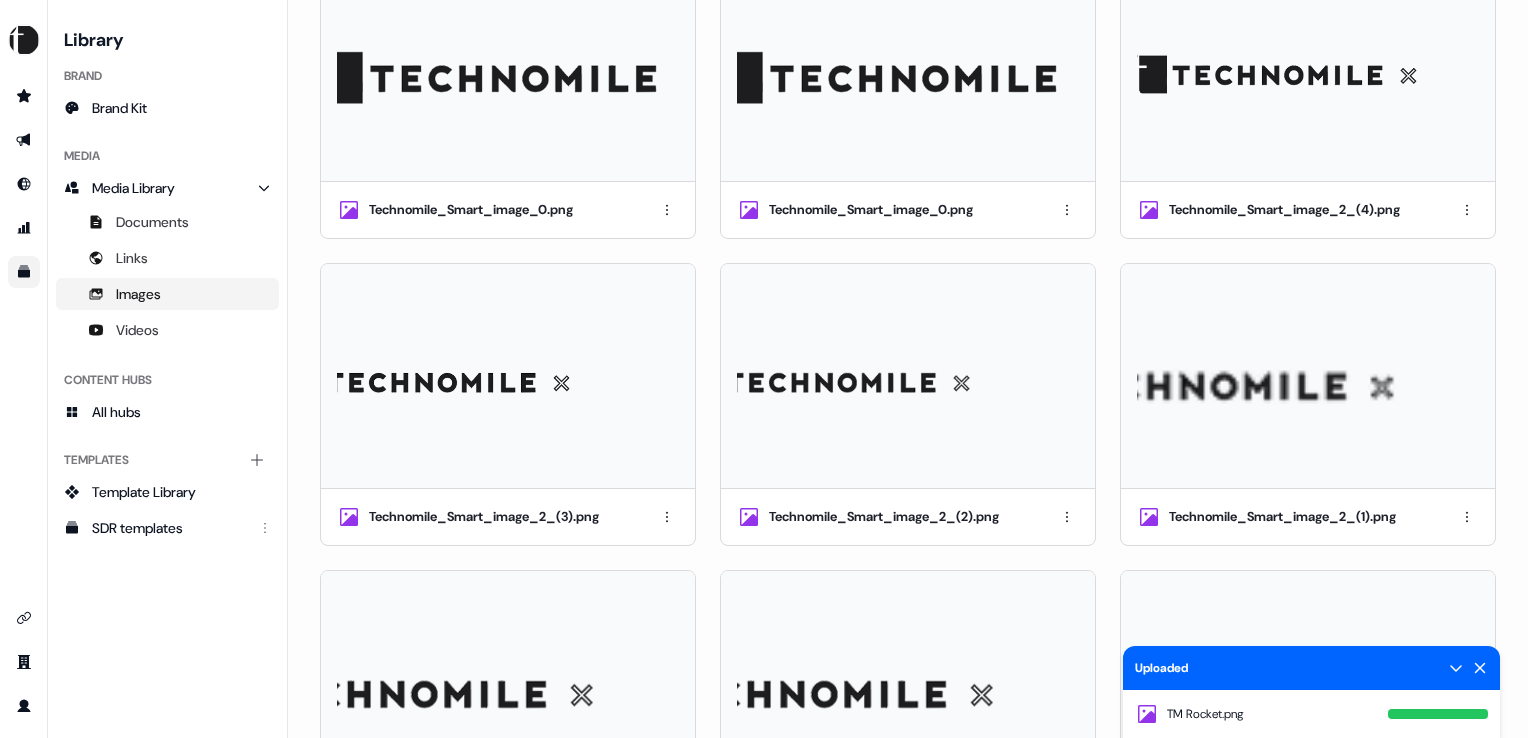 scroll, scrollTop: 0, scrollLeft: 0, axis: both 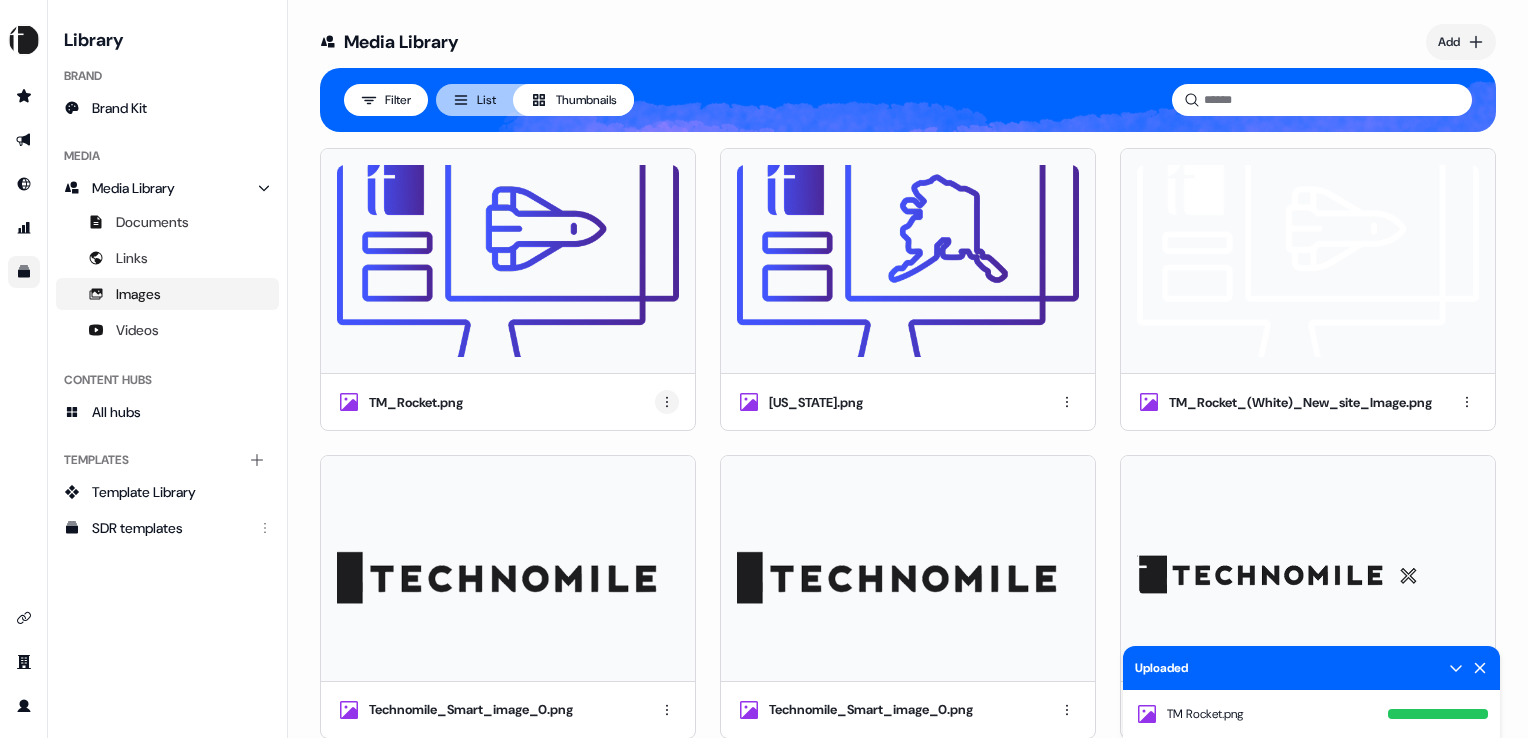 click on "For the best experience switch devices to a bigger screen. Go to Userled.io   Library Brand Brand Kit Media Media Library Documents Links Images Videos Content Hubs All hubs Templates   Add collection Template Library SDR templates Uploaded TM Rocket.png Media Library Add Filter List Thumbnails TM_Rocket.png Alaska.png TM_Rocket_(White)_New_site_Image.png Technomile_Smart_image_0.png Technomile_Smart_image_0.png Technomile_Smart_image_2_(4).png Technomile_Smart_image_2_(3).png Technomile_Smart_image_2_(2).png Technomile_Smart_image_2_(1).png Technomile_Smart_image_2.png Technomile_Smart_image_2.png Technomile_Smart_image_2.png Technomile_Smart_image_2.png Technomile_Smart_image_small.png Technomile_Smart_image.png TechnoMile_x__Logos.png Logo_Section_Logos_NEW_Logos.png Logo_Section_Logos_NEW_Logos.png V2X-Logo-Greyscale.png Bae-Systems-Greyscale.png General_Dynamics_Information_Technology_Greyscale.png Airbus-Greyscale.png Blue-Origin-Greyscale.png Frame_26086959_(1).png Frame_26086959.png Background-07.png" at bounding box center [764, 369] 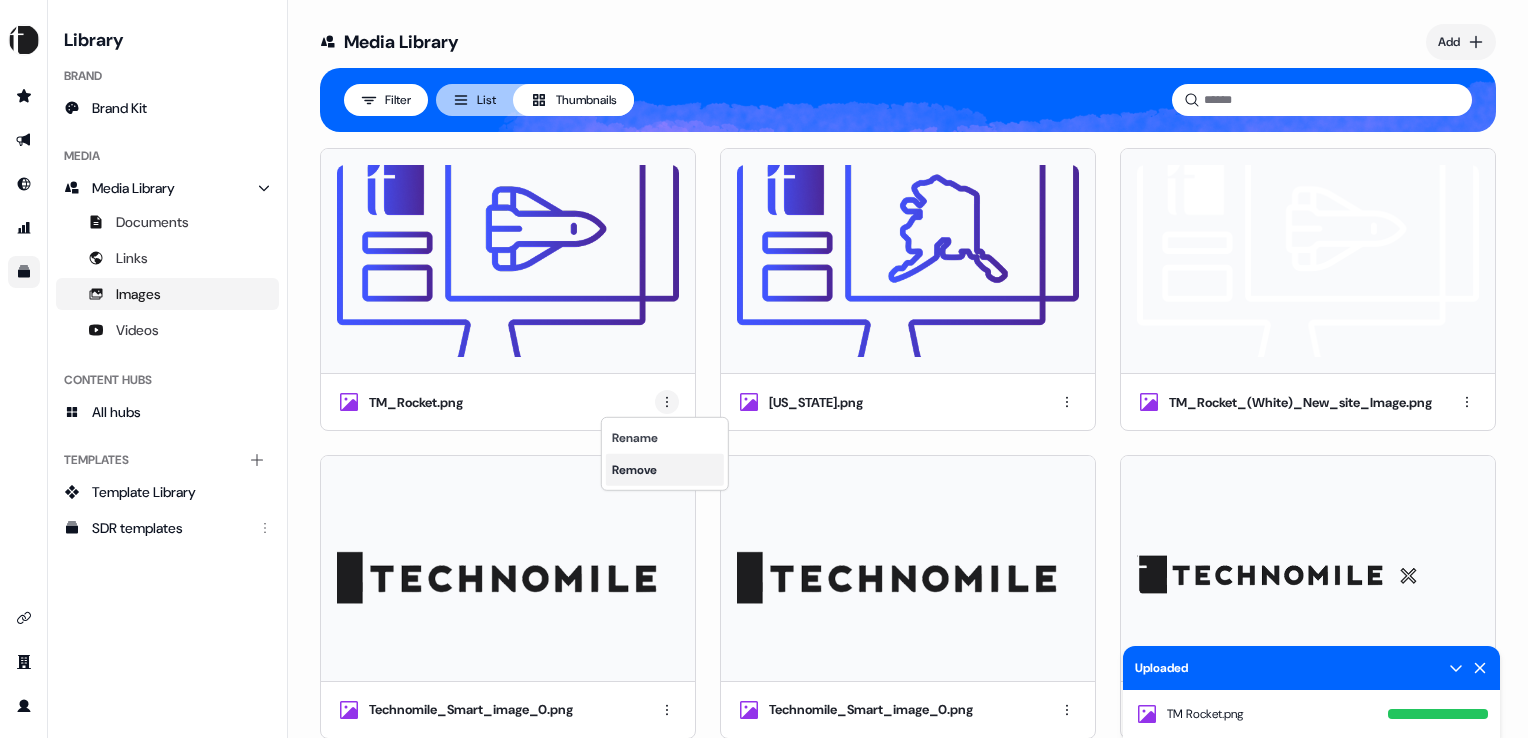 click on "Remove" at bounding box center (665, 470) 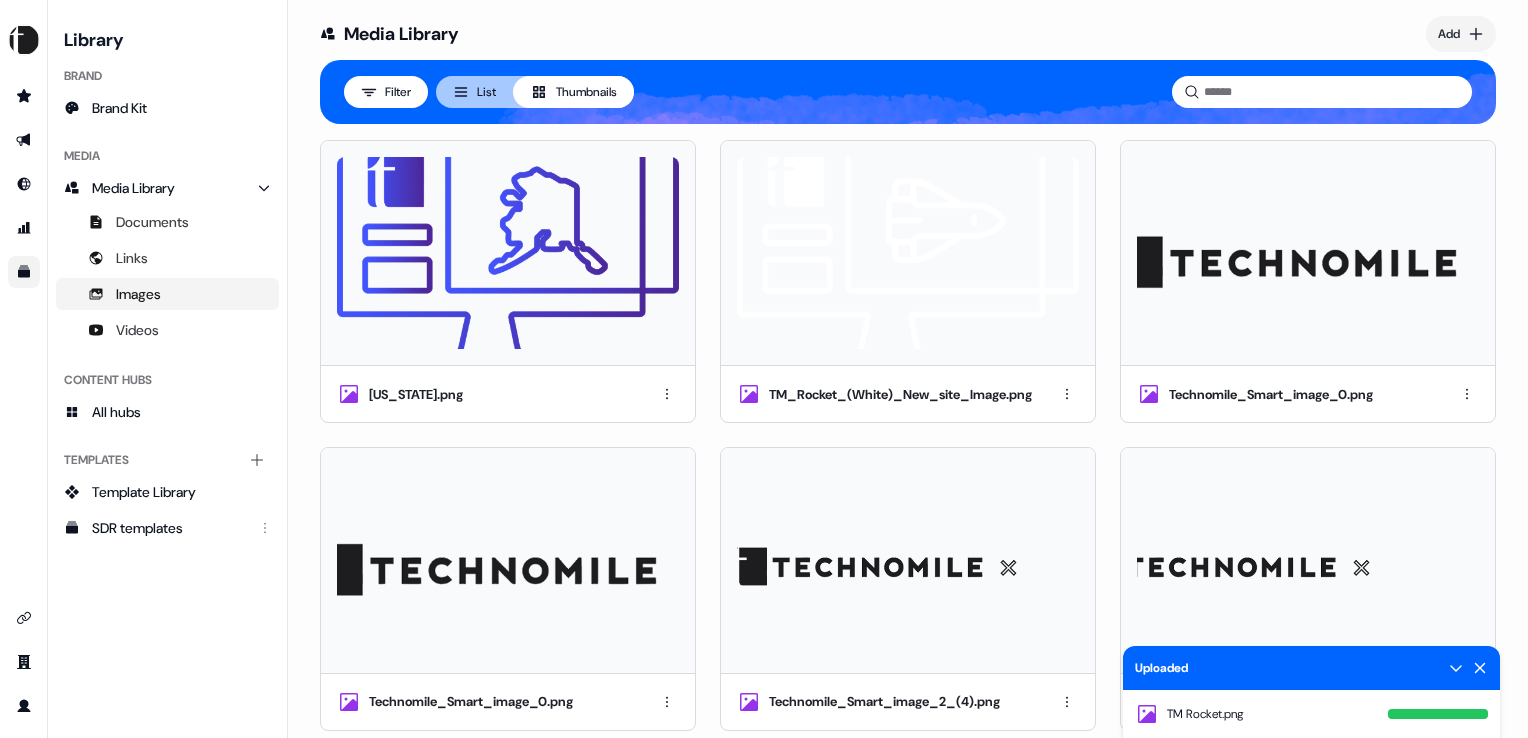 scroll, scrollTop: 0, scrollLeft: 0, axis: both 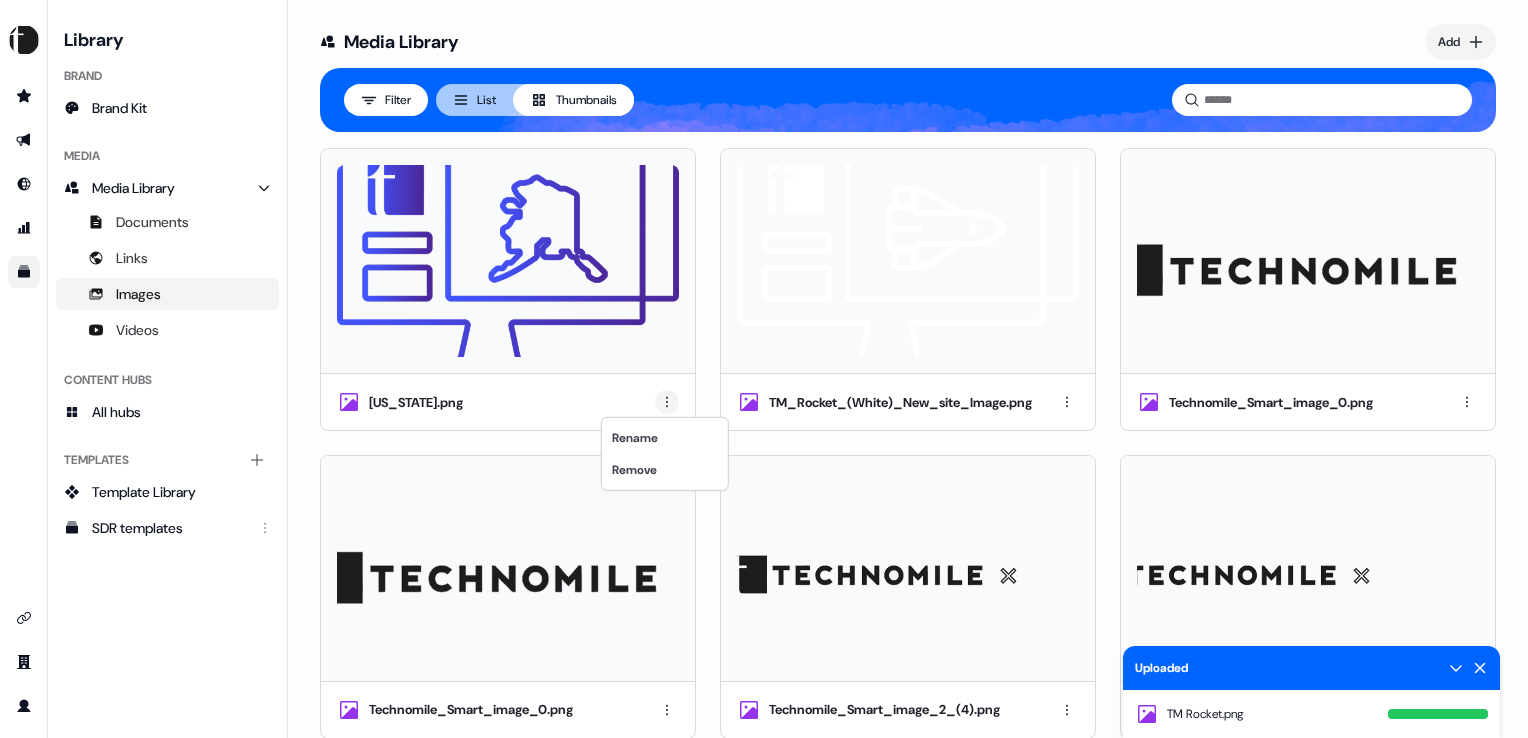 click on "For the best experience switch devices to a bigger screen. Go to Userled.io   Library Brand Brand Kit Media Media Library Documents Links Images Videos Content Hubs All hubs Templates   Add collection Template Library SDR templates Uploaded TM Rocket.png Media Library Add Filter List Thumbnails Alaska.png TM_Rocket_(White)_New_site_Image.png Technomile_Smart_image_0.png Technomile_Smart_image_0.png Technomile_Smart_image_2_(4).png Technomile_Smart_image_2_(3).png Technomile_Smart_image_2_(2).png Technomile_Smart_image_2_(1).png Technomile_Smart_image_2.png Technomile_Smart_image_2.png Technomile_Smart_image_2.png Technomile_Smart_image_2.png Technomile_Smart_image_small.png Technomile_Smart_image.png TechnoMile_x__Logos.png Logo_Section_Logos_NEW_Logos.png Logo_Section_Logos_NEW_Logos.png V2X-Logo-Greyscale.png Bae-Systems-Greyscale.png General_Dynamics_Information_Technology_Greyscale.png Airbus-Greyscale.png Blue-Origin-Greyscale.png Frame_26086959_(1).png Frame_26086959.png Background-07.png Vector_33.png" at bounding box center (764, 369) 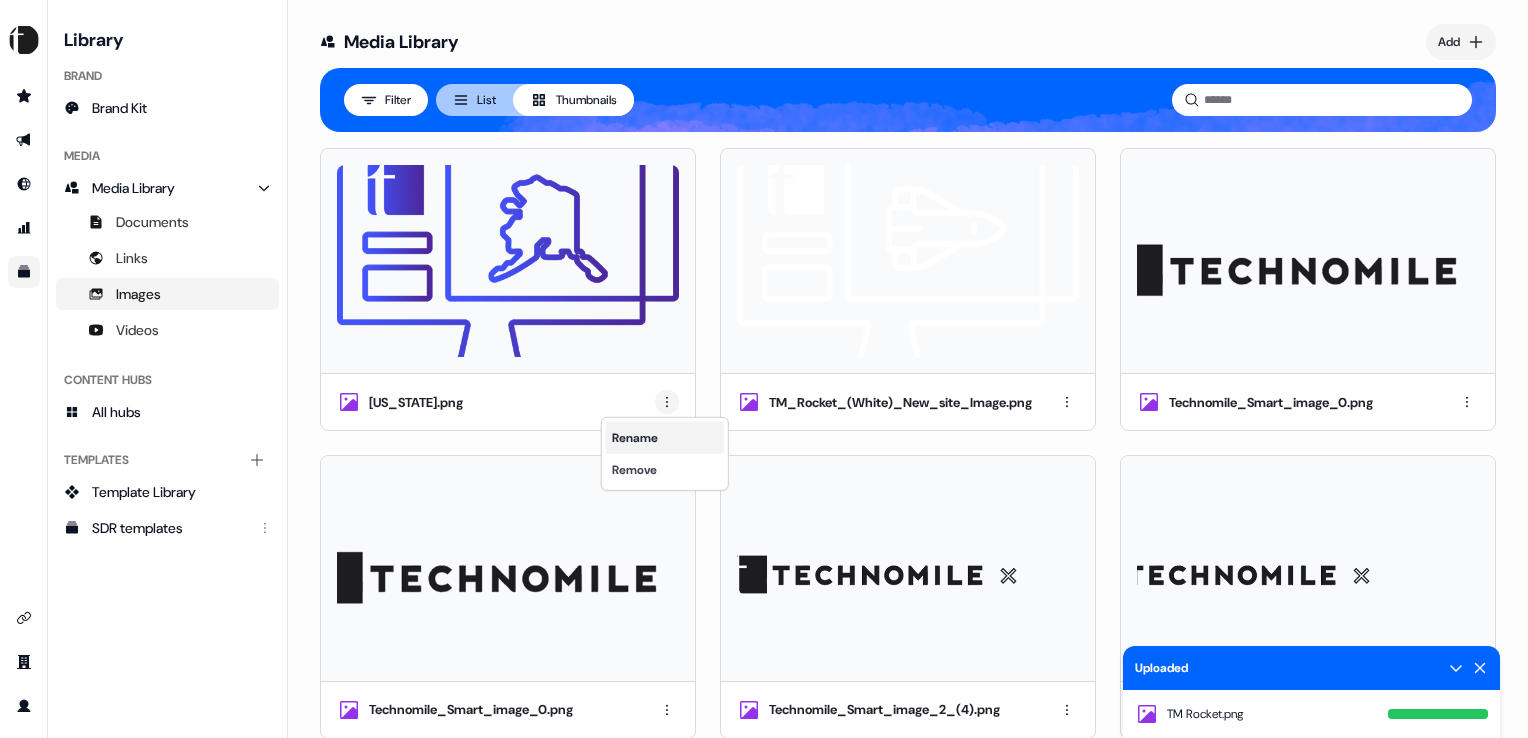 click on "Rename" at bounding box center [665, 438] 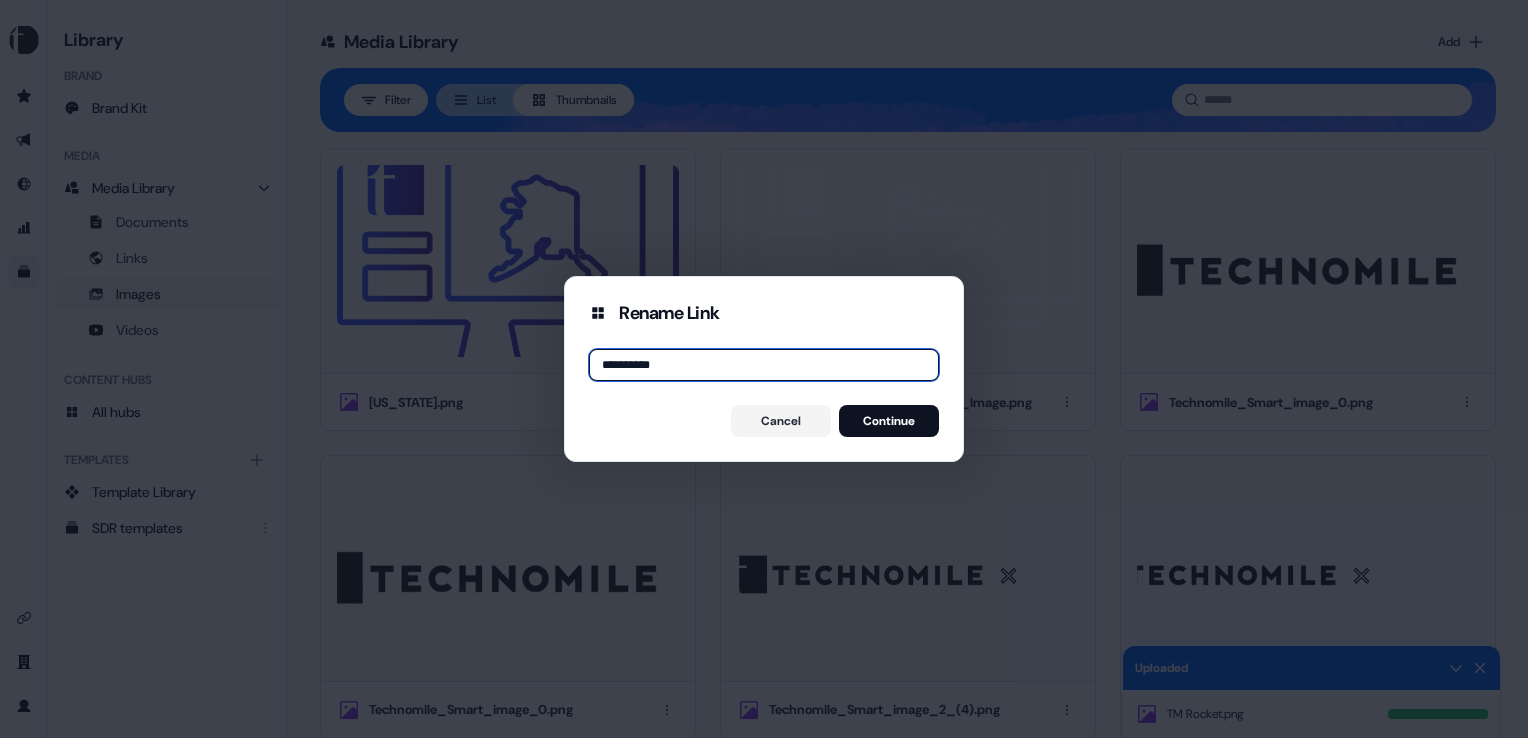 paste on "**********" 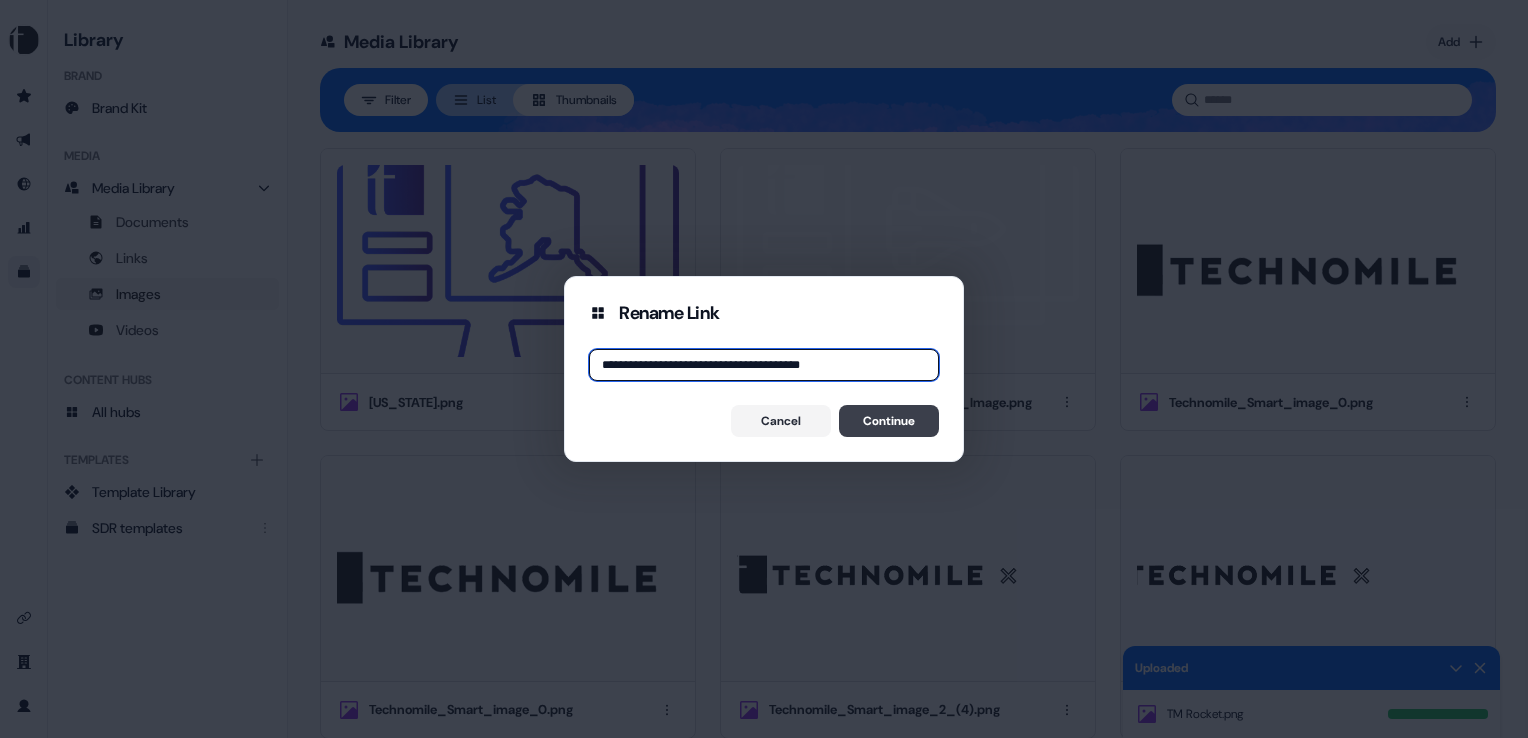 type on "**********" 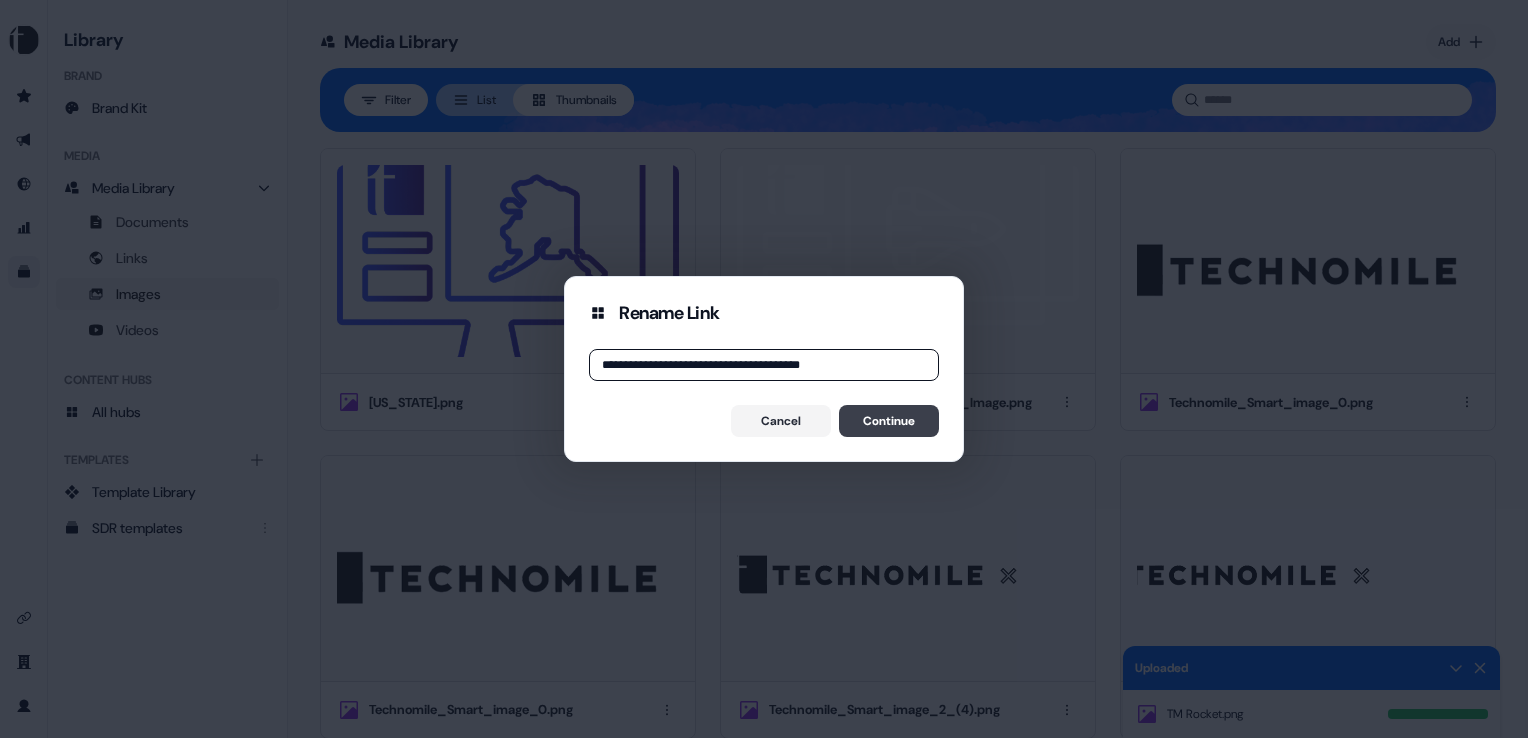 click on "Continue" at bounding box center [889, 421] 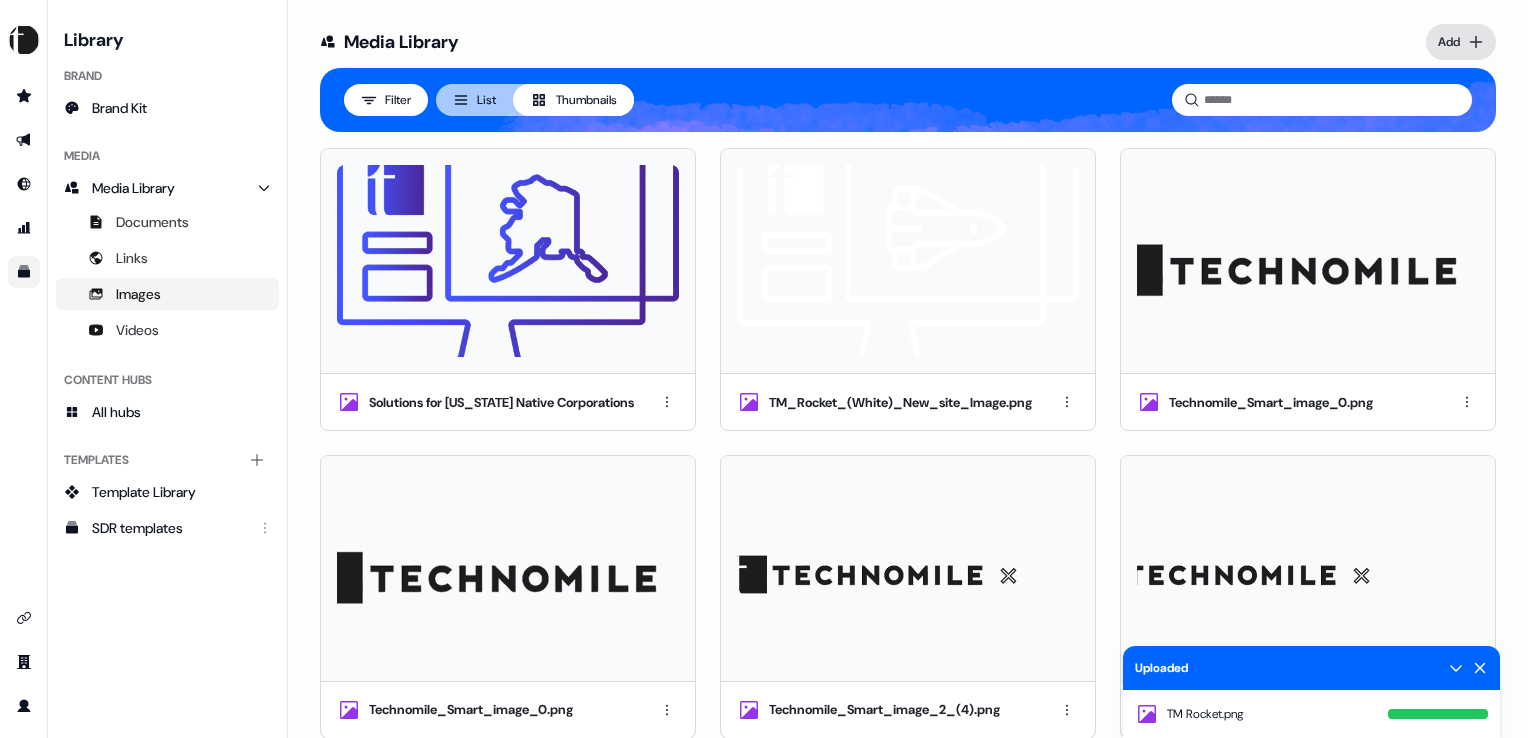 click on "For the best experience switch devices to a bigger screen. Go to Userled.io   Library Brand Brand Kit Media Media Library Documents Links Images Videos Content Hubs All hubs Templates   Add collection Template Library SDR templates Uploaded TM Rocket.png Media Library Add Filter List Thumbnails Solutions for Alaska Native Corporations TM_Rocket_(White)_New_site_Image.png Technomile_Smart_image_0.png Technomile_Smart_image_0.png Technomile_Smart_image_2_(4).png Technomile_Smart_image_2_(3).png Technomile_Smart_image_2_(2).png Technomile_Smart_image_2_(1).png Technomile_Smart_image_2.png Technomile_Smart_image_2.png Technomile_Smart_image_2.png Technomile_Smart_image_2.png Technomile_Smart_image_small.png Technomile_Smart_image.png TechnoMile_x__Logos.png Logo_Section_Logos_NEW_Logos.png Logo_Section_Logos_NEW_Logos.png V2X-Logo-Greyscale.png Bae-Systems-Greyscale.png General_Dynamics_Information_Technology_Greyscale.png Airbus-Greyscale.png Blue-Origin-Greyscale.png Frame_26086959_(1).png Frame_26086959.png" at bounding box center [764, 369] 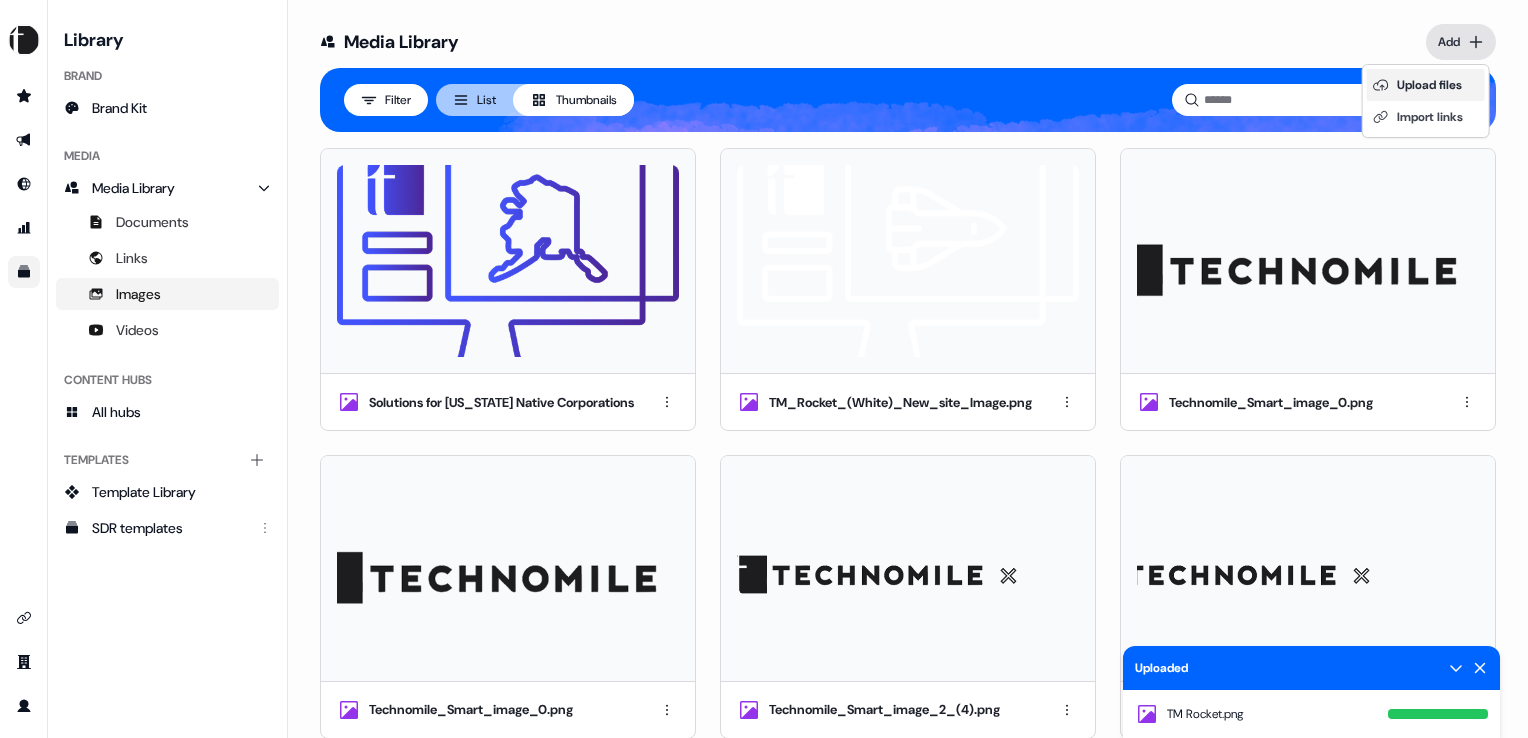 click on "Upload files" at bounding box center (1426, 85) 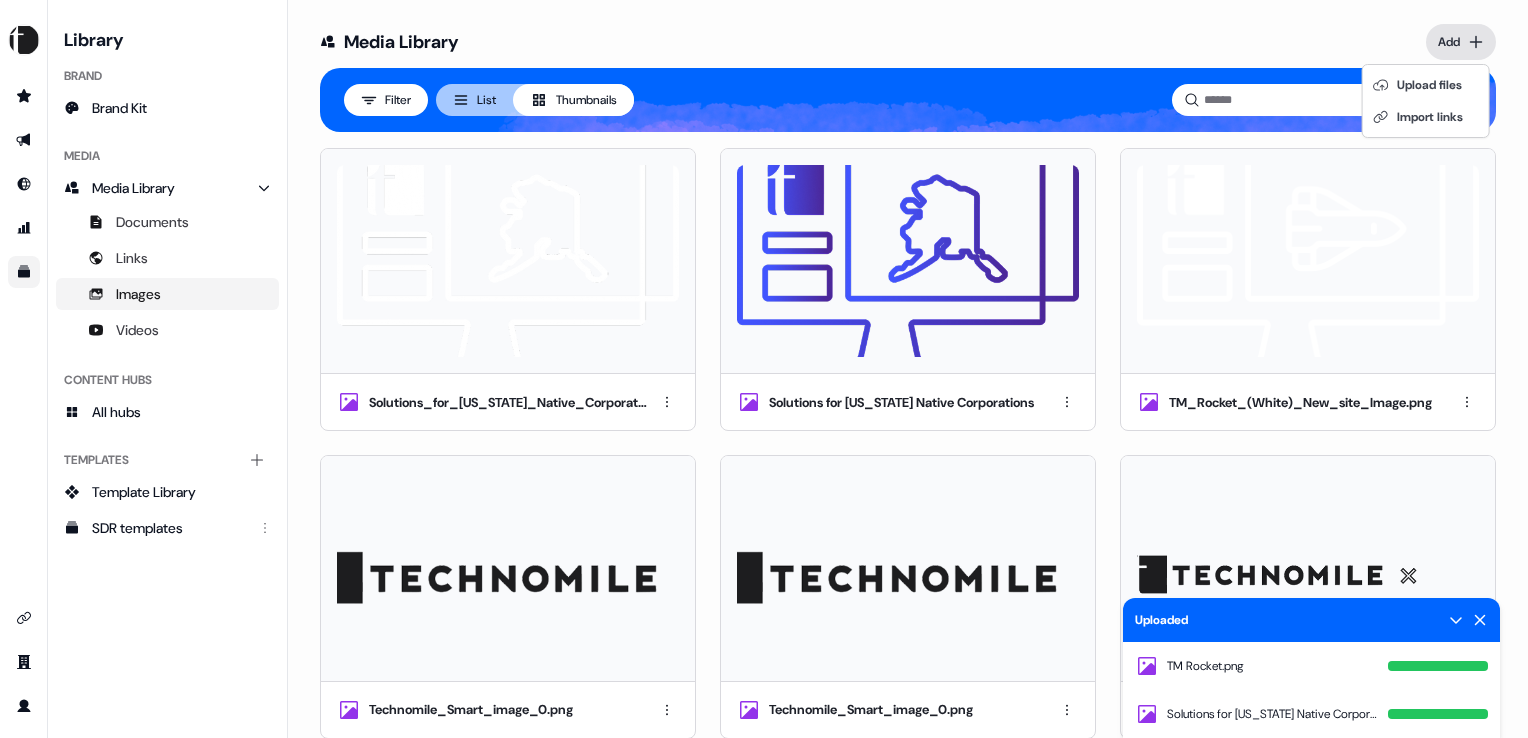 click on "For the best experience switch devices to a bigger screen. Go to Userled.io   Library Brand Brand Kit Media Media Library Documents Links Images Videos Content Hubs All hubs Templates   Add collection Template Library SDR templates Uploaded TM Rocket.png Solutions for Alaska Native Corporations (White).png Media Library Add Filter List Thumbnails Solutions_for_Alaska_Native_Corporations_(White).png Solutions for Alaska Native Corporations TM_Rocket_(White)_New_site_Image.png Technomile_Smart_image_0.png Technomile_Smart_image_0.png Technomile_Smart_image_2_(4).png Technomile_Smart_image_2_(3).png Technomile_Smart_image_2_(2).png Technomile_Smart_image_2_(1).png Technomile_Smart_image_2.png Technomile_Smart_image_2.png Technomile_Smart_image_2.png Technomile_Smart_image_2.png Technomile_Smart_image_small.png Technomile_Smart_image.png TechnoMile_x__Logos.png Logo_Section_Logos_NEW_Logos.png Logo_Section_Logos_NEW_Logos.png V2X-Logo-Greyscale.png Bae-Systems-Greyscale.png Airbus-Greyscale.png Frame_26086959.png" at bounding box center (764, 369) 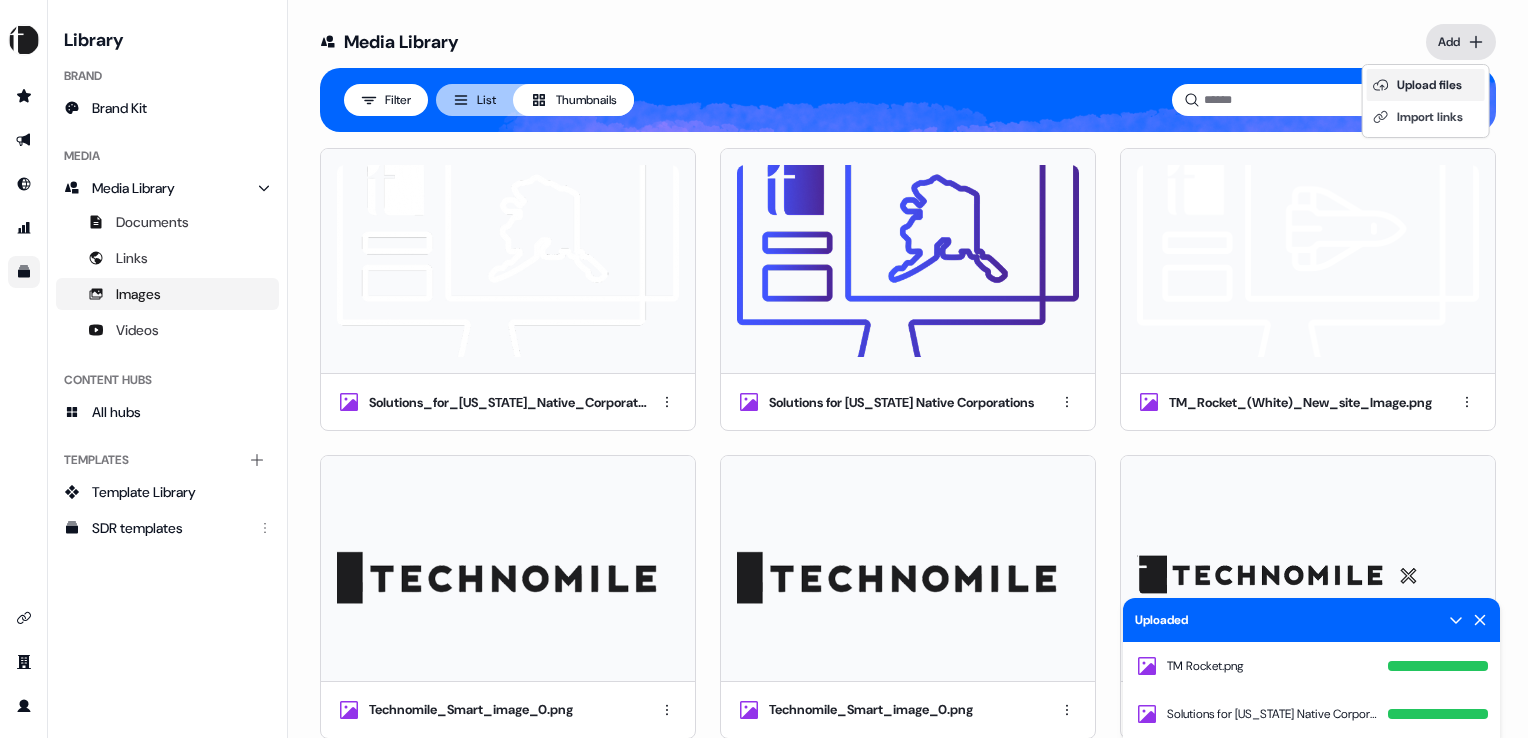 click on "Upload files" at bounding box center (1426, 85) 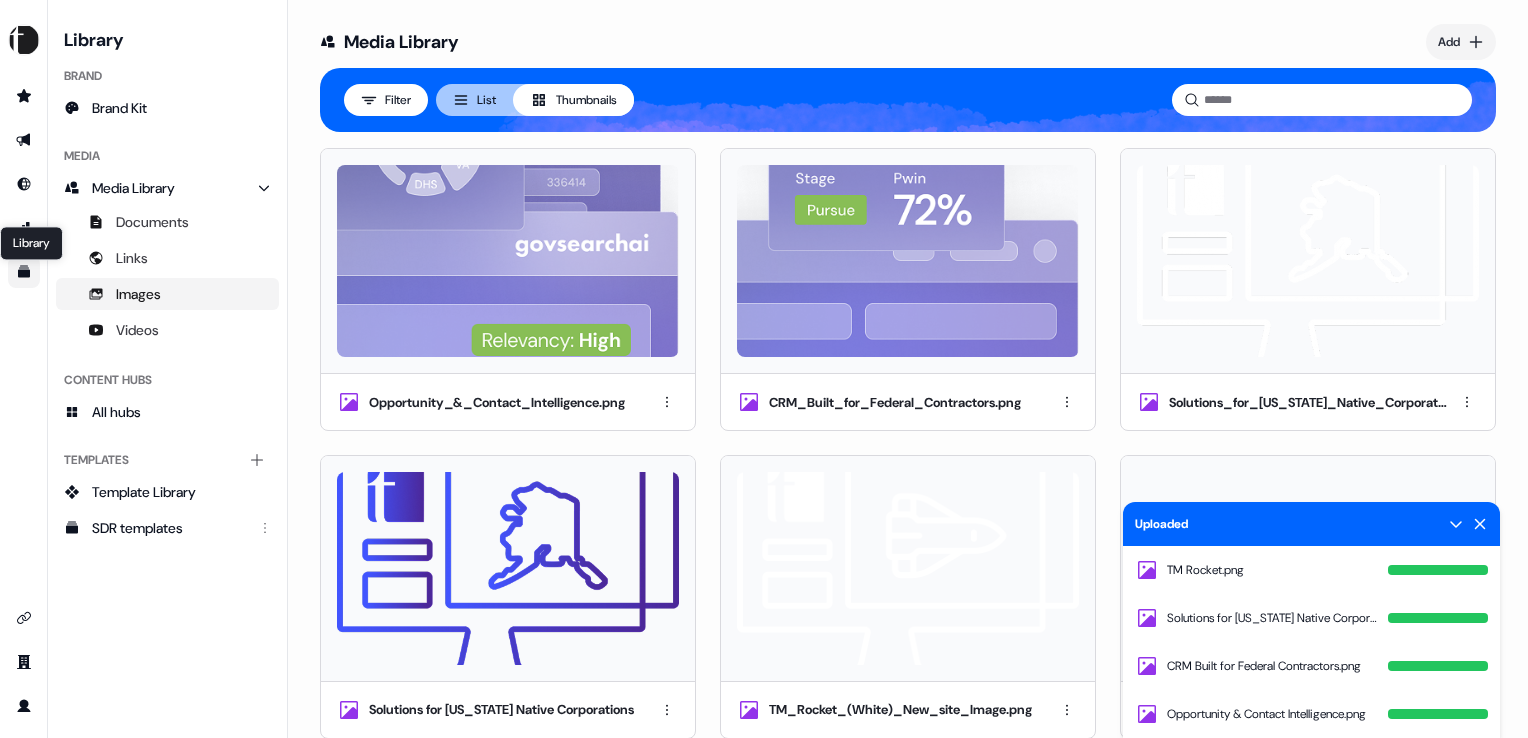 click 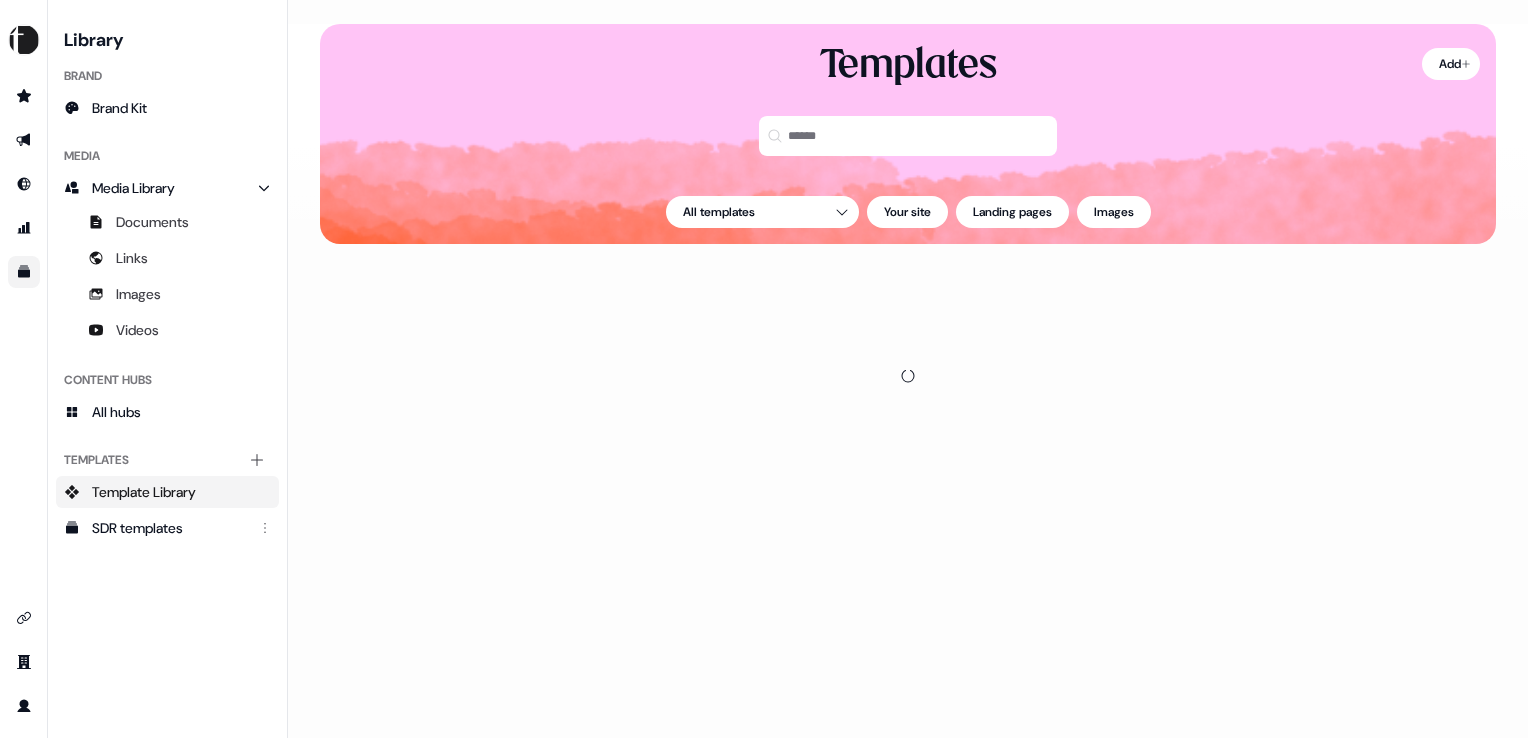 click on "Template Library" at bounding box center (144, 492) 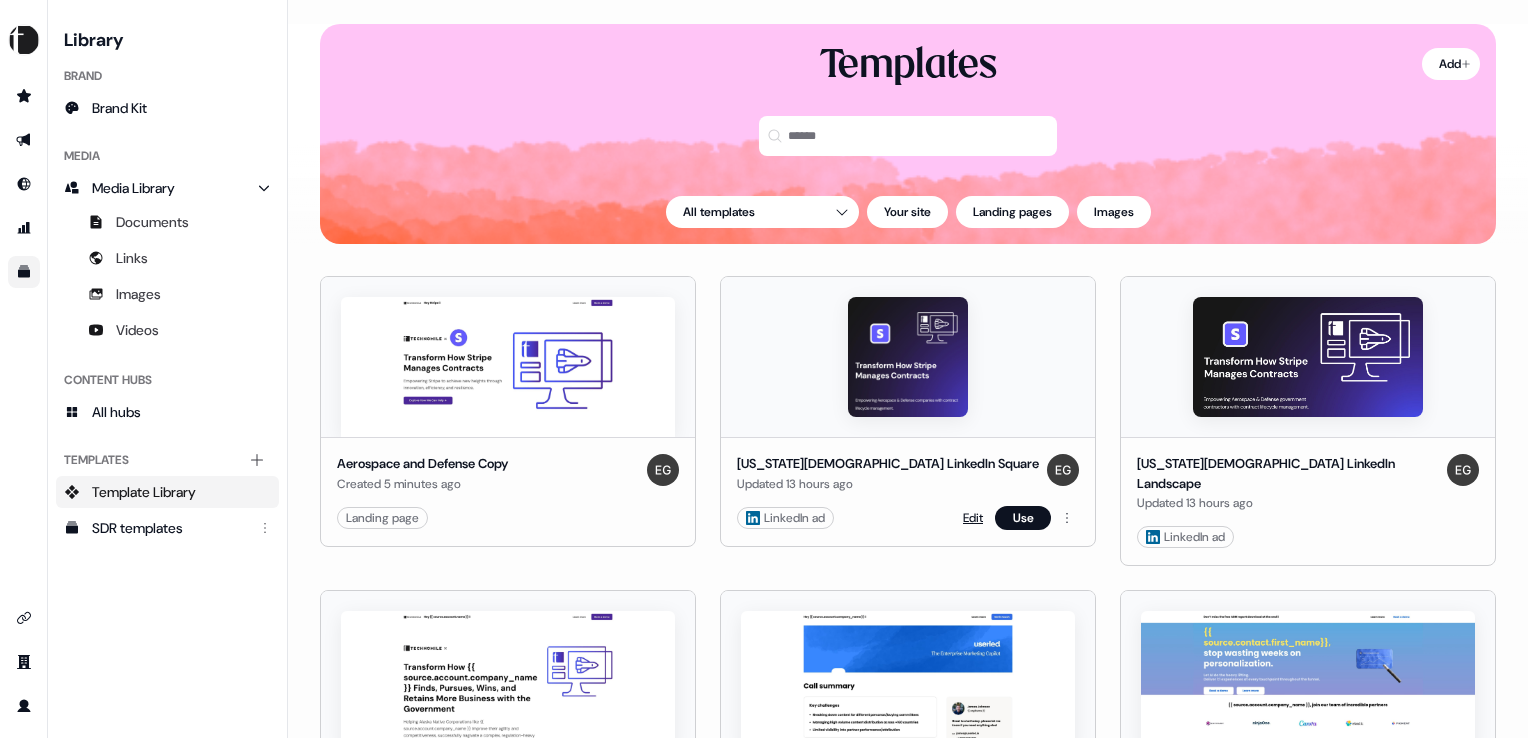 click on "Edit" at bounding box center [973, 518] 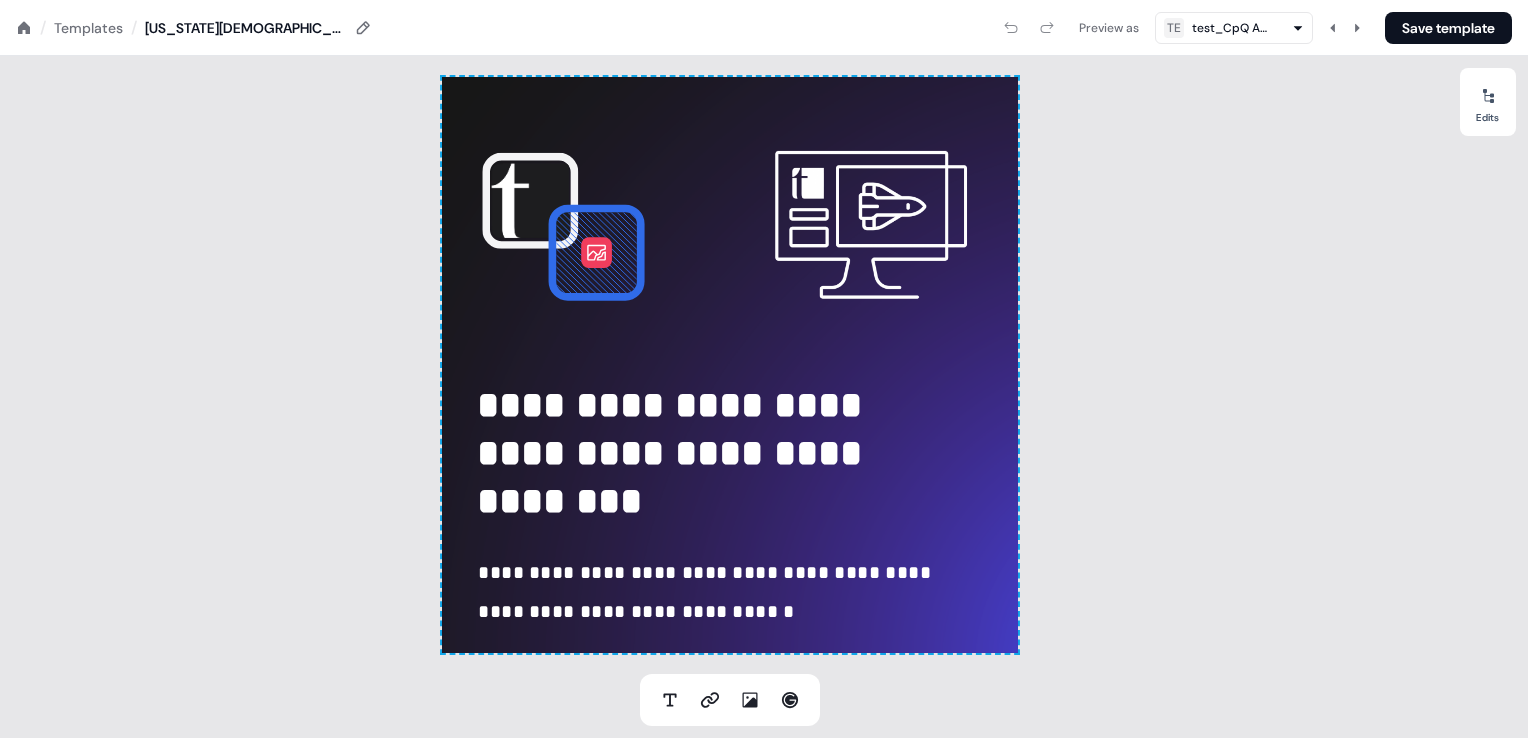 click at bounding box center [871, 225] 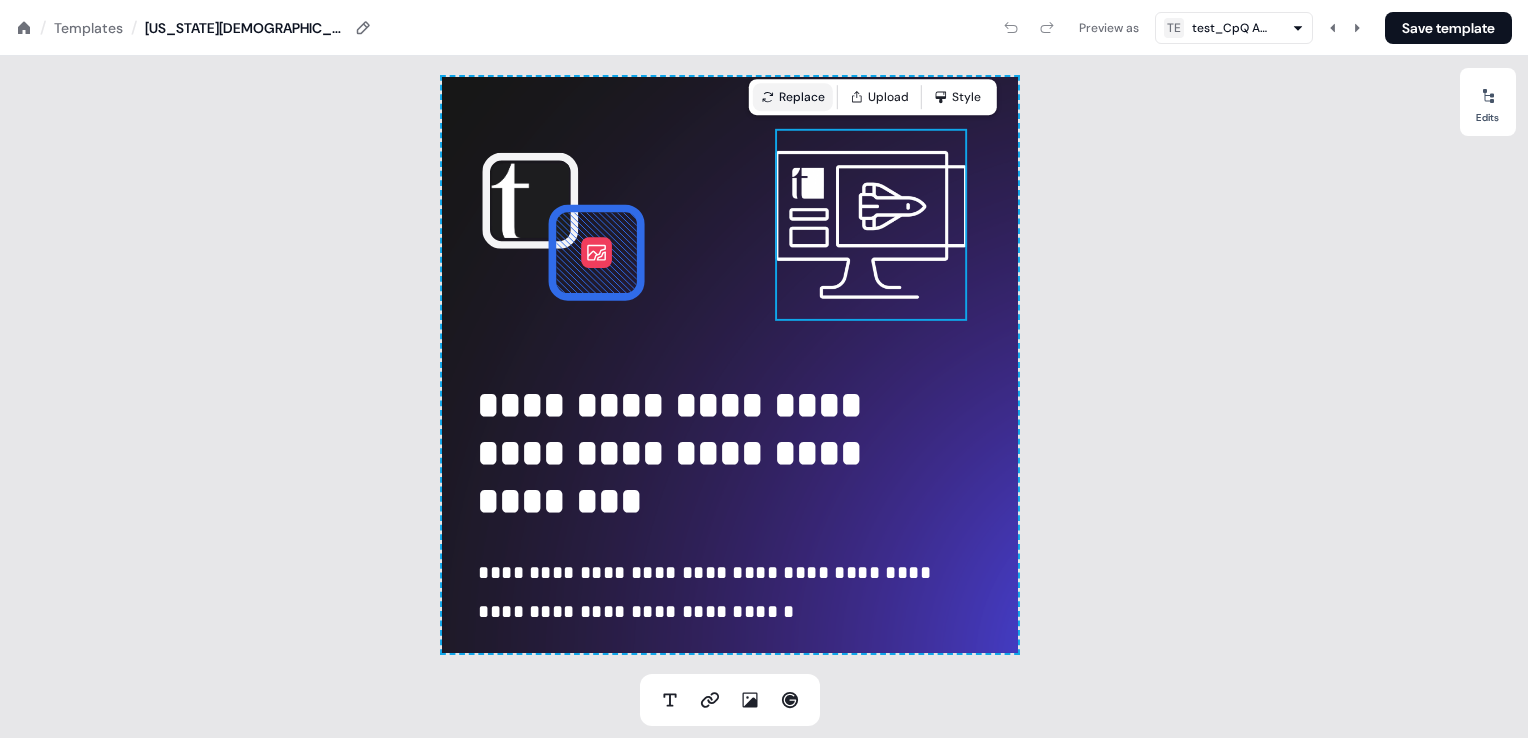 click on "Replace" at bounding box center (793, 97) 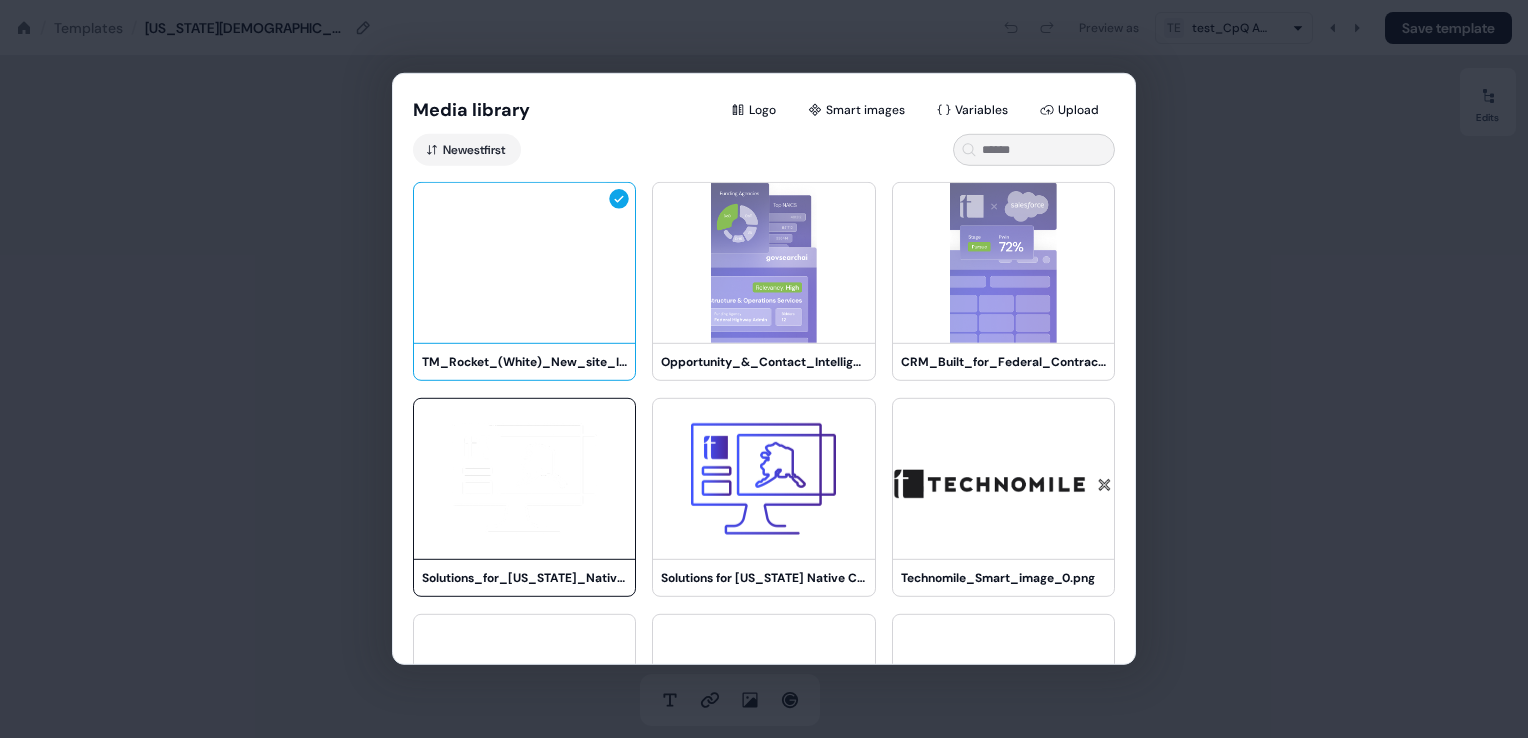 click at bounding box center [524, 479] 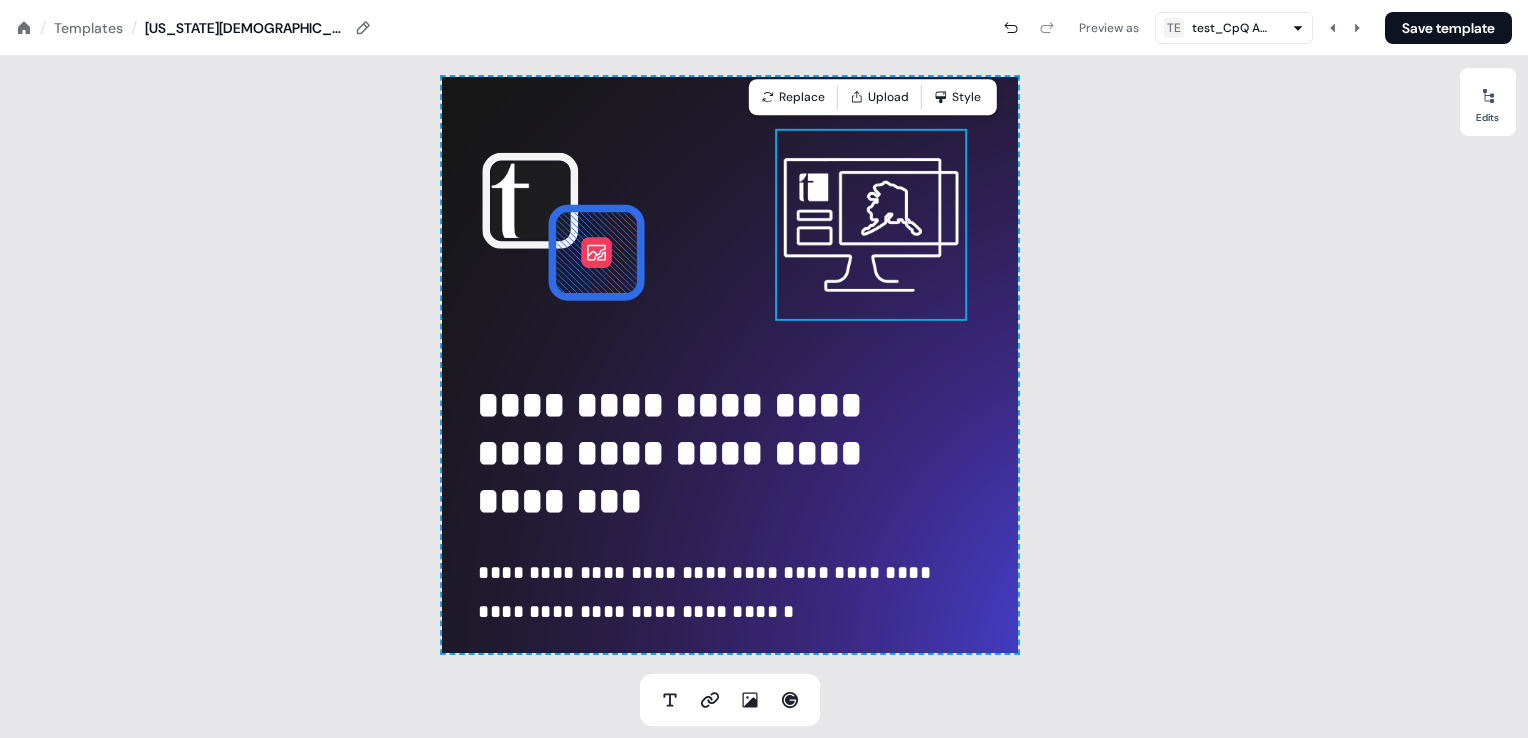 click on "**********" at bounding box center (730, 365) 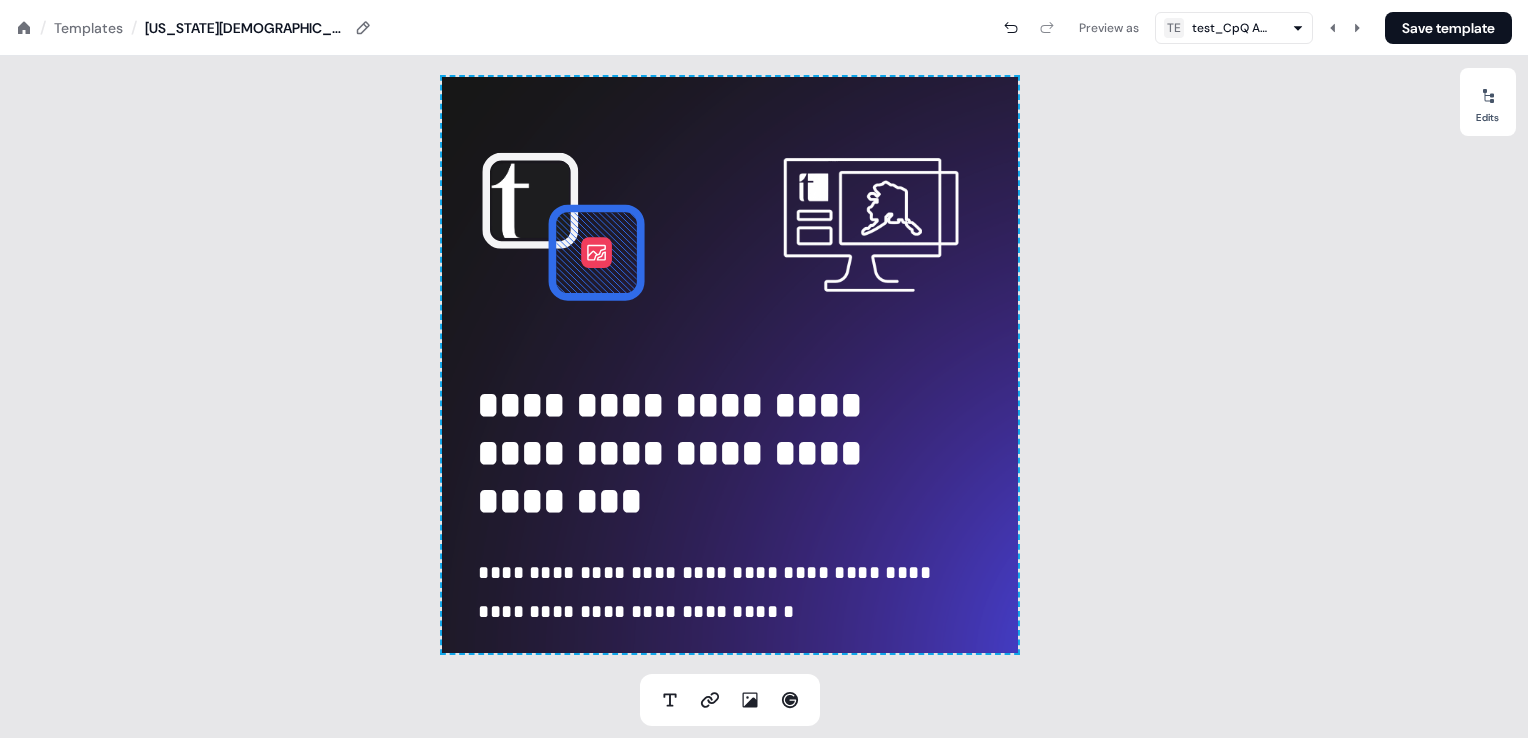 click on "**********" at bounding box center (764, 0) 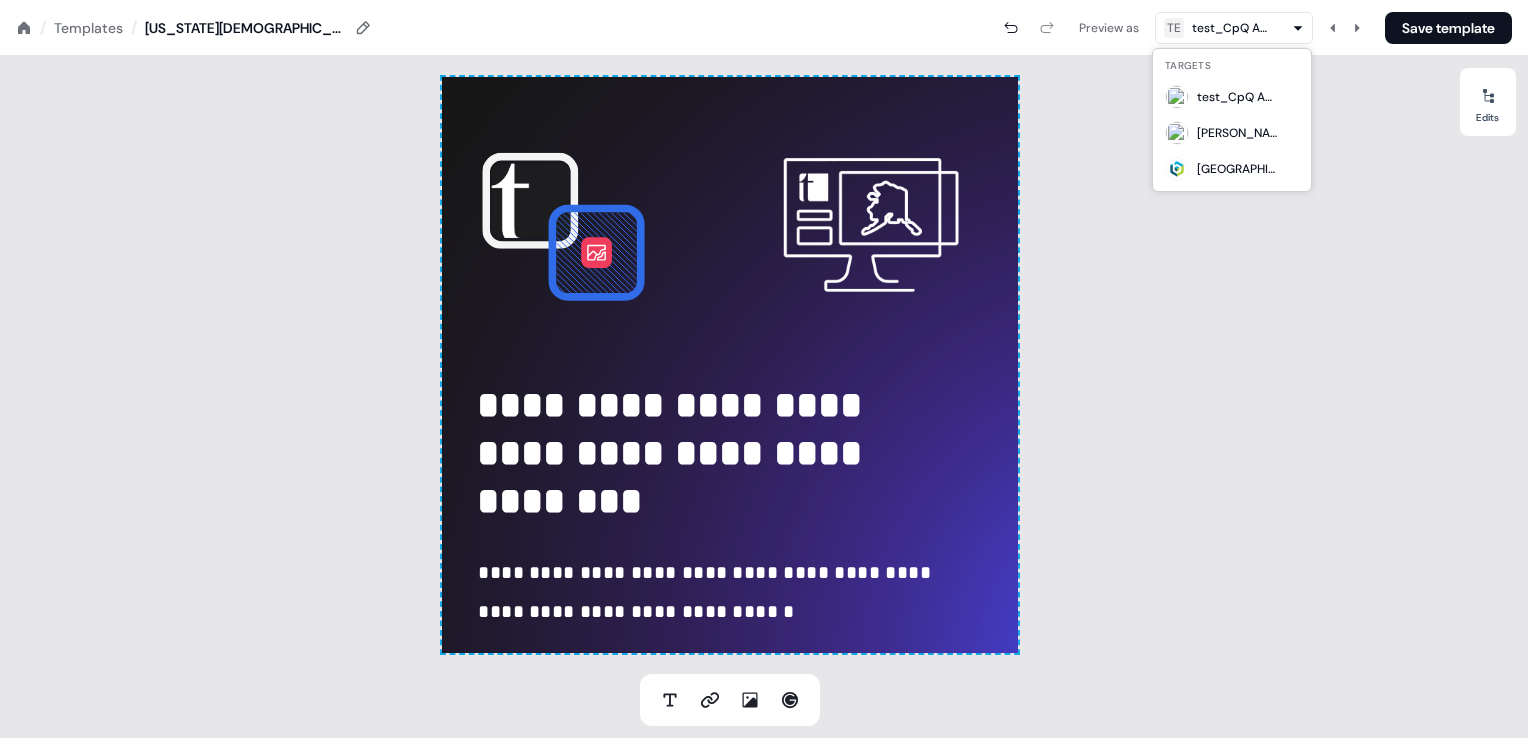 click on "**********" at bounding box center (764, 0) 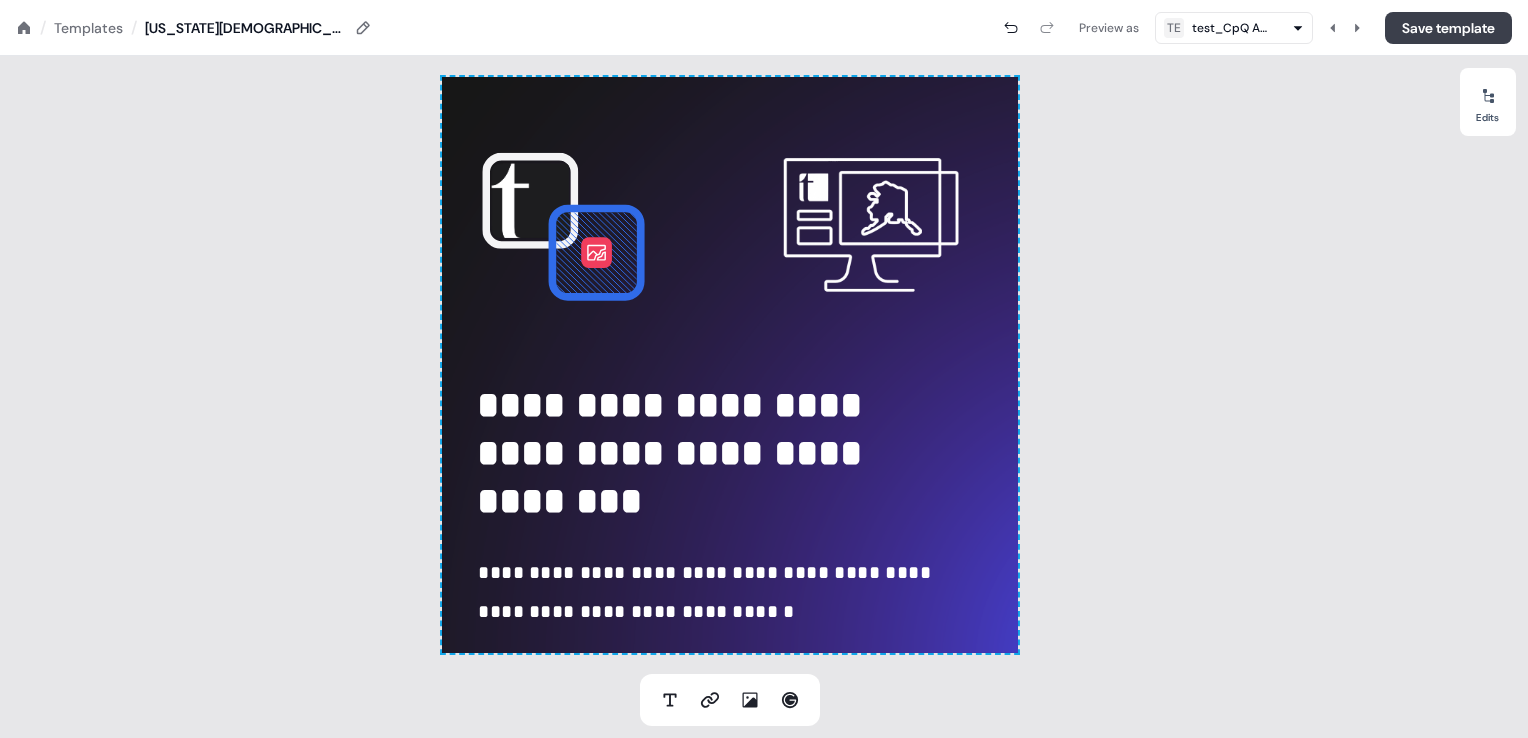 click on "Save template" at bounding box center [1448, 28] 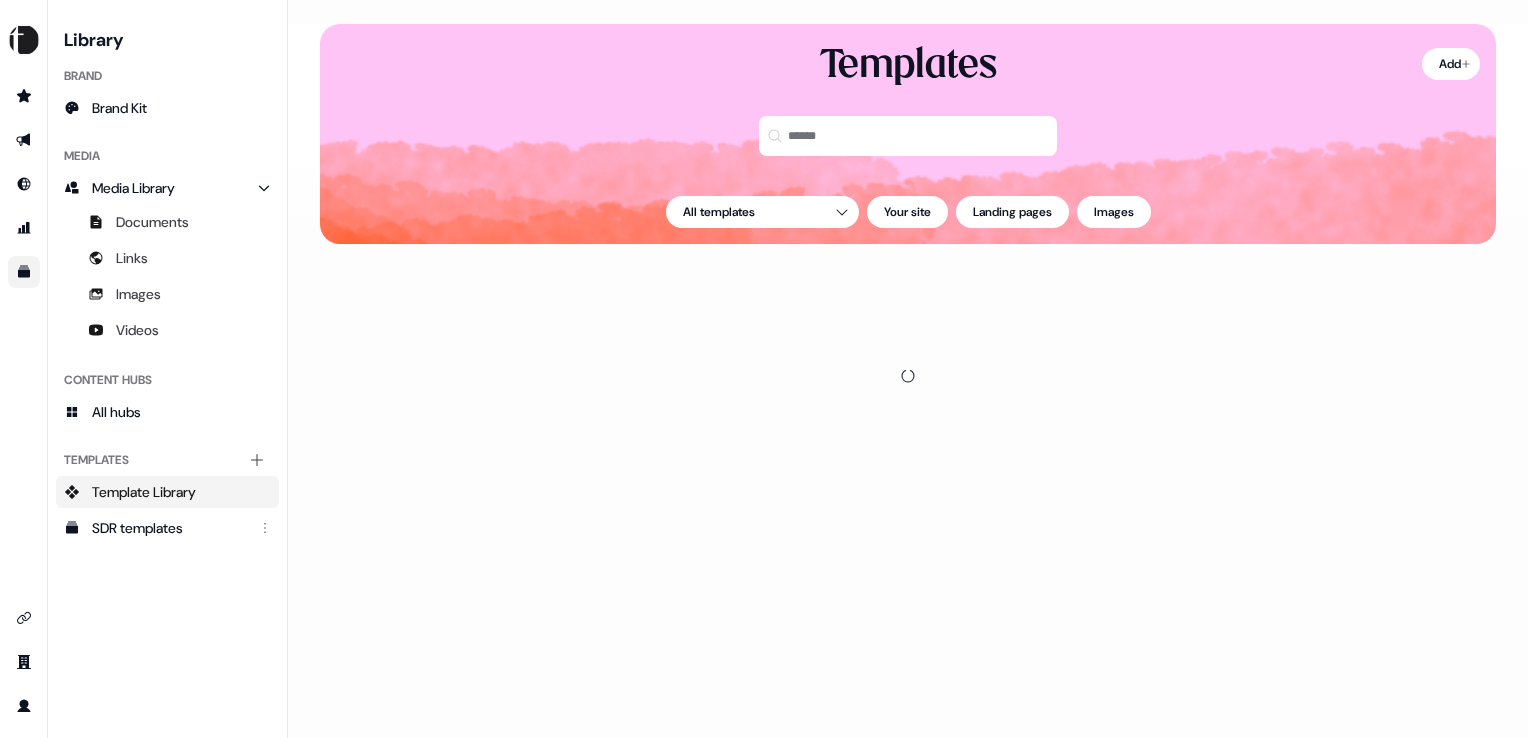 scroll, scrollTop: 0, scrollLeft: 0, axis: both 